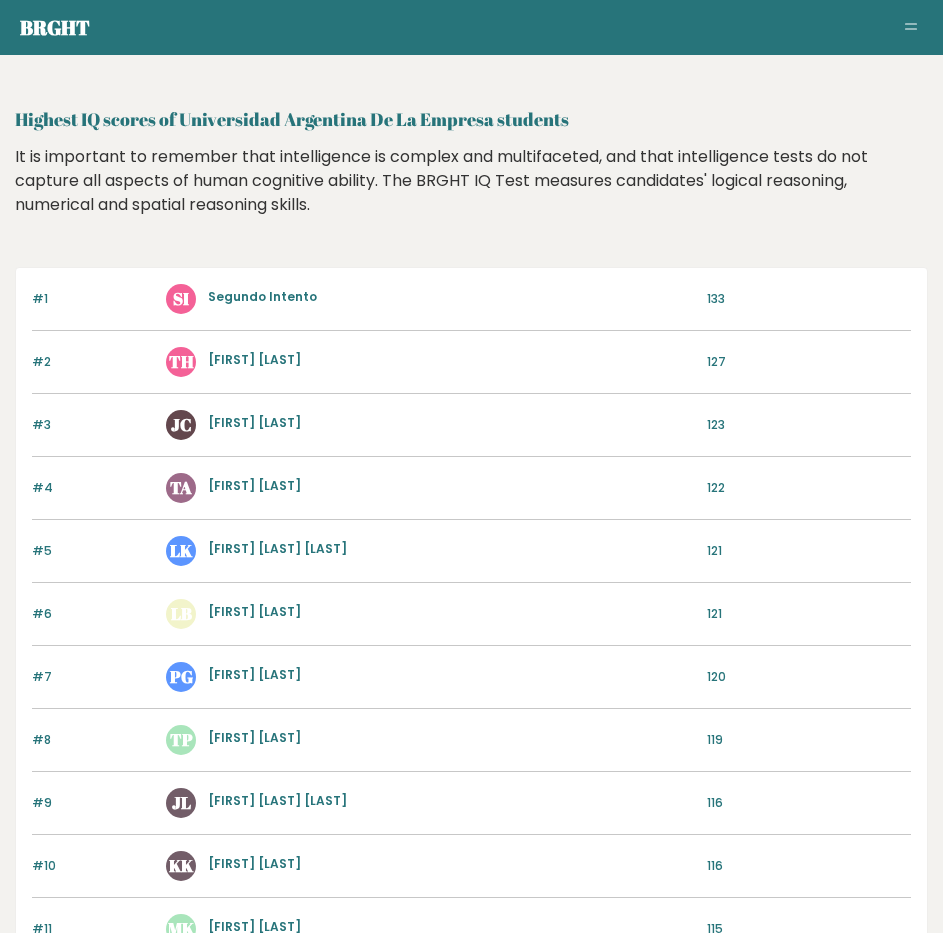 scroll, scrollTop: 0, scrollLeft: 0, axis: both 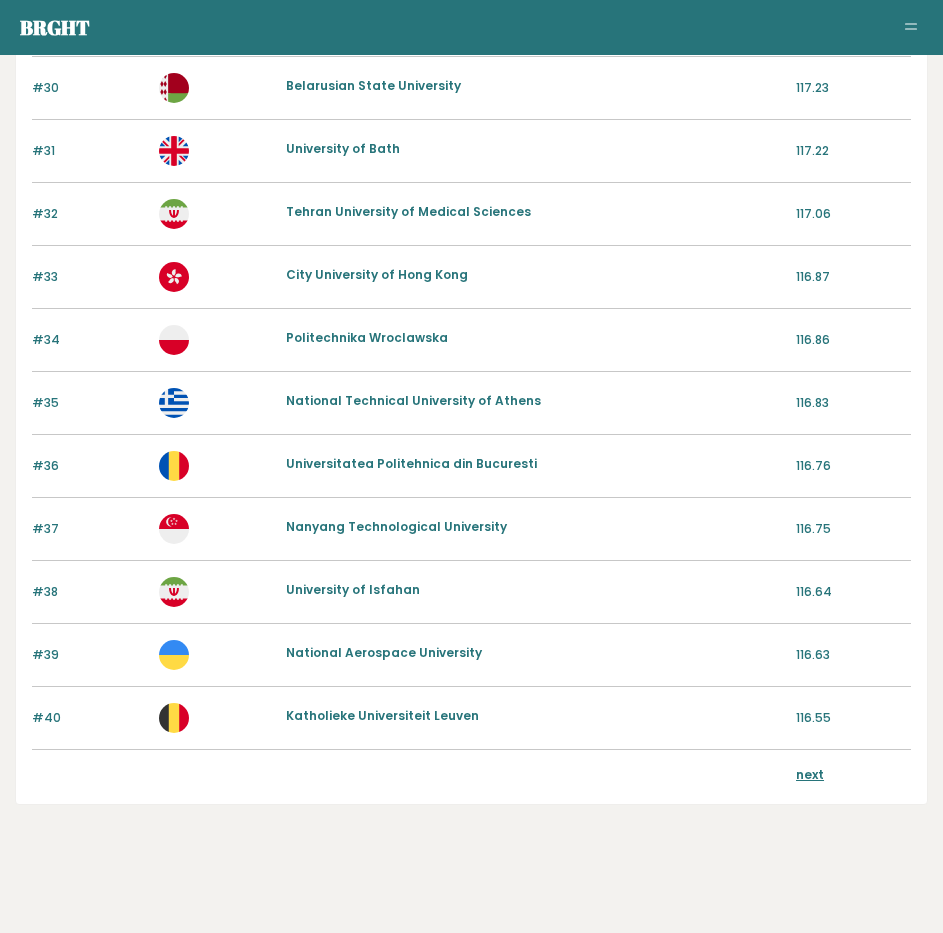 drag, startPoint x: 265, startPoint y: 192, endPoint x: 271, endPoint y: 521, distance: 329.05472 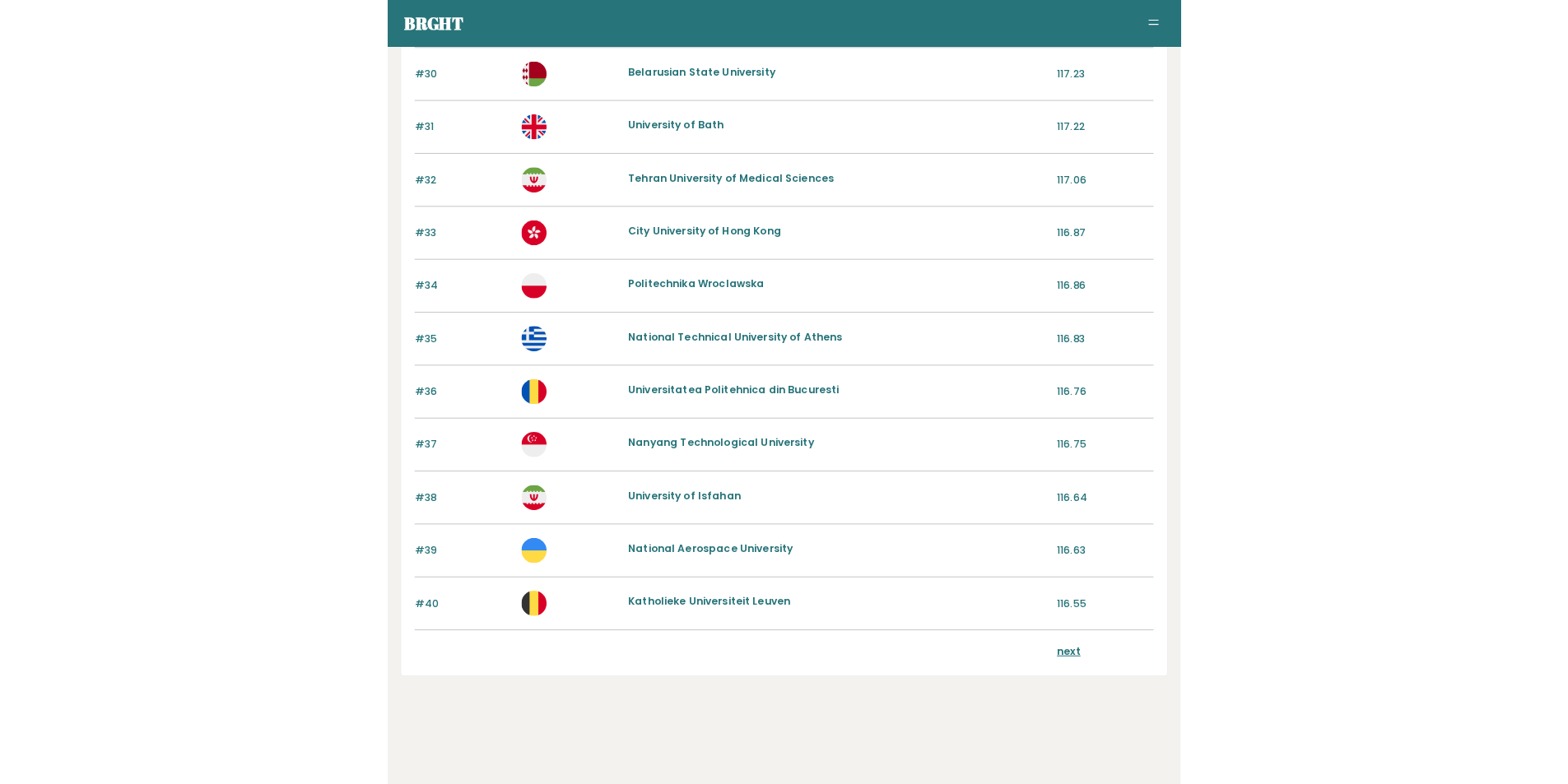 scroll, scrollTop: 1352, scrollLeft: 0, axis: vertical 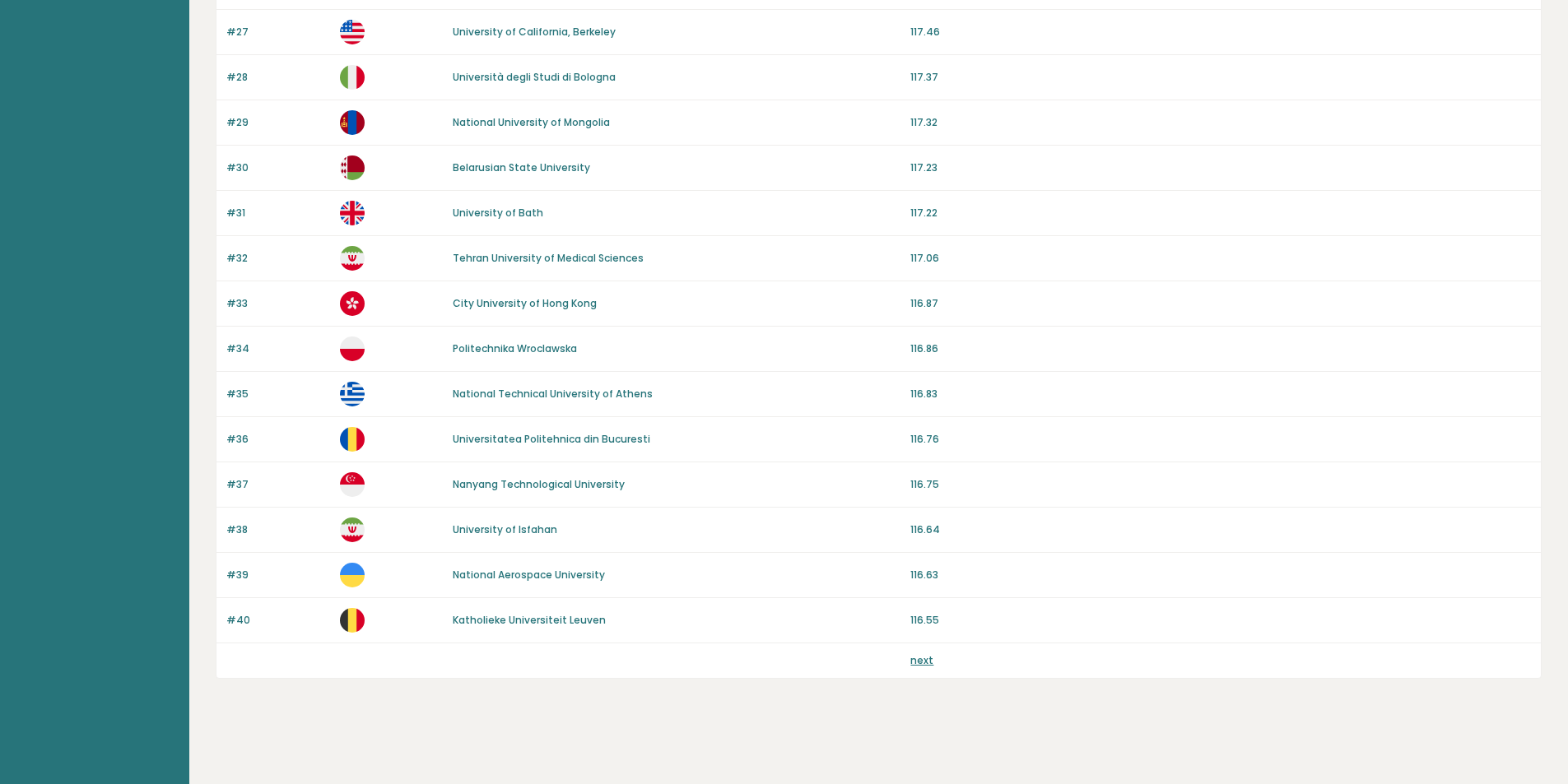 click on "next" at bounding box center [922, 660] 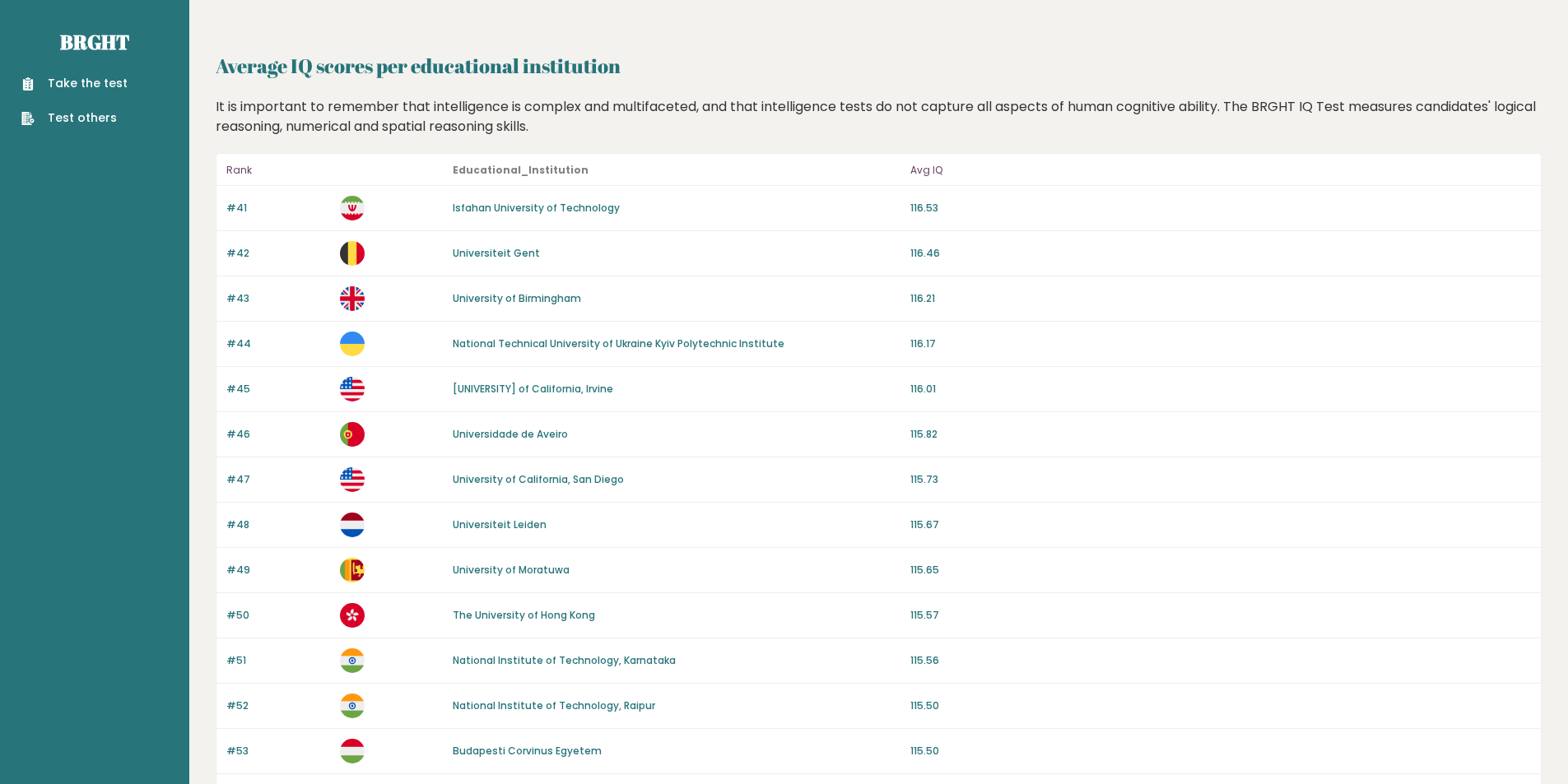 scroll, scrollTop: 0, scrollLeft: 0, axis: both 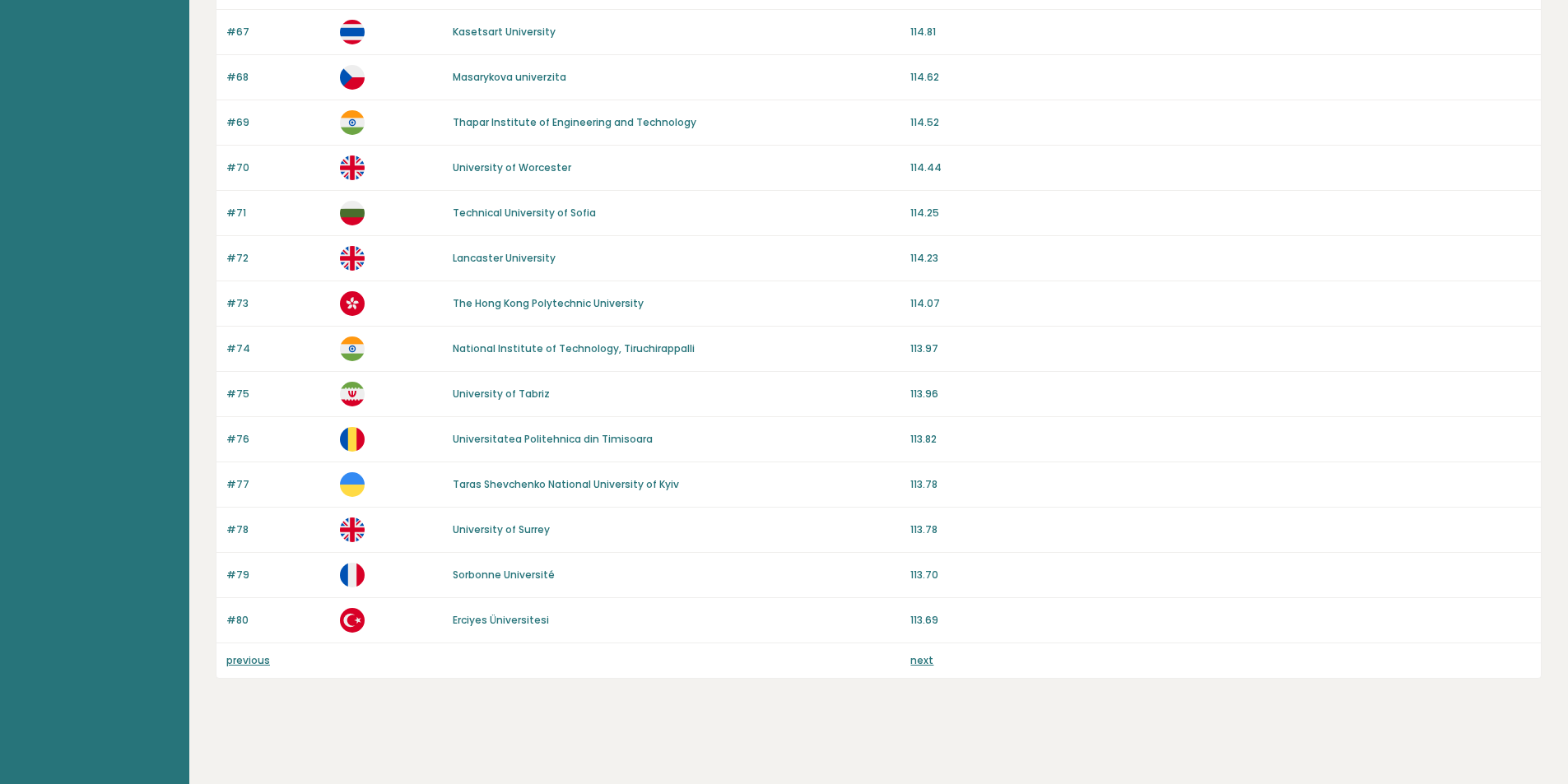 drag, startPoint x: 783, startPoint y: 298, endPoint x: 772, endPoint y: 582, distance: 284.21295 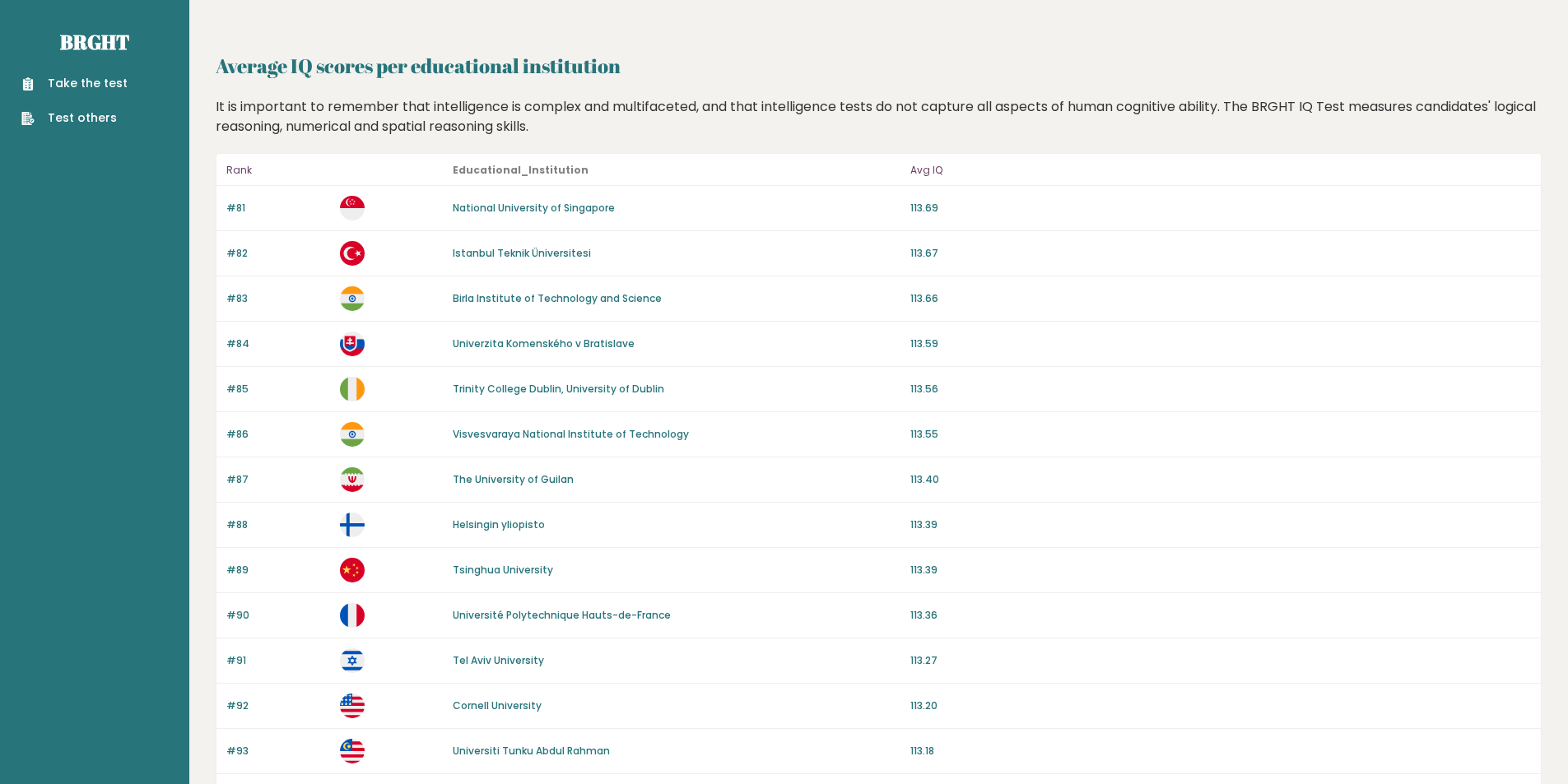 scroll, scrollTop: 0, scrollLeft: 0, axis: both 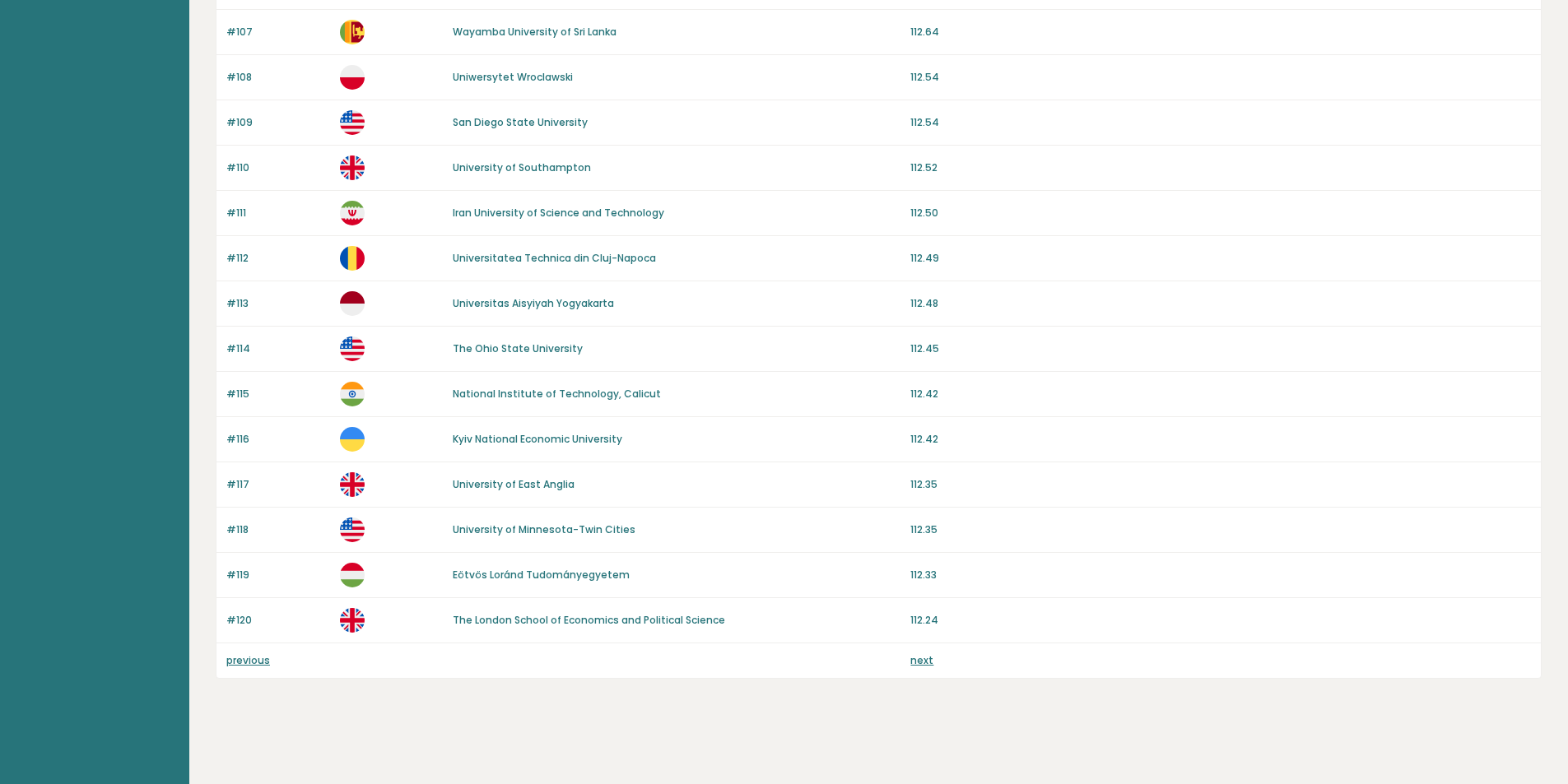 drag, startPoint x: 737, startPoint y: 250, endPoint x: 703, endPoint y: 480, distance: 232.49946 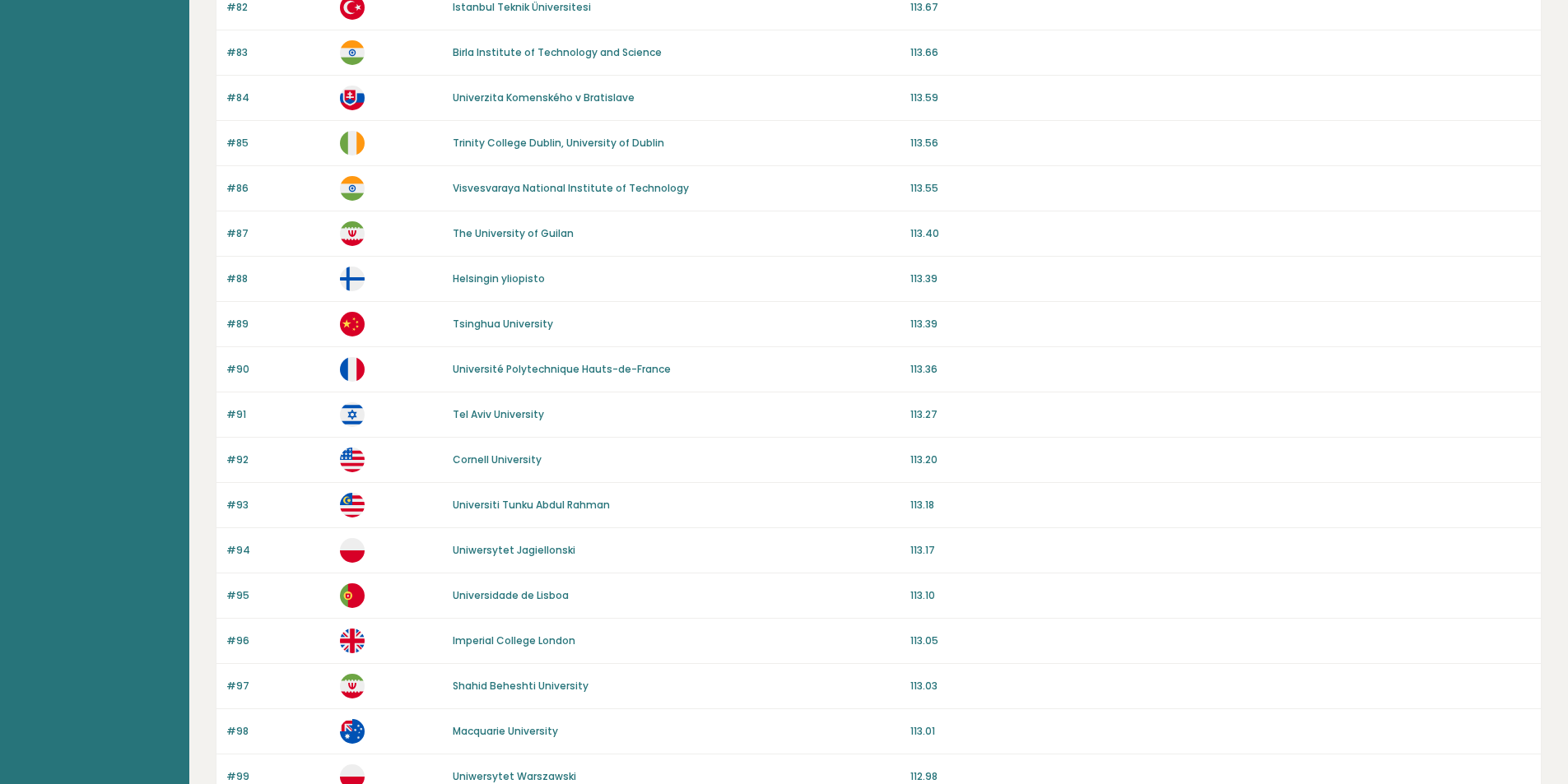 scroll, scrollTop: 0, scrollLeft: 0, axis: both 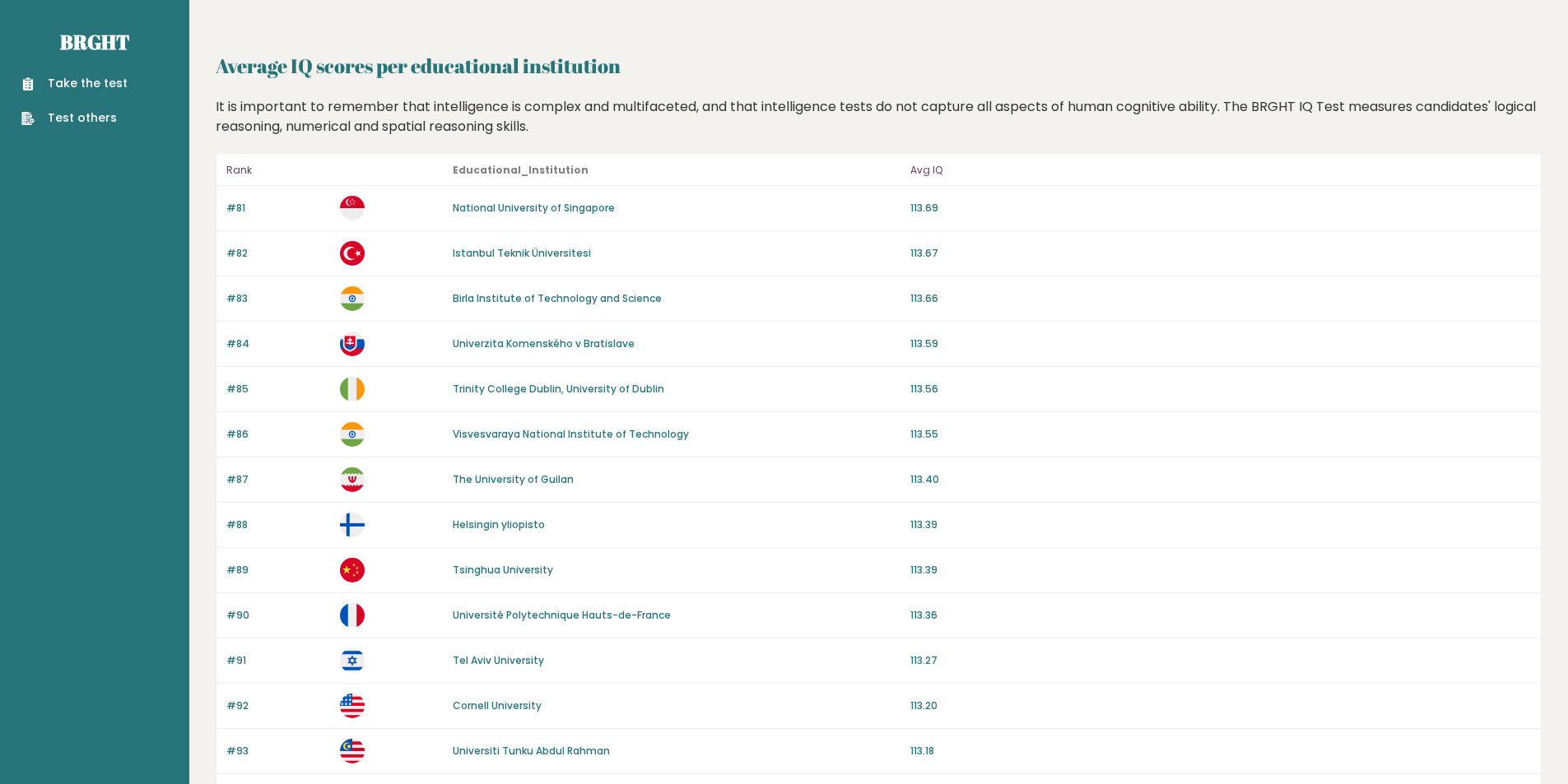 drag, startPoint x: 706, startPoint y: 488, endPoint x: 698, endPoint y: 240, distance: 248.129 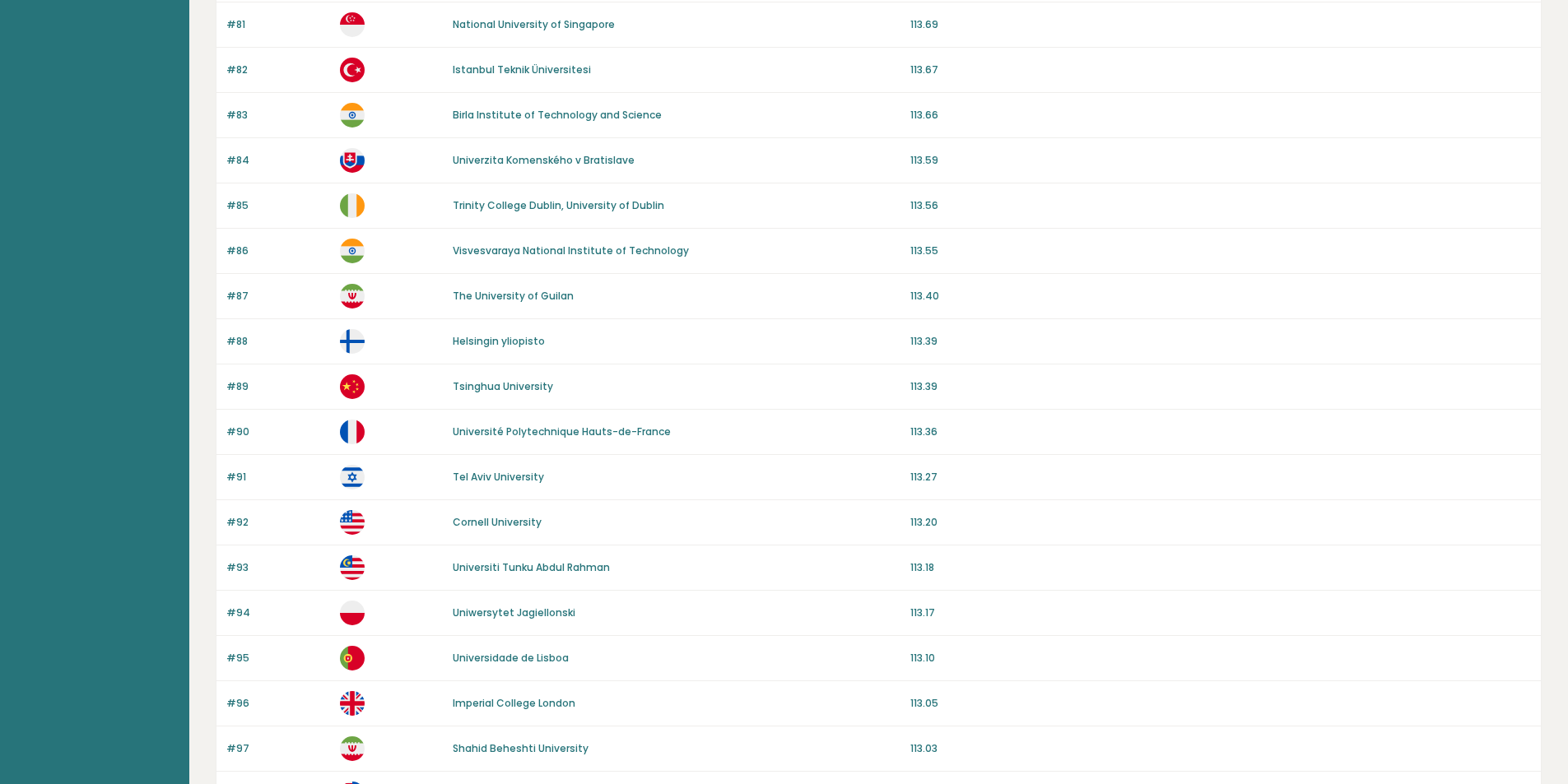 scroll, scrollTop: 1352, scrollLeft: 0, axis: vertical 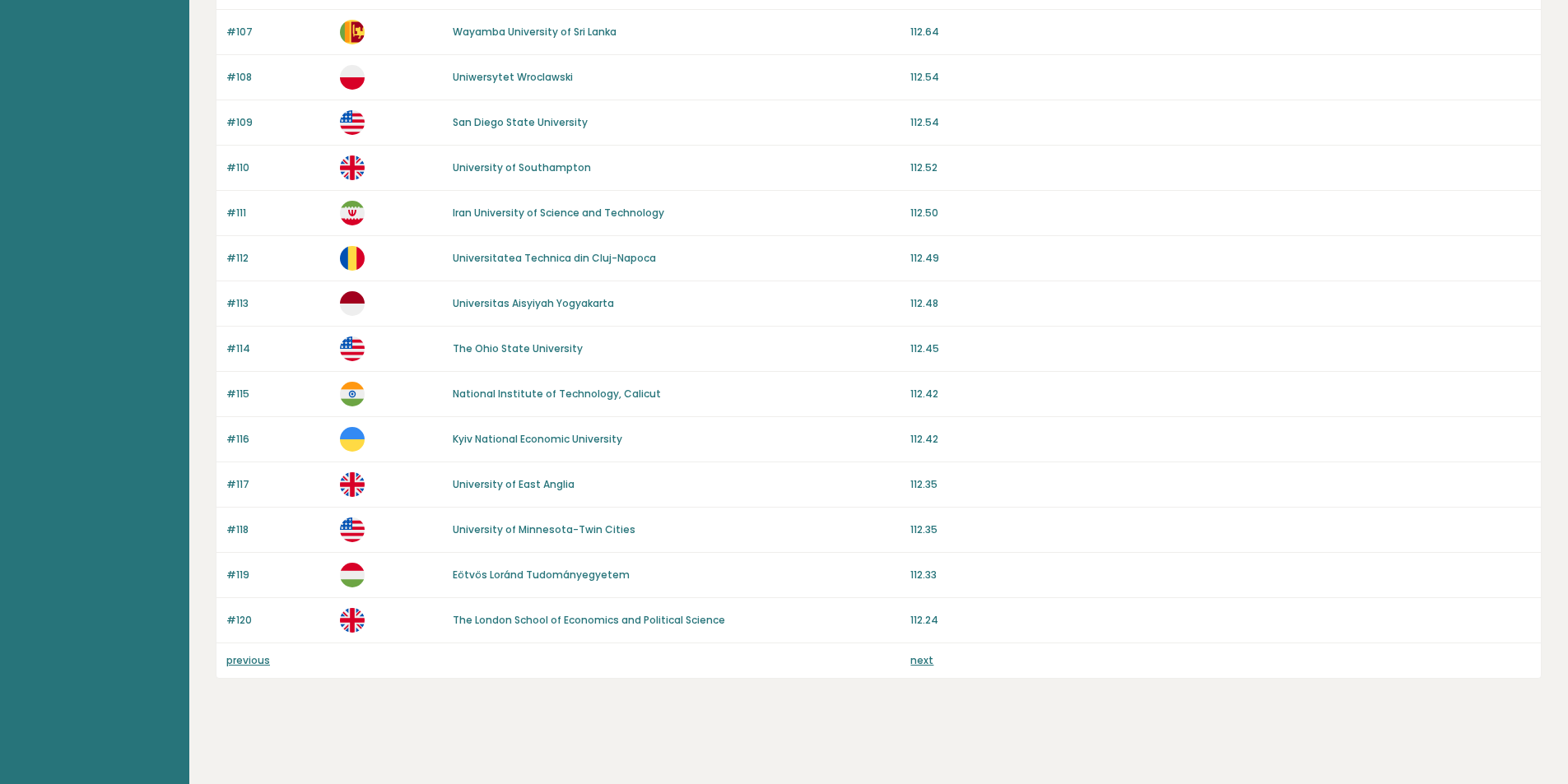 drag, startPoint x: 699, startPoint y: 260, endPoint x: 648, endPoint y: 565, distance: 309.23454 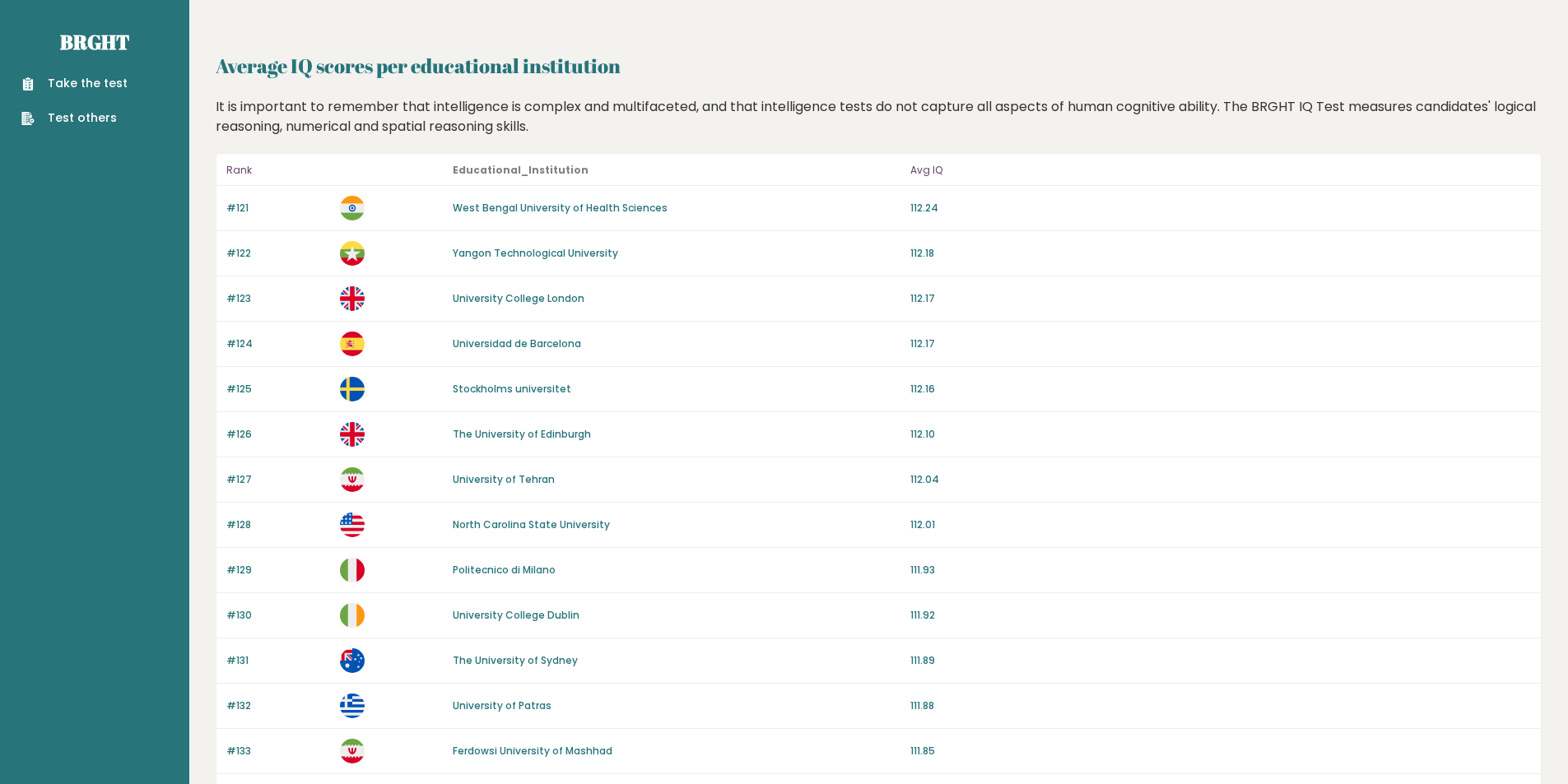 scroll, scrollTop: 0, scrollLeft: 0, axis: both 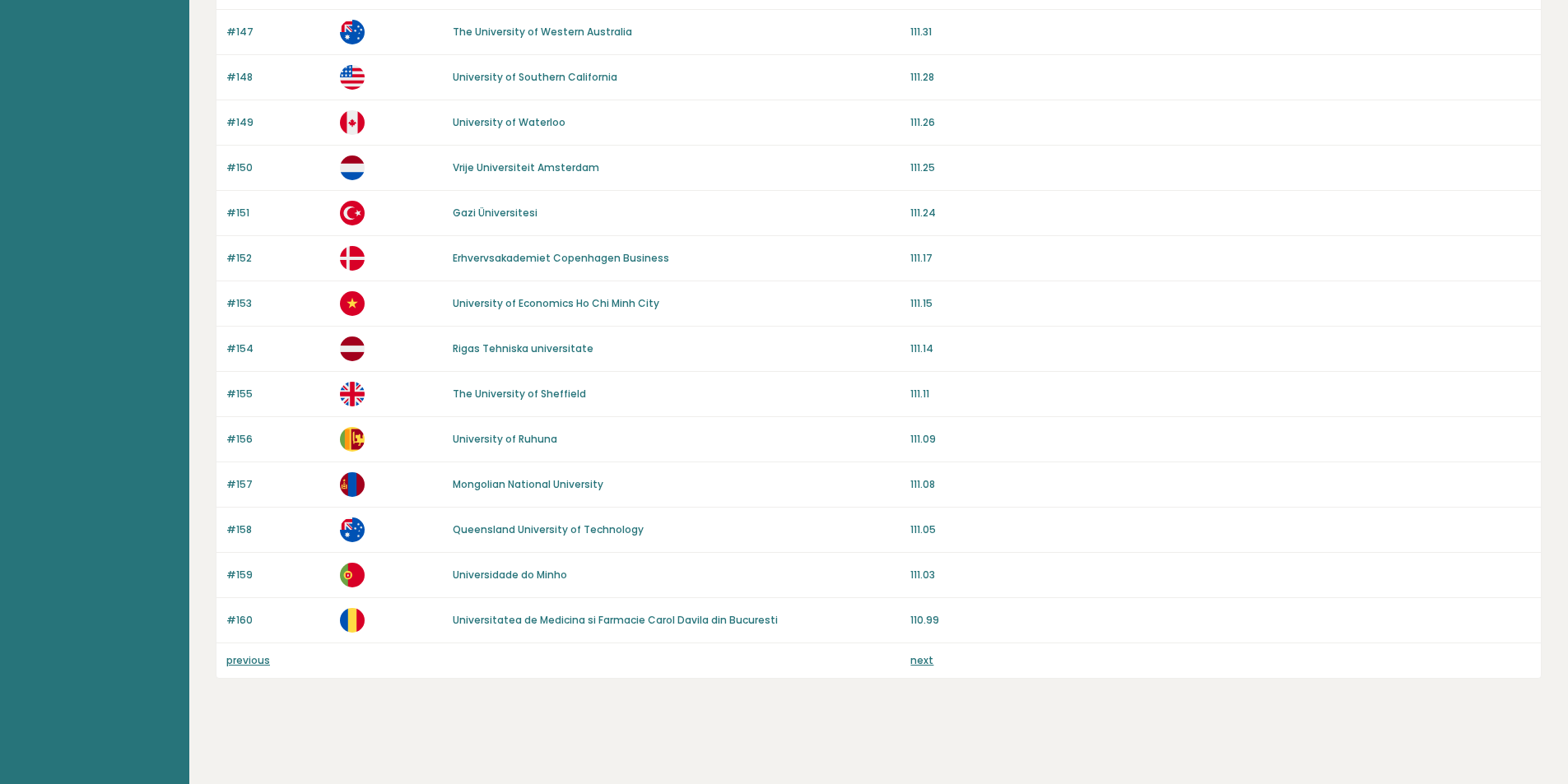 click on "next" at bounding box center [922, 660] 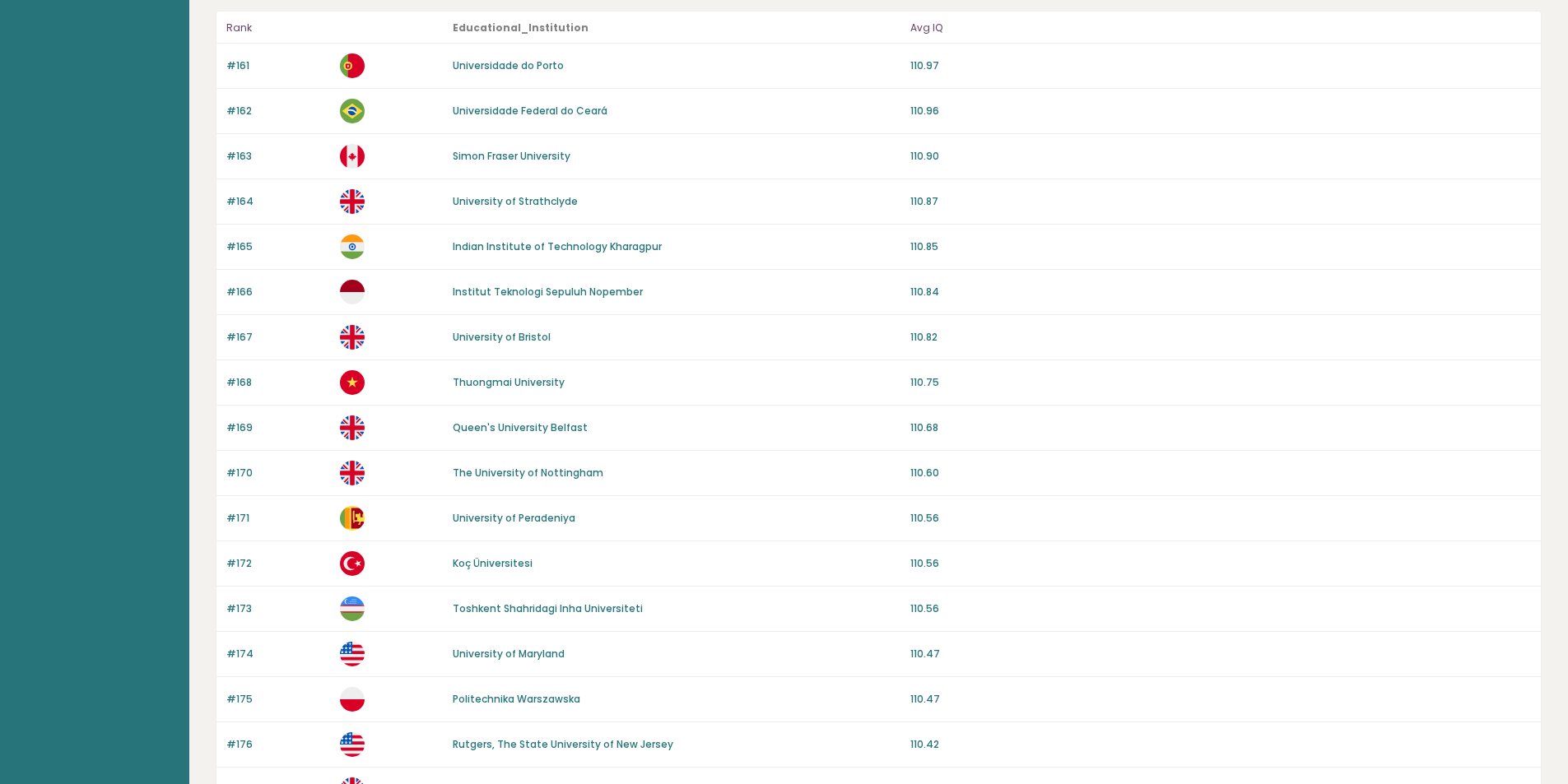 scroll, scrollTop: 0, scrollLeft: 0, axis: both 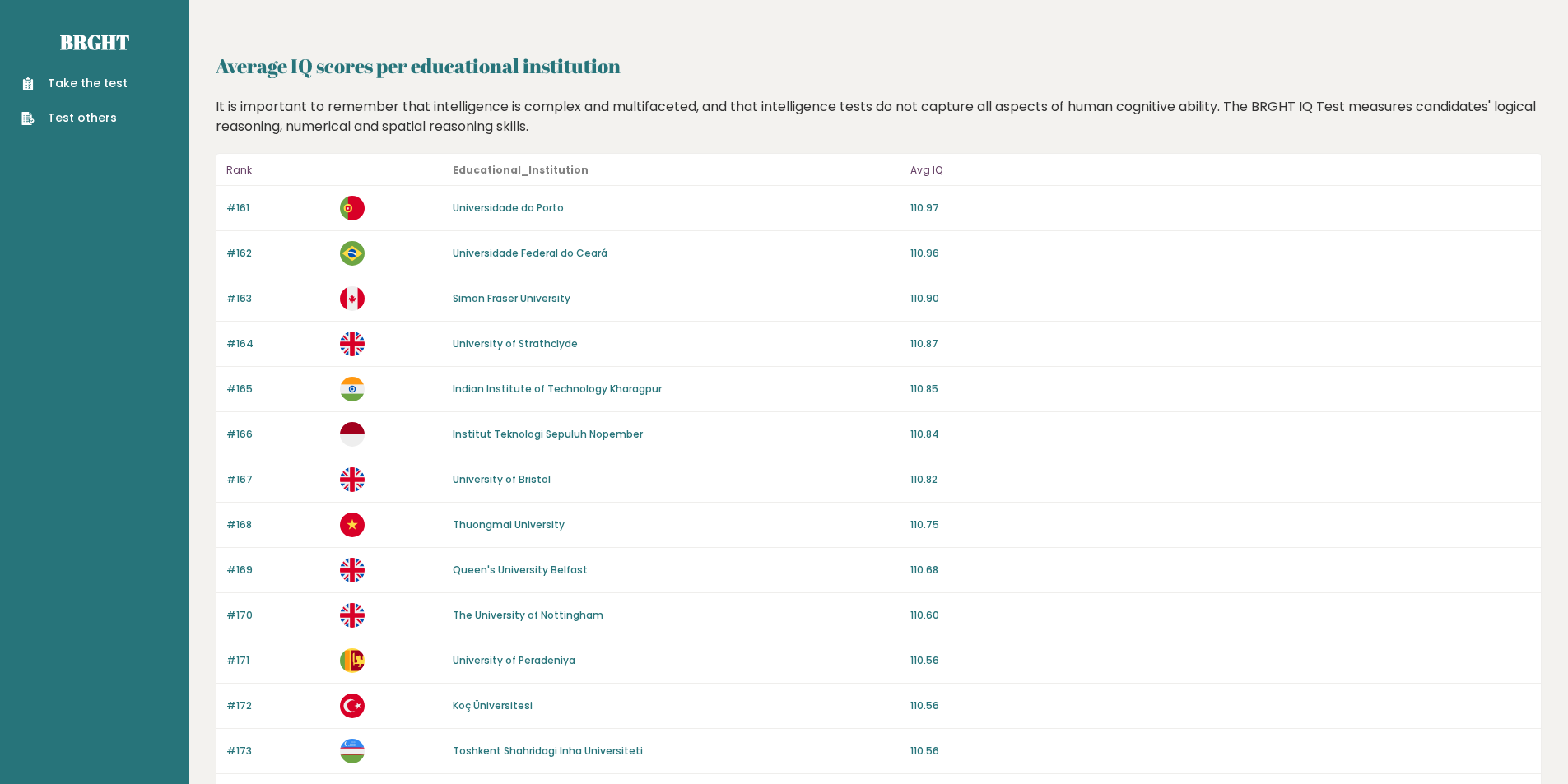 drag, startPoint x: 724, startPoint y: 528, endPoint x: 701, endPoint y: 282, distance: 247.07286 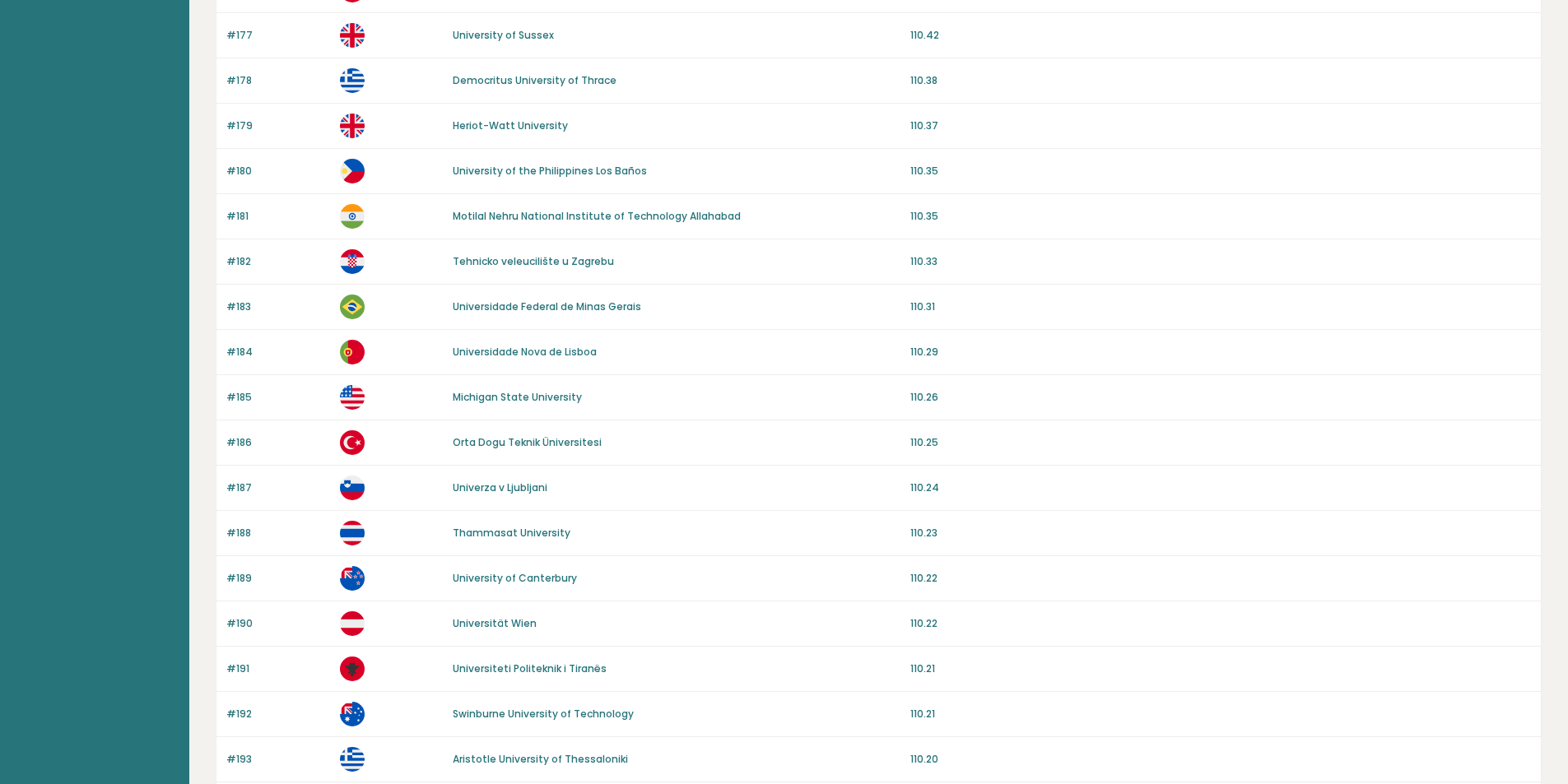 scroll, scrollTop: 1352, scrollLeft: 0, axis: vertical 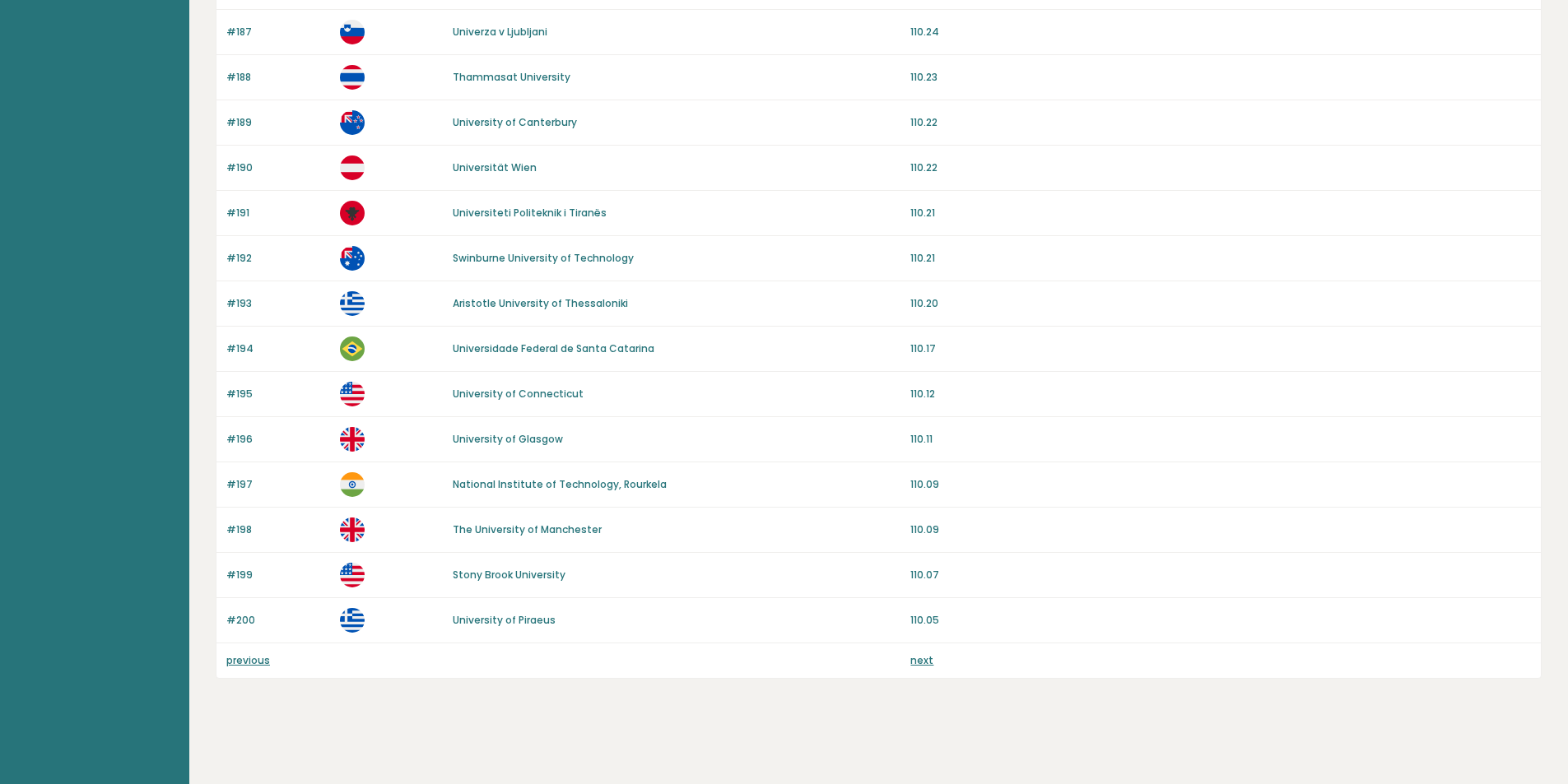 drag, startPoint x: 667, startPoint y: 617, endPoint x: 659, endPoint y: 626, distance: 12.04159 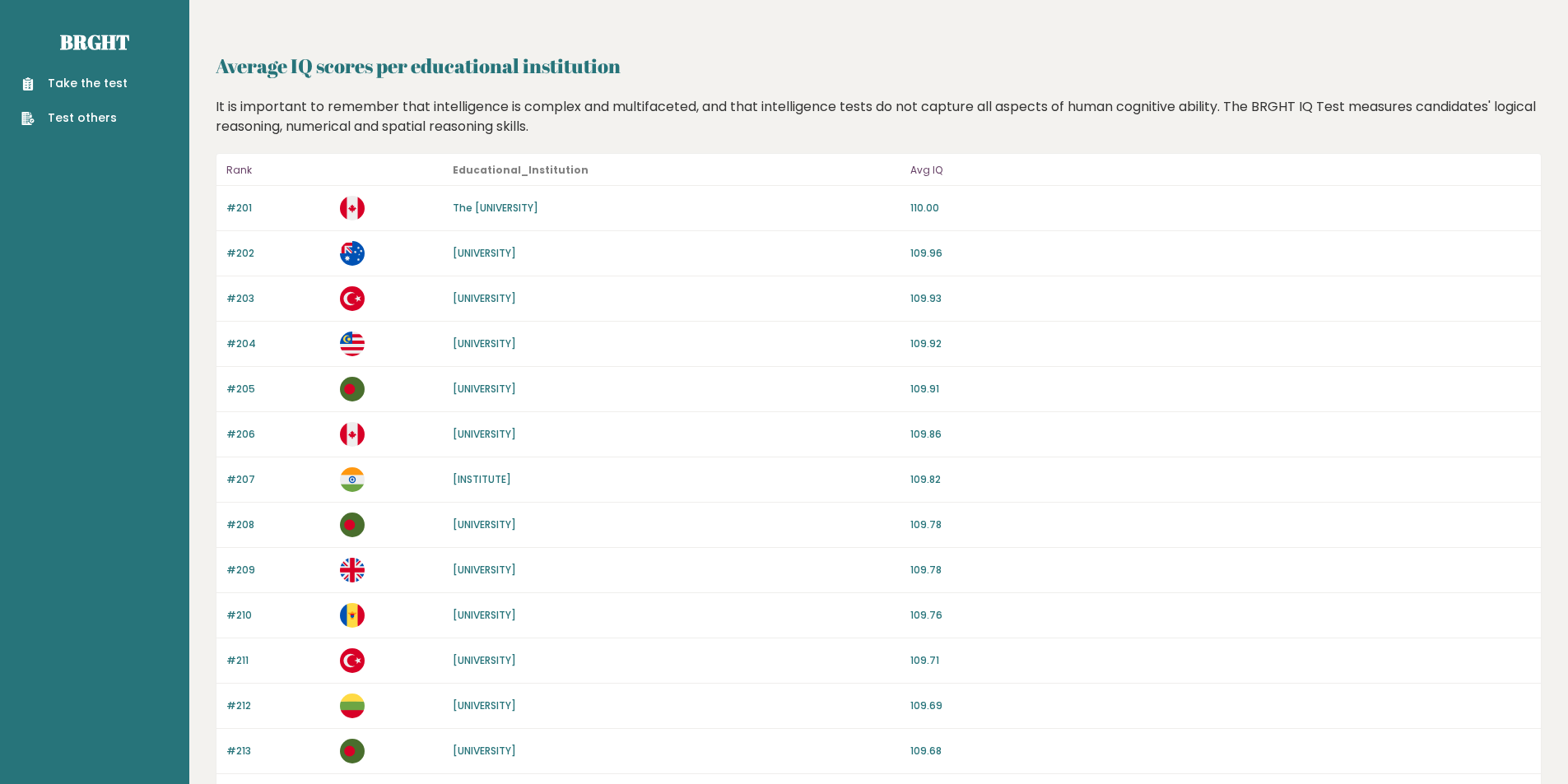 scroll, scrollTop: 0, scrollLeft: 0, axis: both 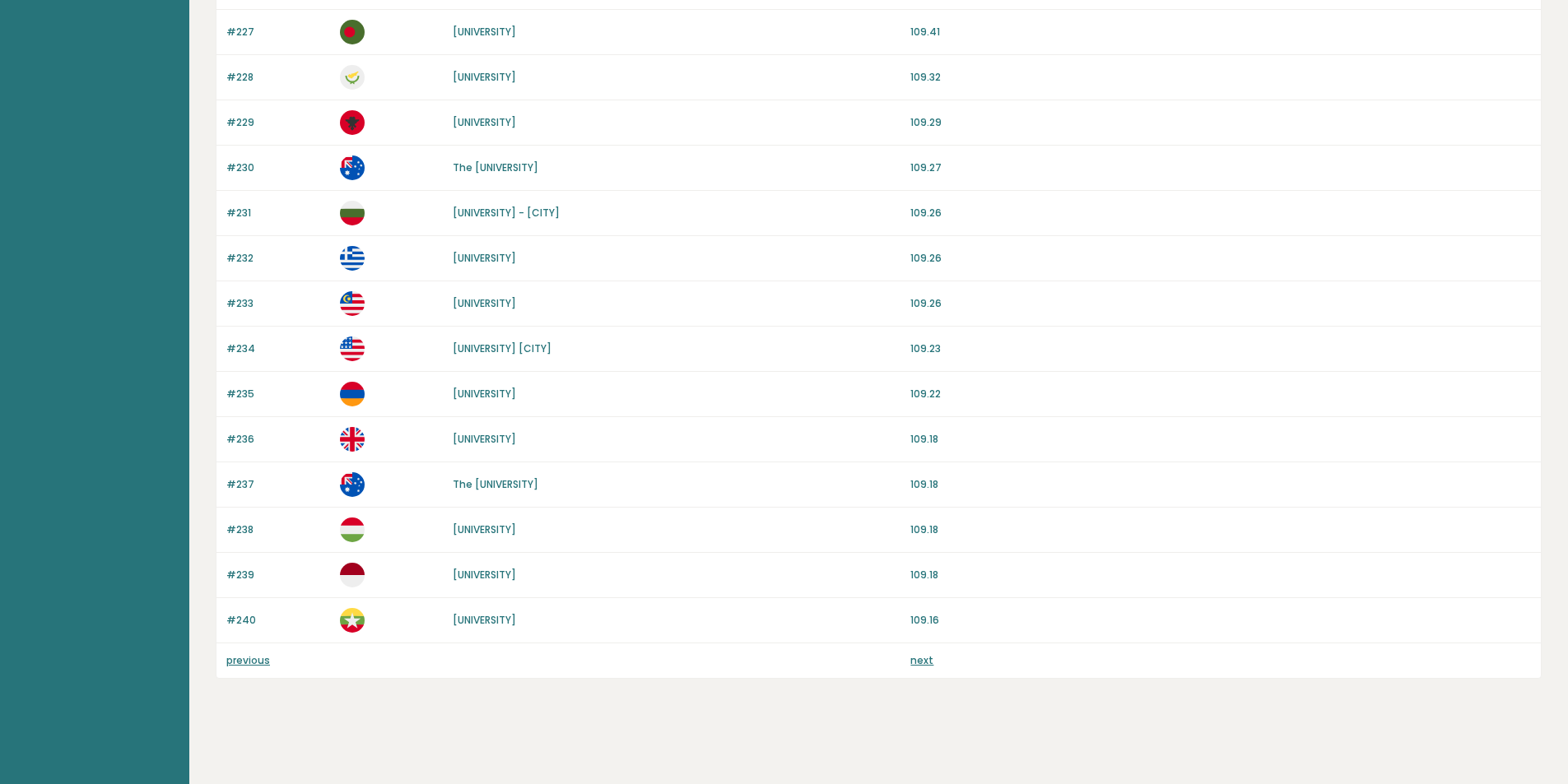 drag, startPoint x: 733, startPoint y: 294, endPoint x: 721, endPoint y: 517, distance: 223.32264 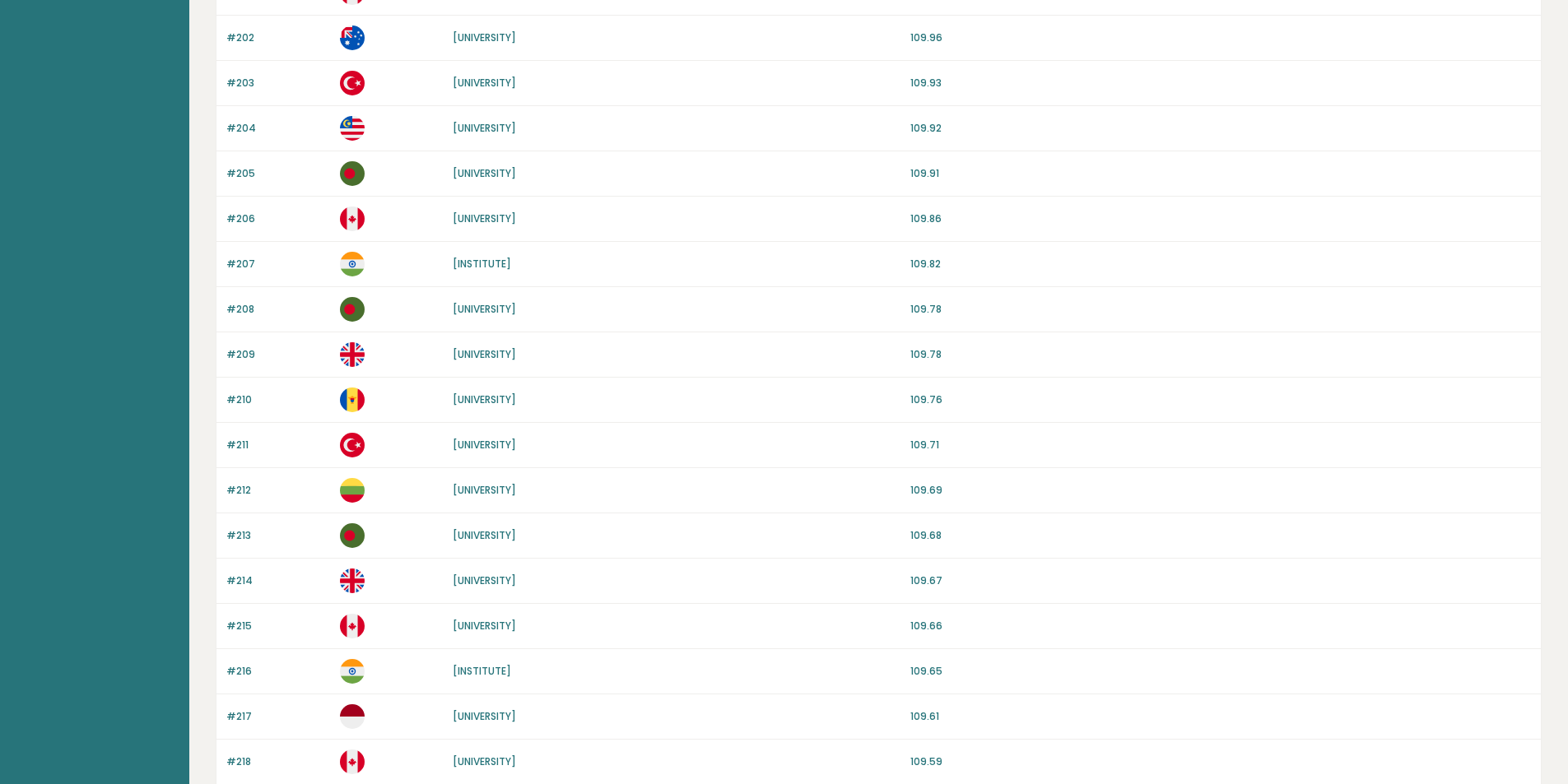scroll, scrollTop: 0, scrollLeft: 0, axis: both 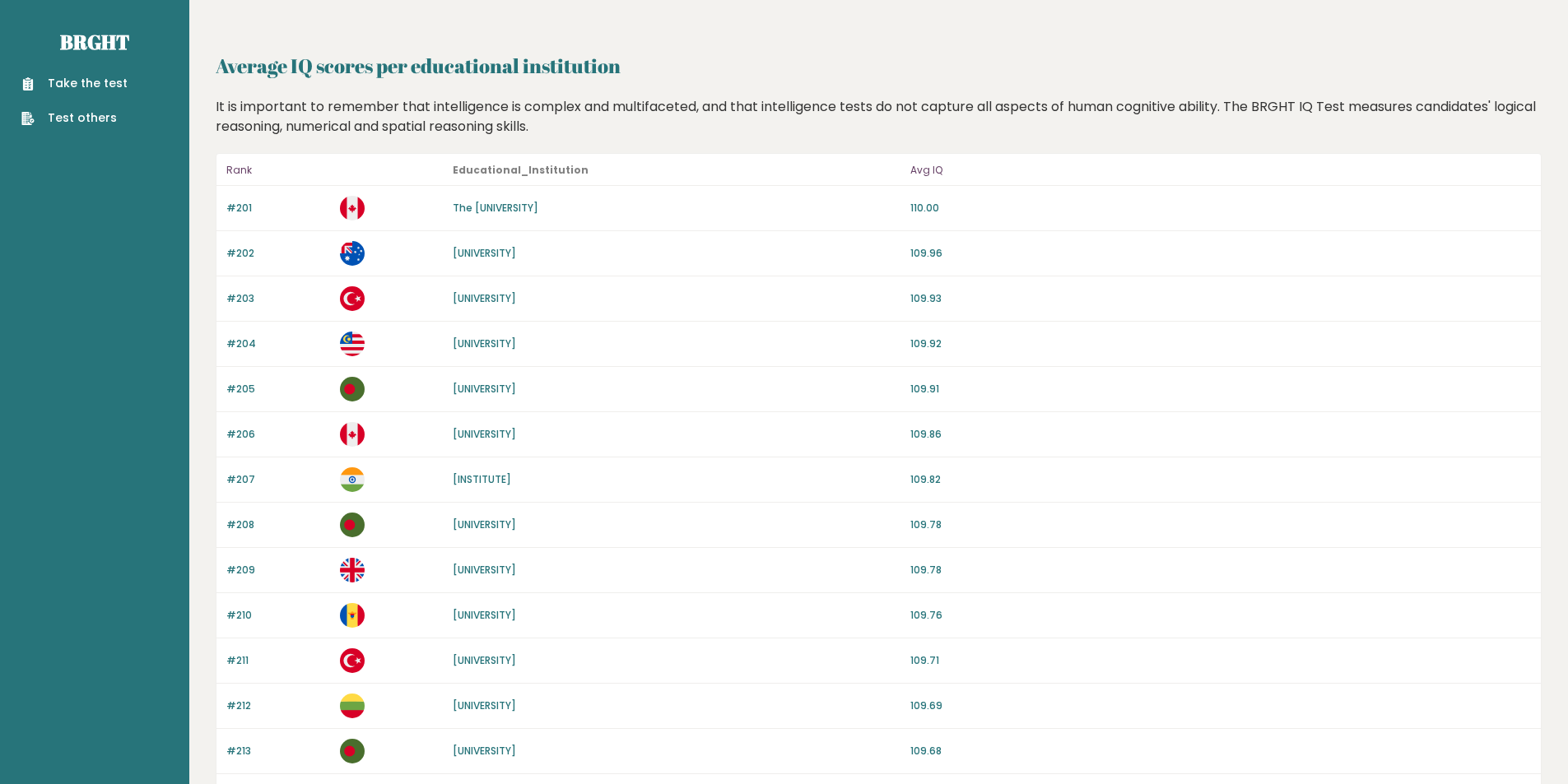 drag, startPoint x: 721, startPoint y: 517, endPoint x: 706, endPoint y: 279, distance: 238.47 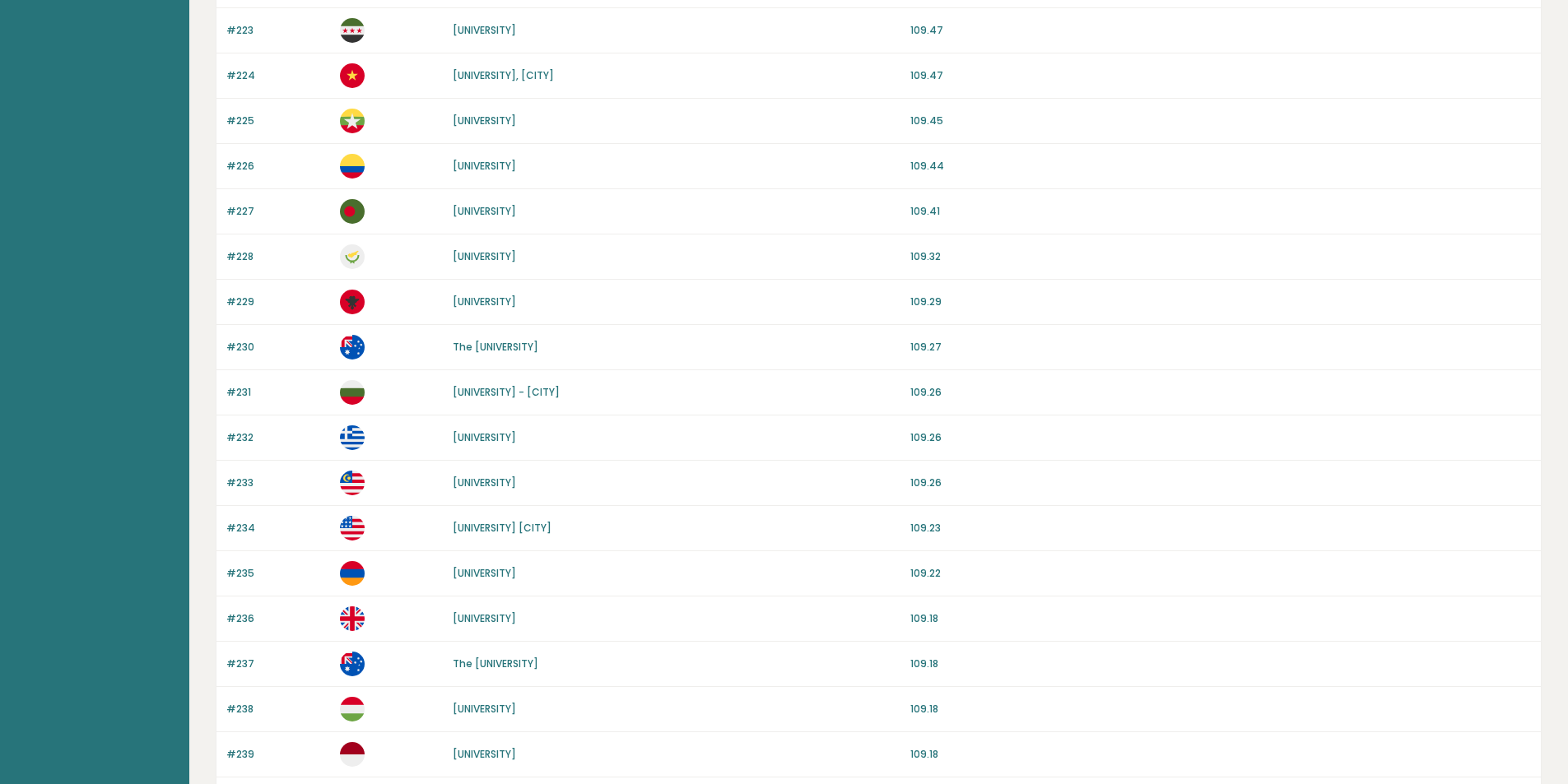 scroll, scrollTop: 1352, scrollLeft: 0, axis: vertical 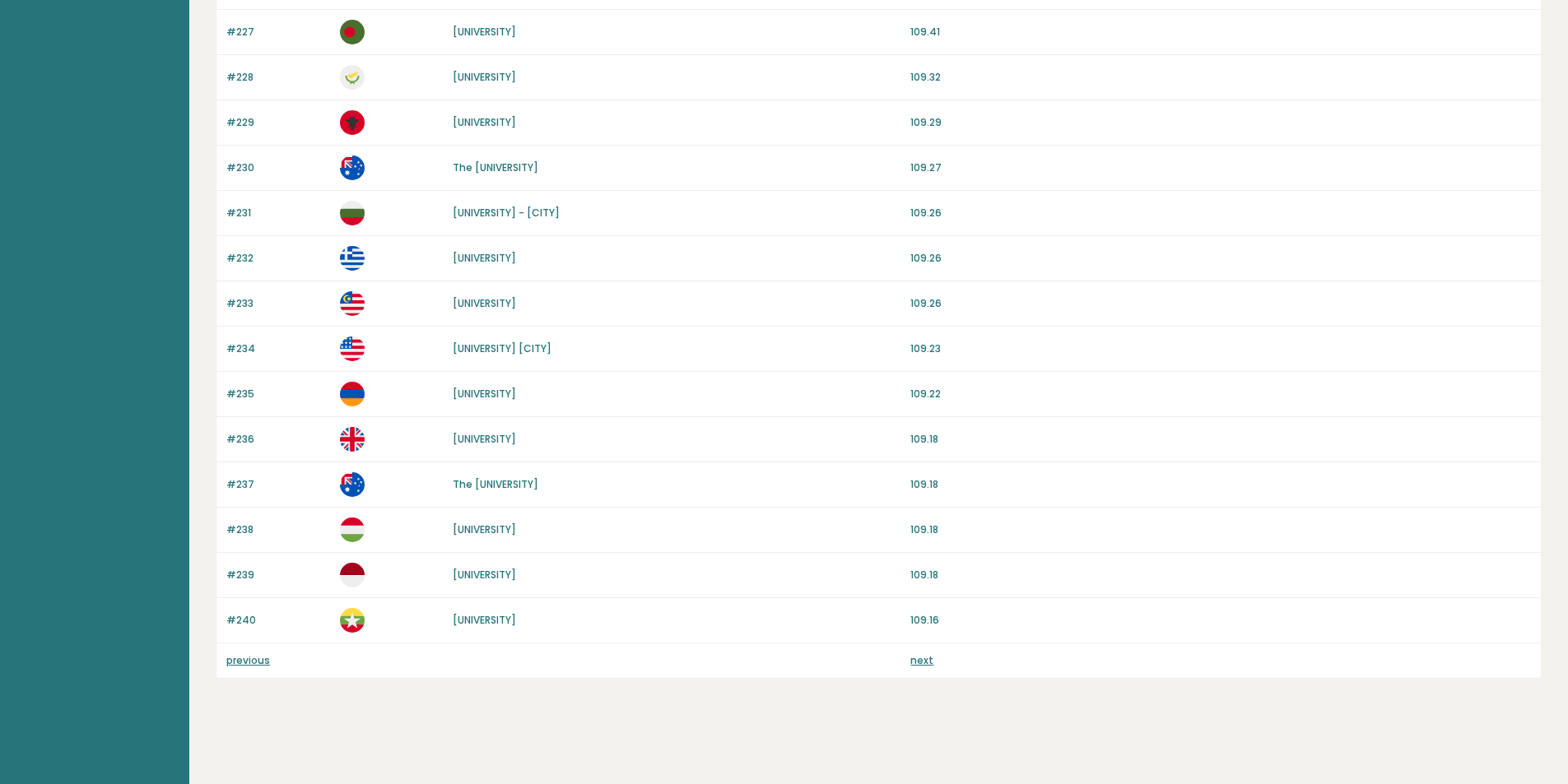 drag, startPoint x: 748, startPoint y: 247, endPoint x: 744, endPoint y: 531, distance: 284.02817 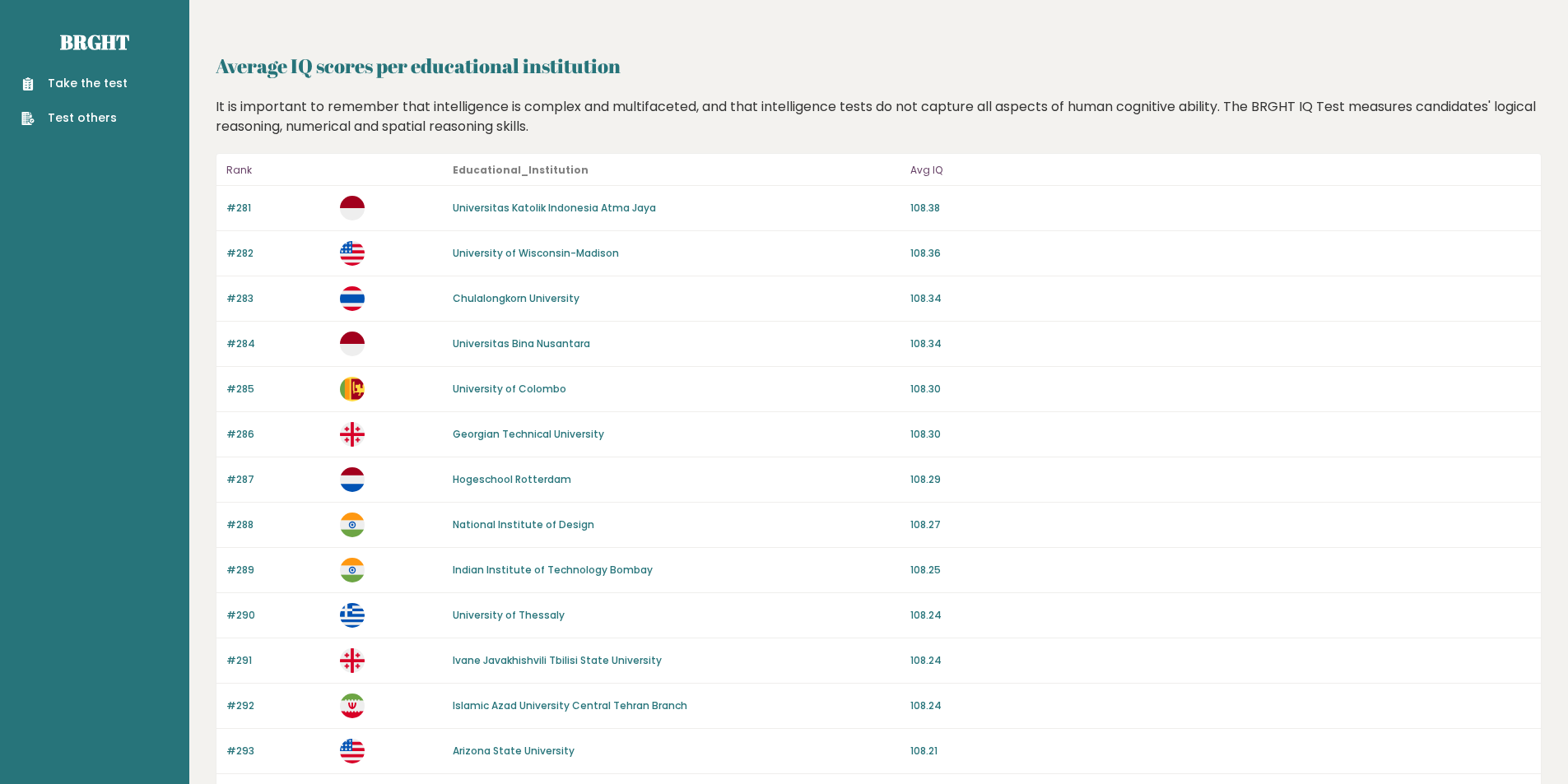 scroll, scrollTop: 0, scrollLeft: 0, axis: both 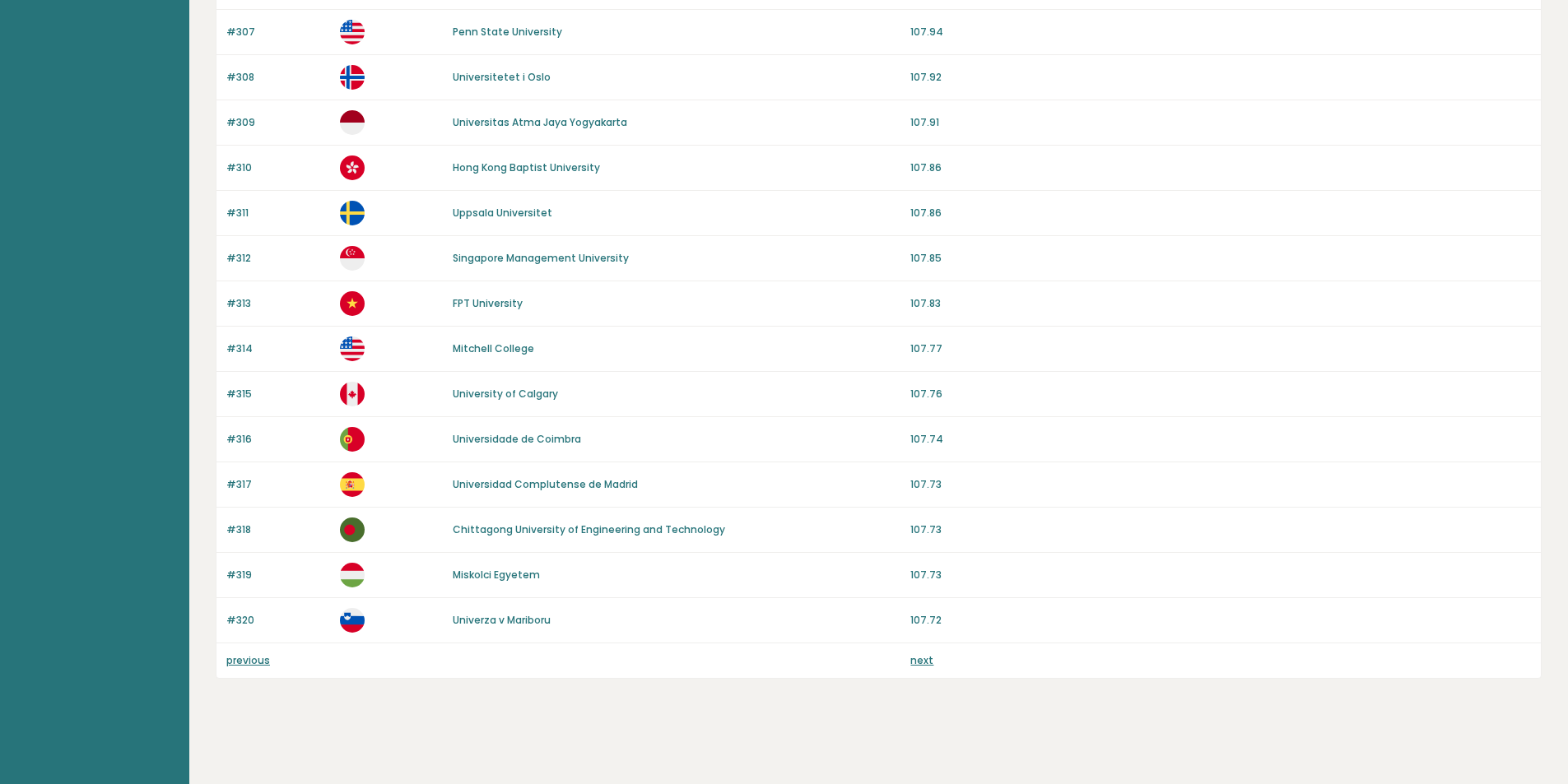drag, startPoint x: 691, startPoint y: 295, endPoint x: 703, endPoint y: 452, distance: 157.45793 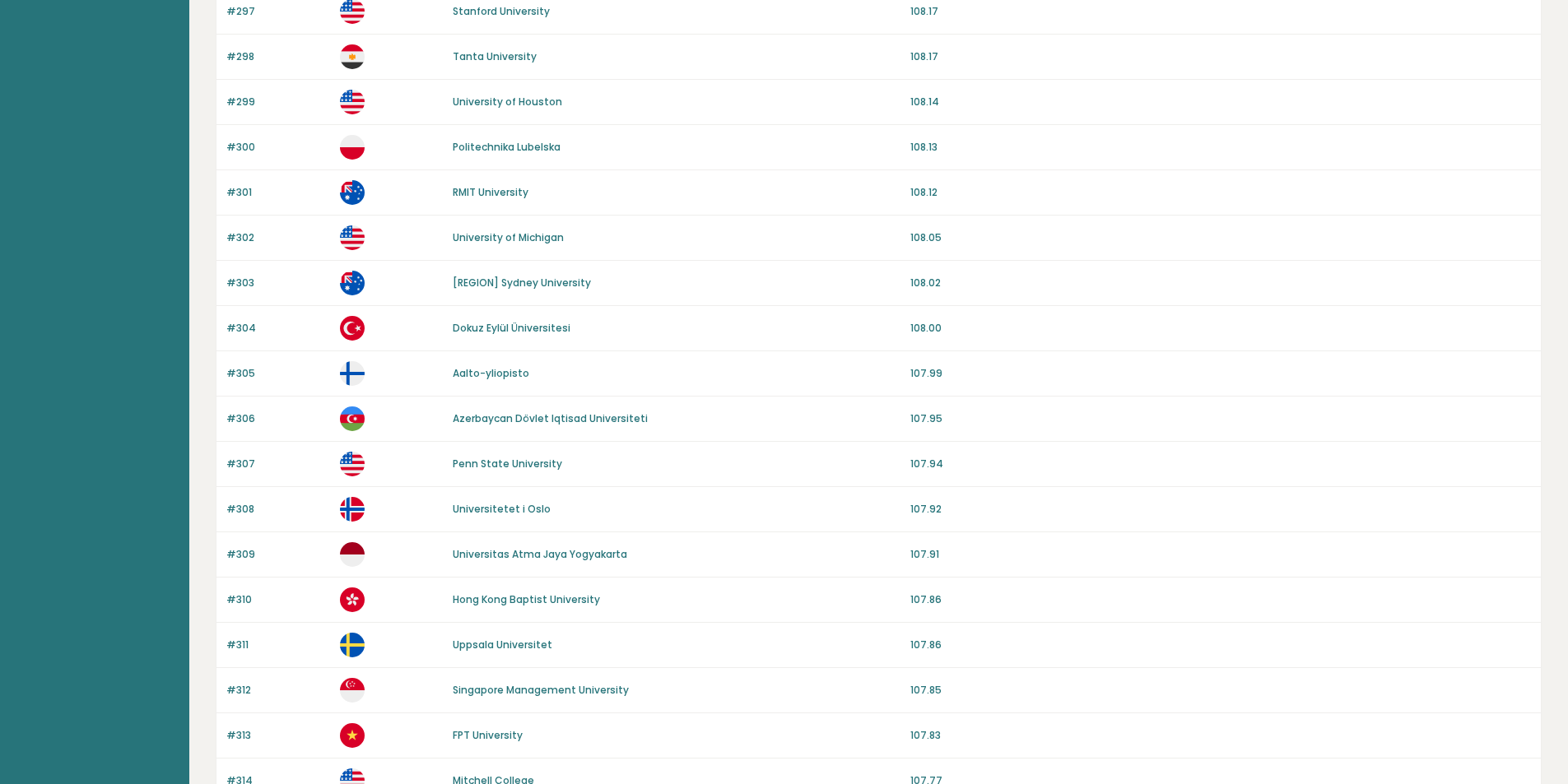 scroll, scrollTop: 552, scrollLeft: 0, axis: vertical 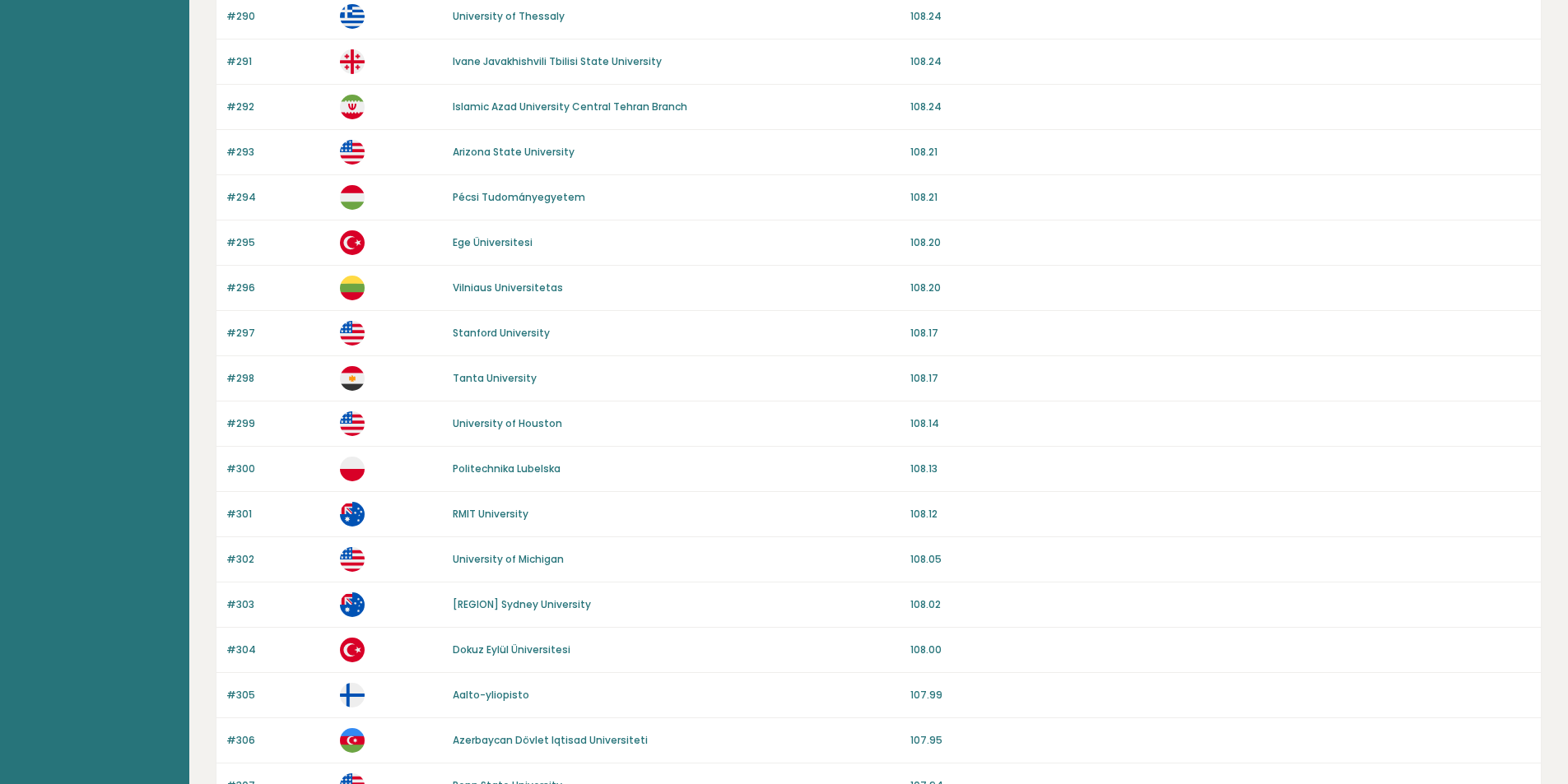 drag, startPoint x: 677, startPoint y: 587, endPoint x: 650, endPoint y: 436, distance: 153.3949 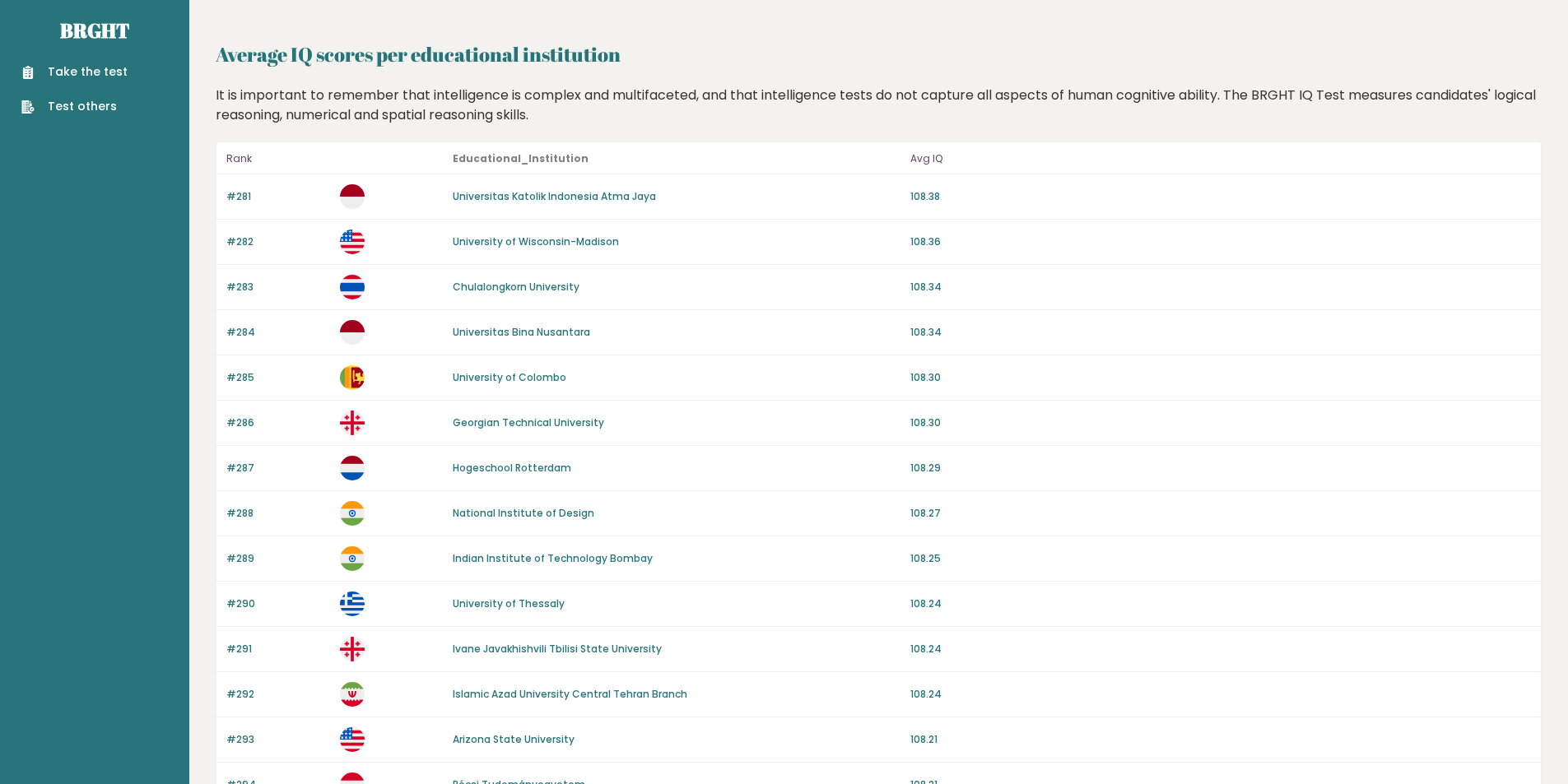 scroll, scrollTop: 0, scrollLeft: 0, axis: both 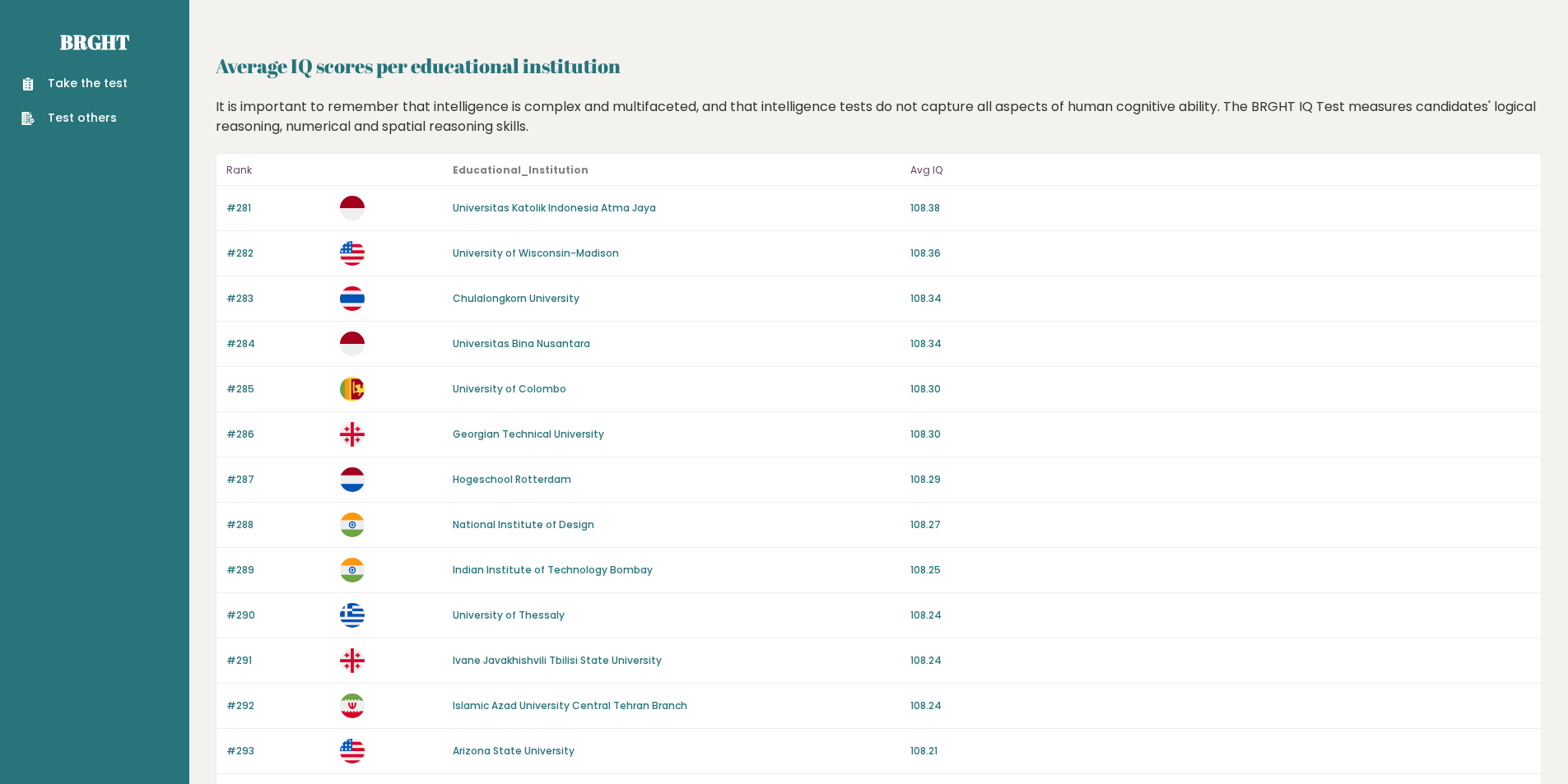 drag, startPoint x: 710, startPoint y: 421, endPoint x: 699, endPoint y: 341, distance: 80.75271 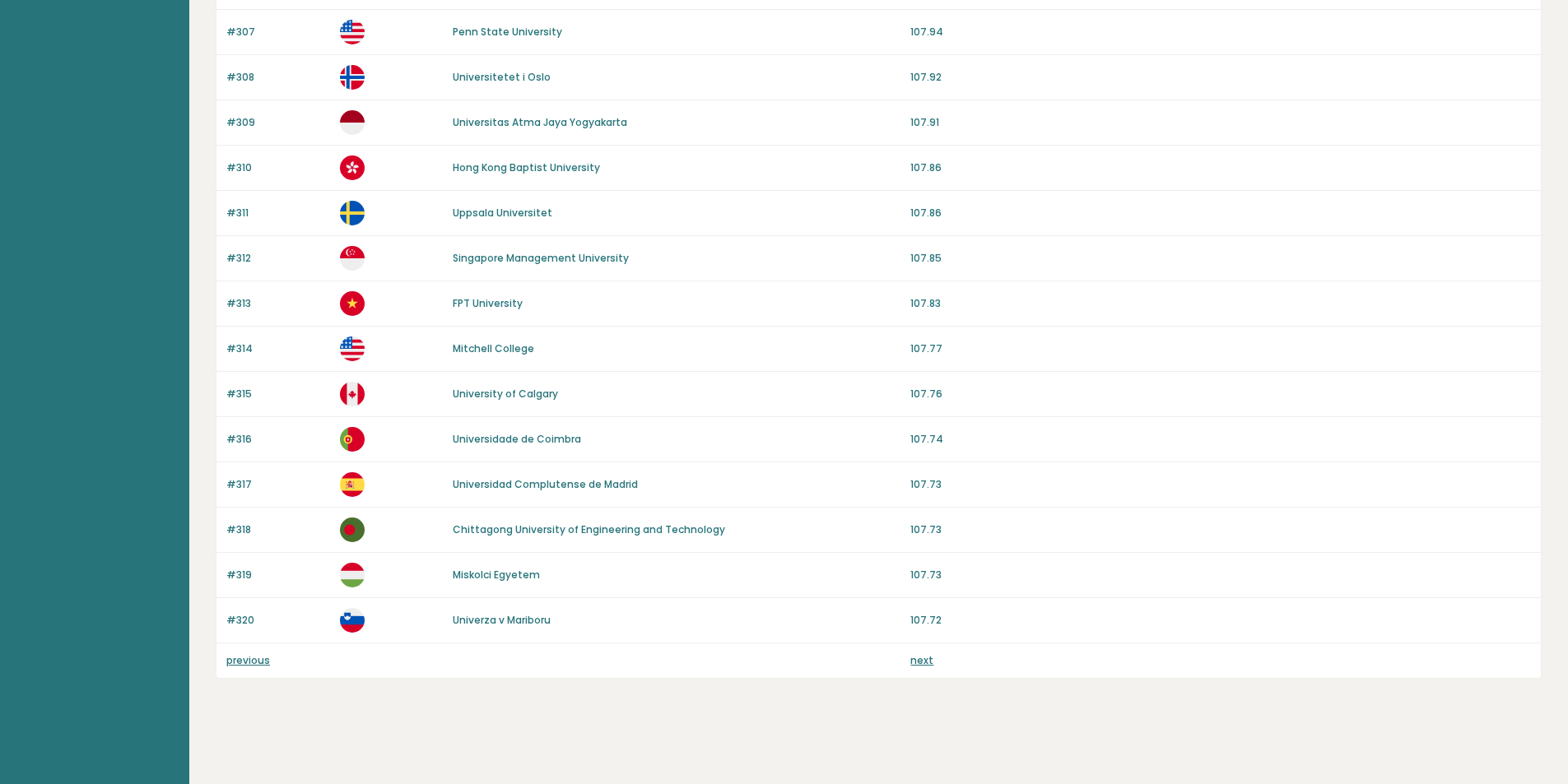 drag, startPoint x: 700, startPoint y: 428, endPoint x: 716, endPoint y: 643, distance: 215.59453 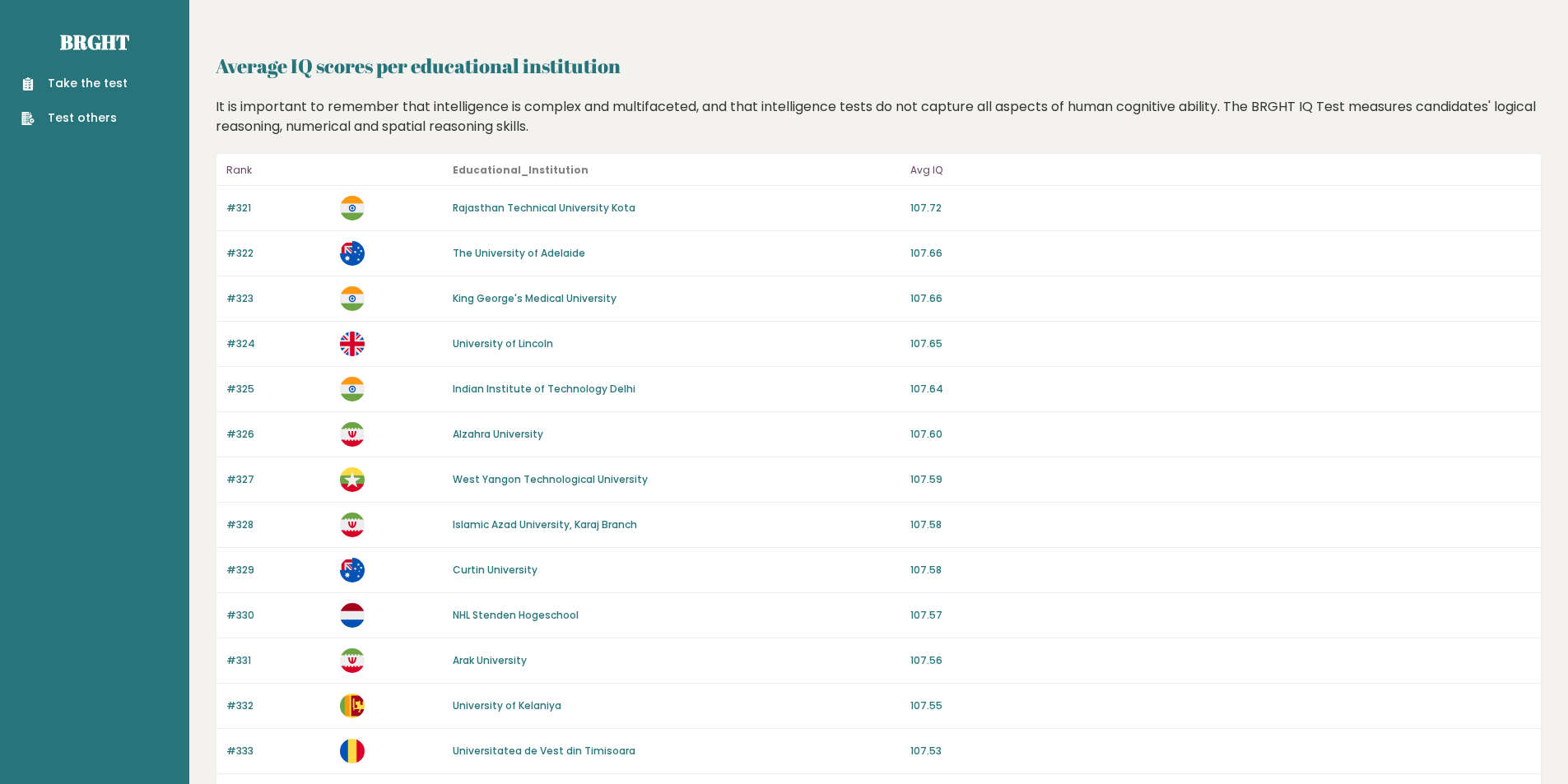 scroll, scrollTop: 0, scrollLeft: 0, axis: both 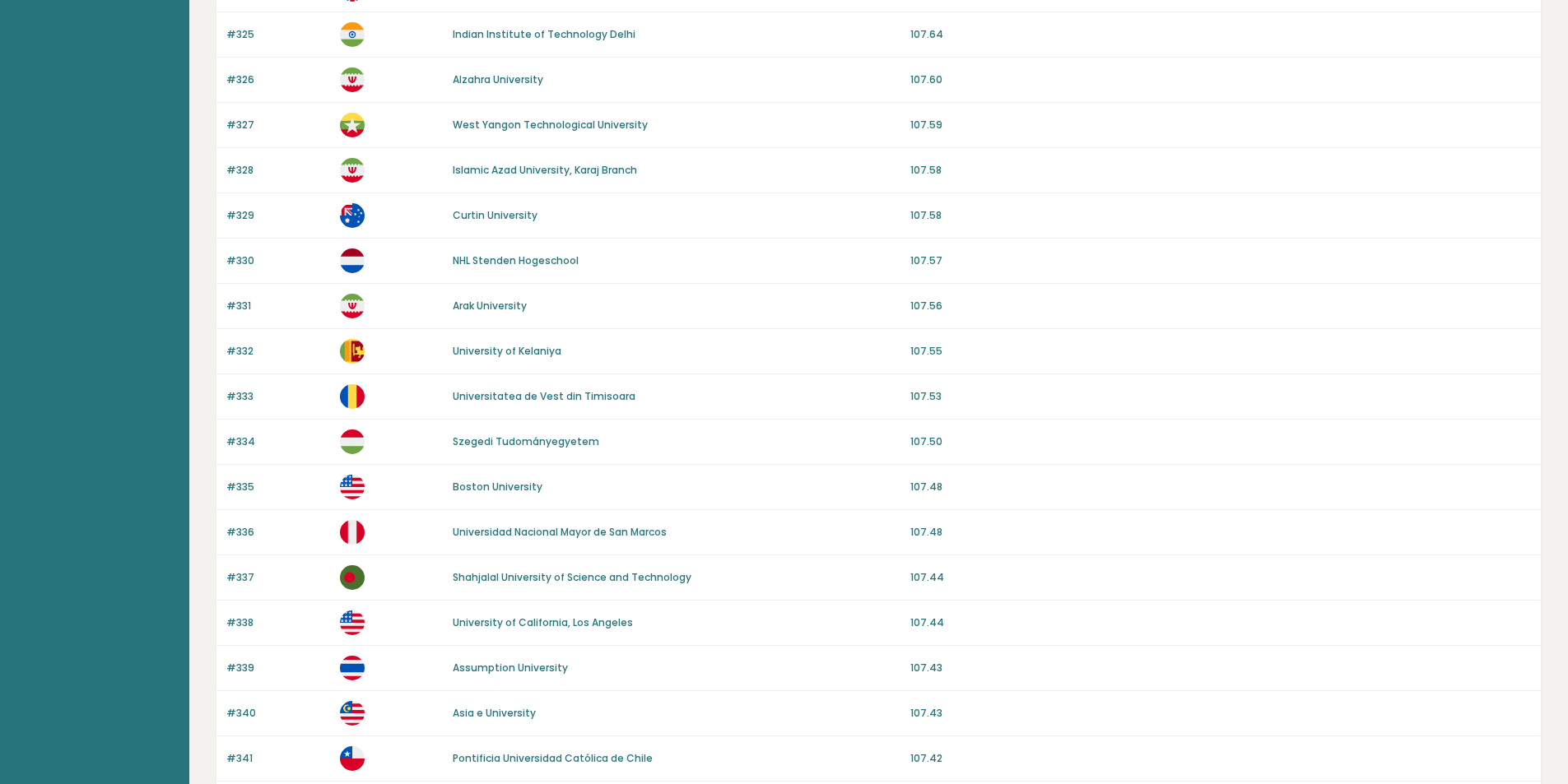 drag, startPoint x: 729, startPoint y: 293, endPoint x: 712, endPoint y: 399, distance: 107.35455 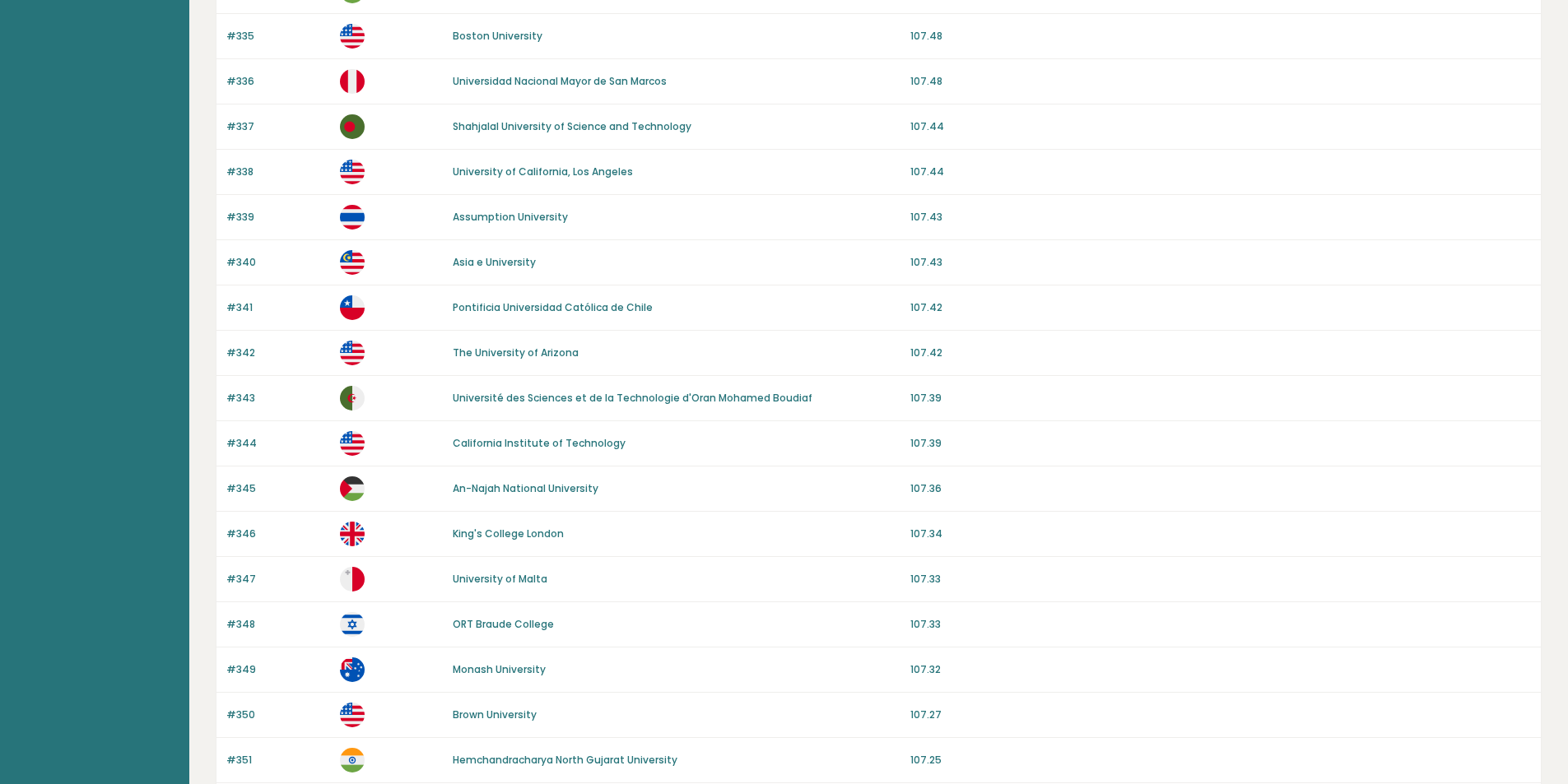 drag, startPoint x: 684, startPoint y: 266, endPoint x: 699, endPoint y: 343, distance: 78.447435 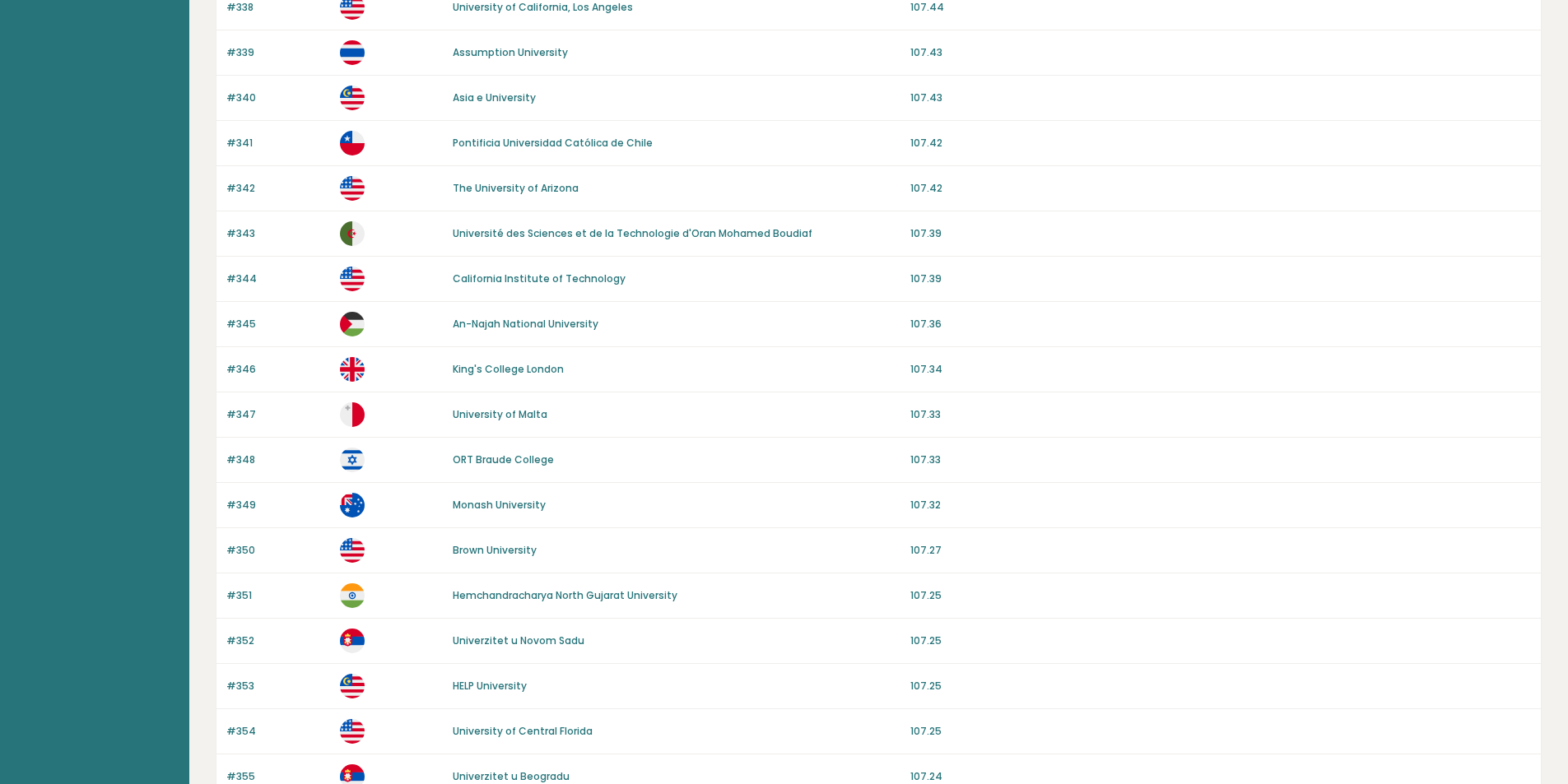 scroll, scrollTop: 1352, scrollLeft: 0, axis: vertical 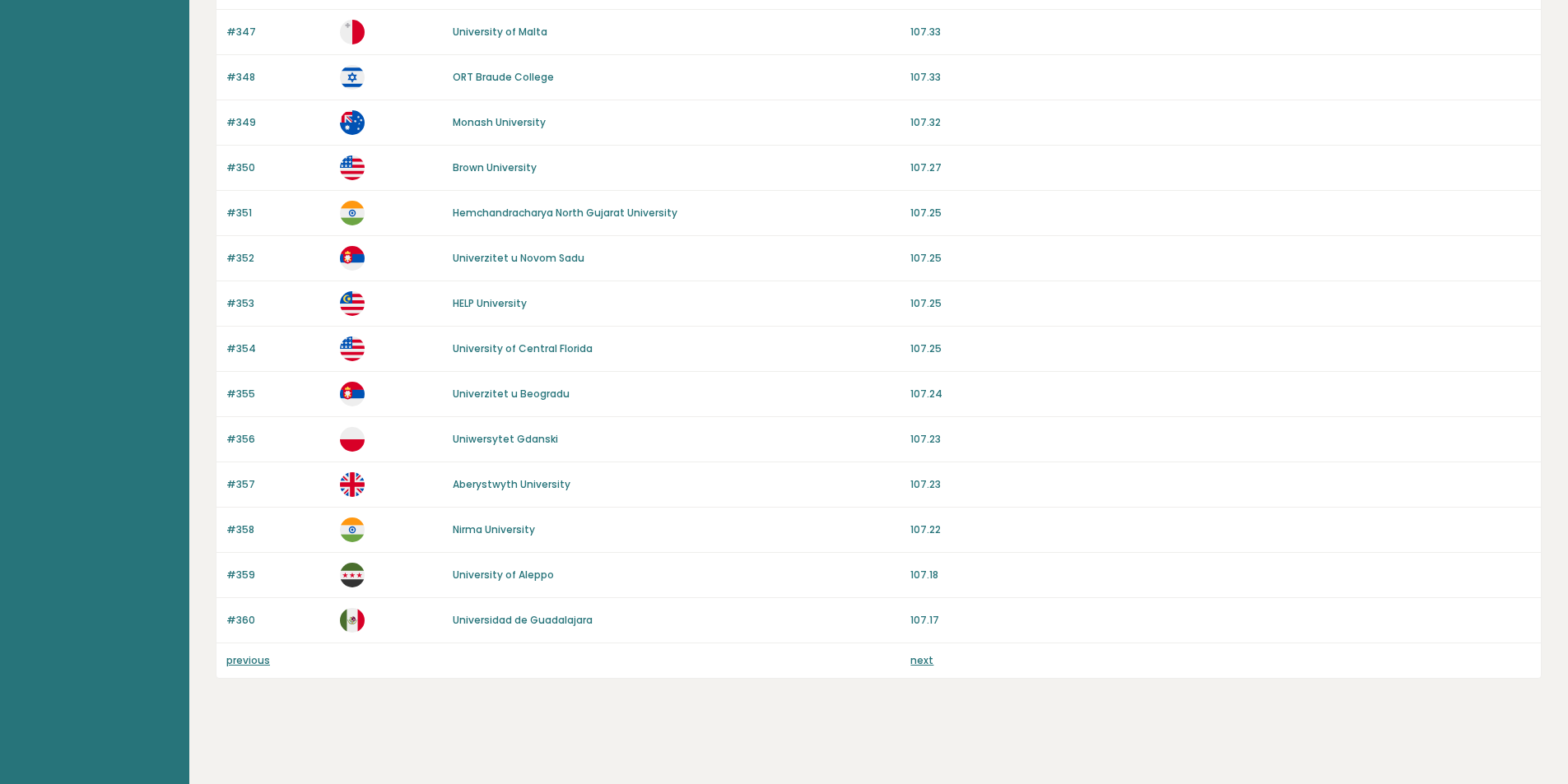 drag, startPoint x: 687, startPoint y: 505, endPoint x: 686, endPoint y: 670, distance: 165.00303 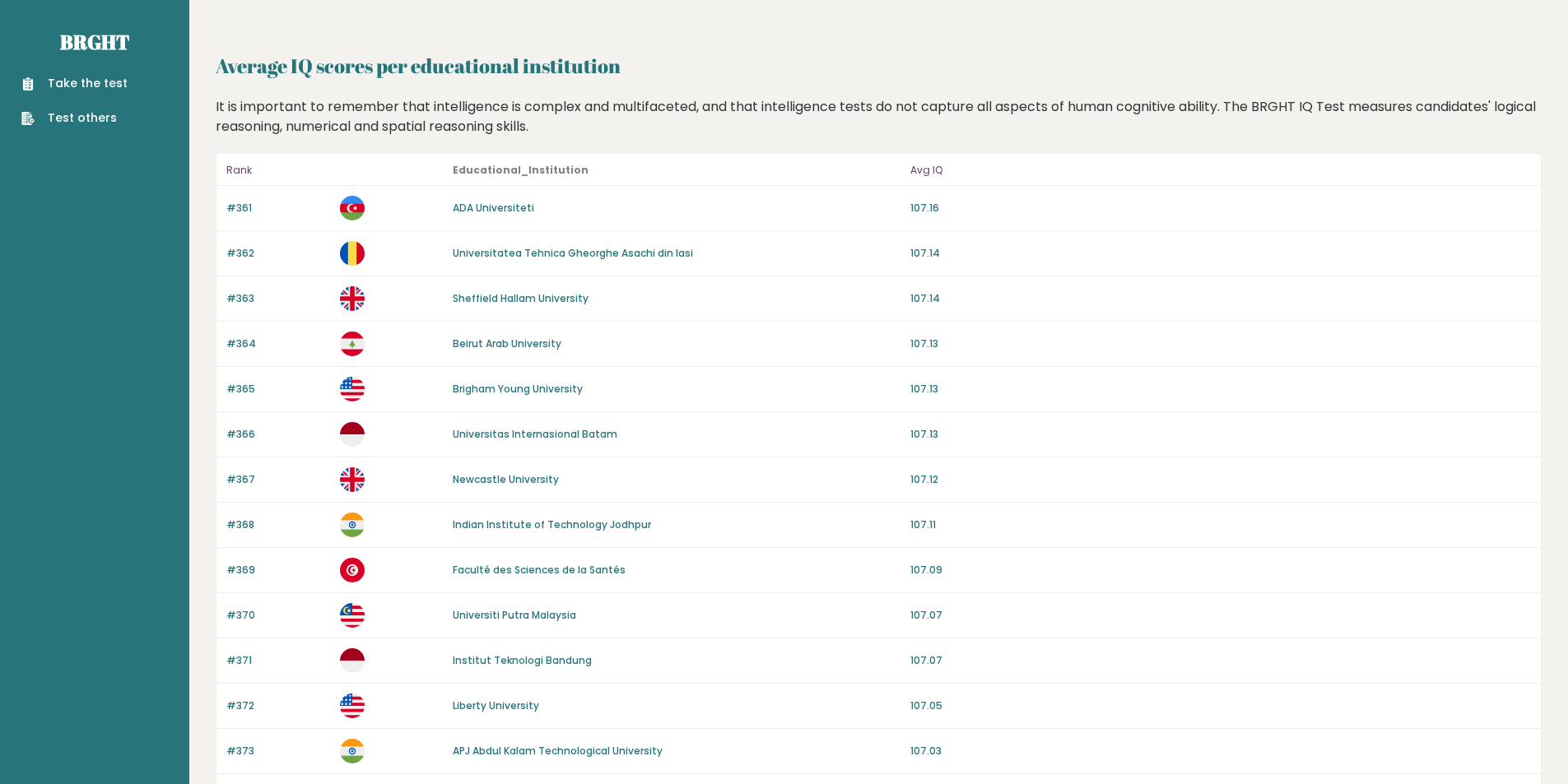 scroll, scrollTop: 0, scrollLeft: 0, axis: both 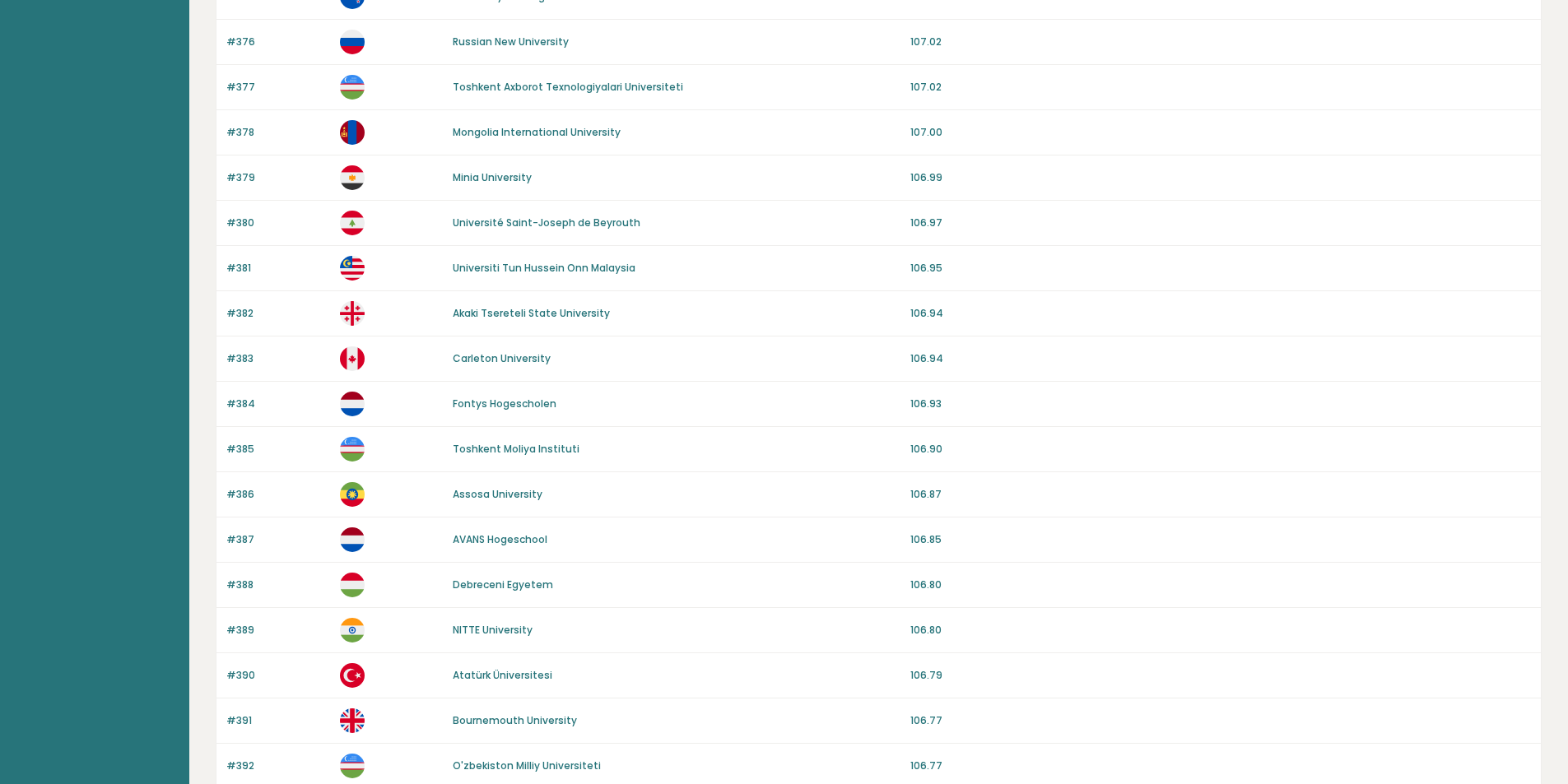 drag, startPoint x: 675, startPoint y: 382, endPoint x: 656, endPoint y: 443, distance: 63.89053 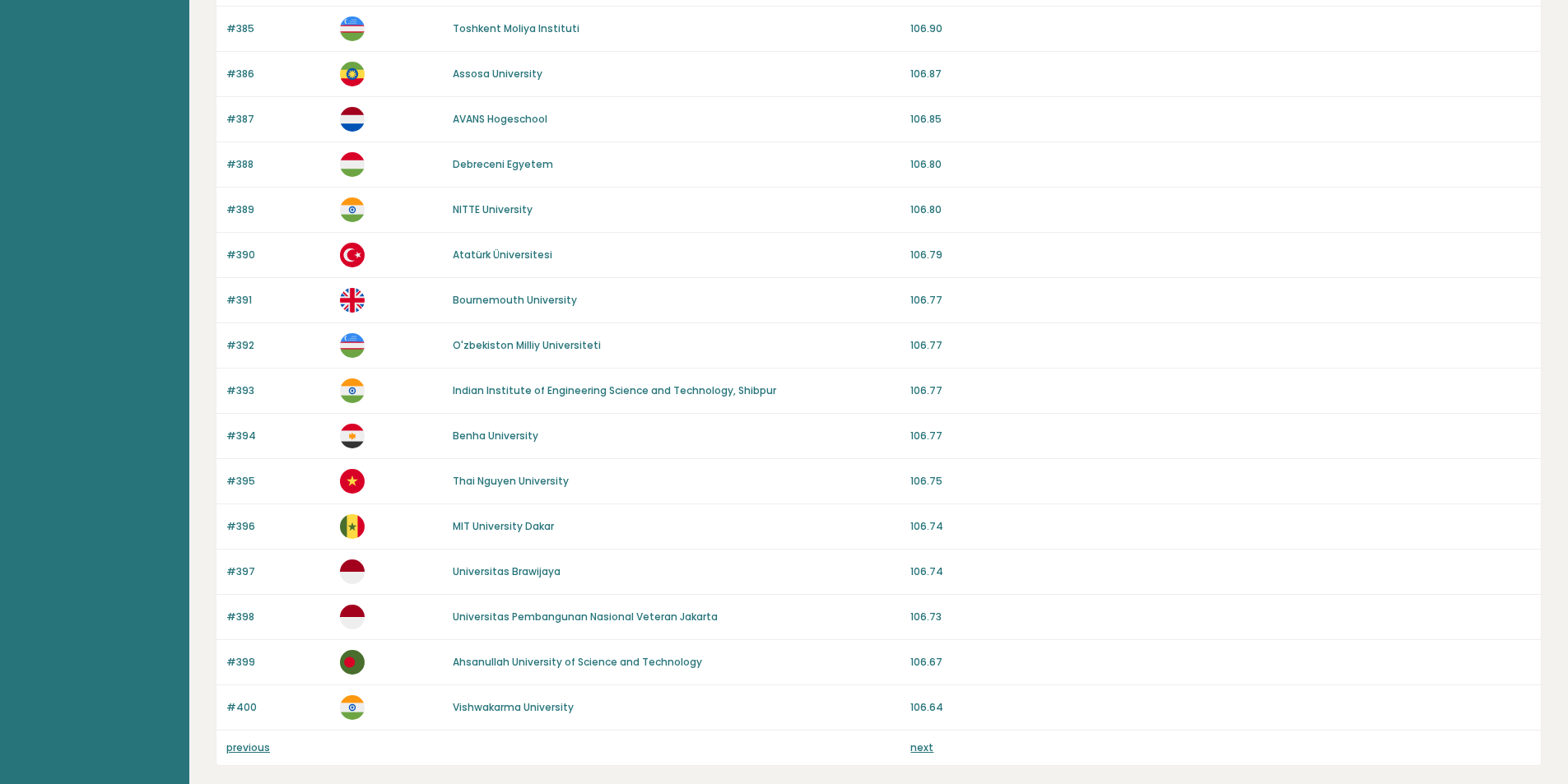 scroll, scrollTop: 1352, scrollLeft: 0, axis: vertical 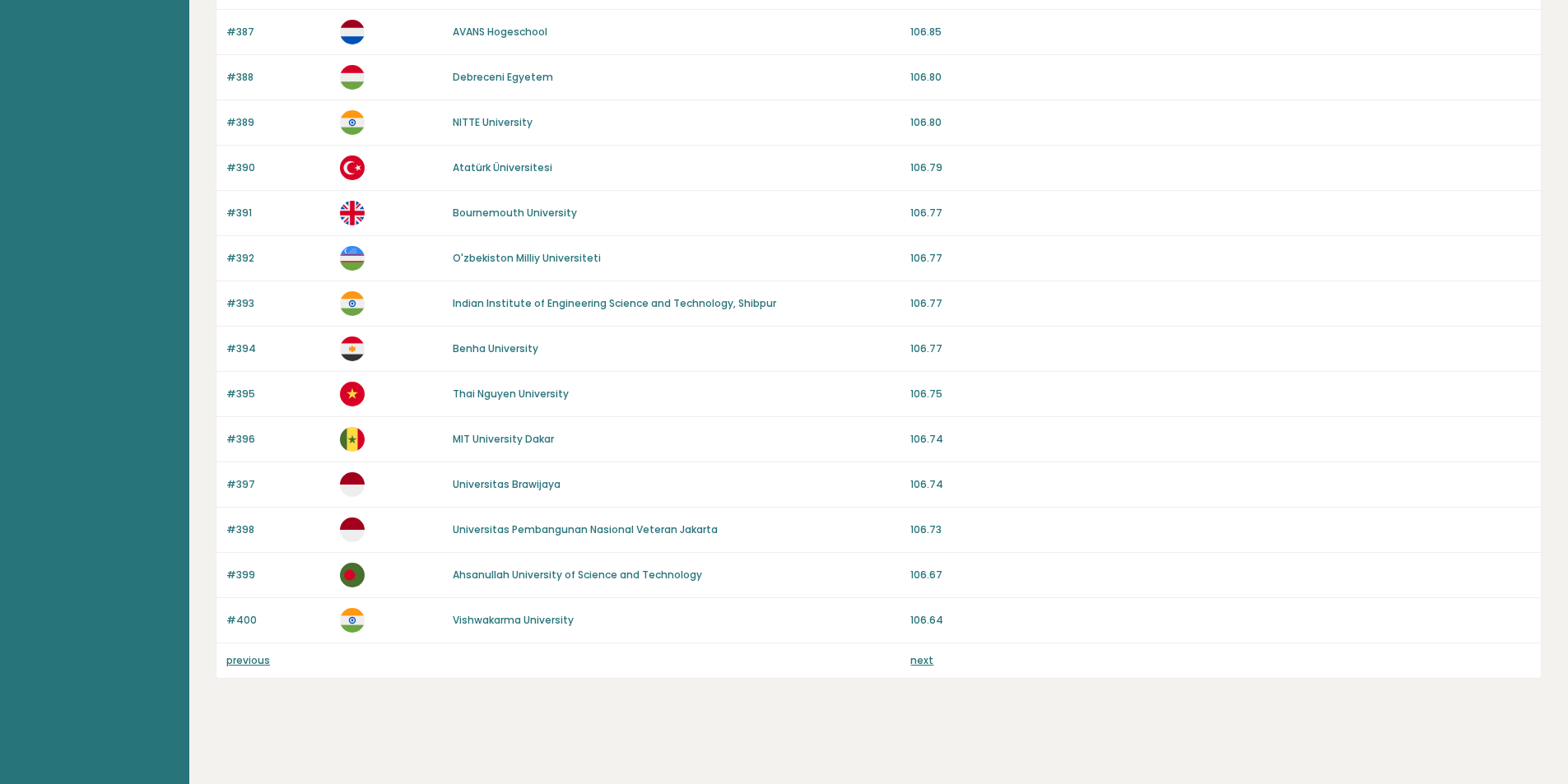drag, startPoint x: 656, startPoint y: 443, endPoint x: 656, endPoint y: 536, distance: 93 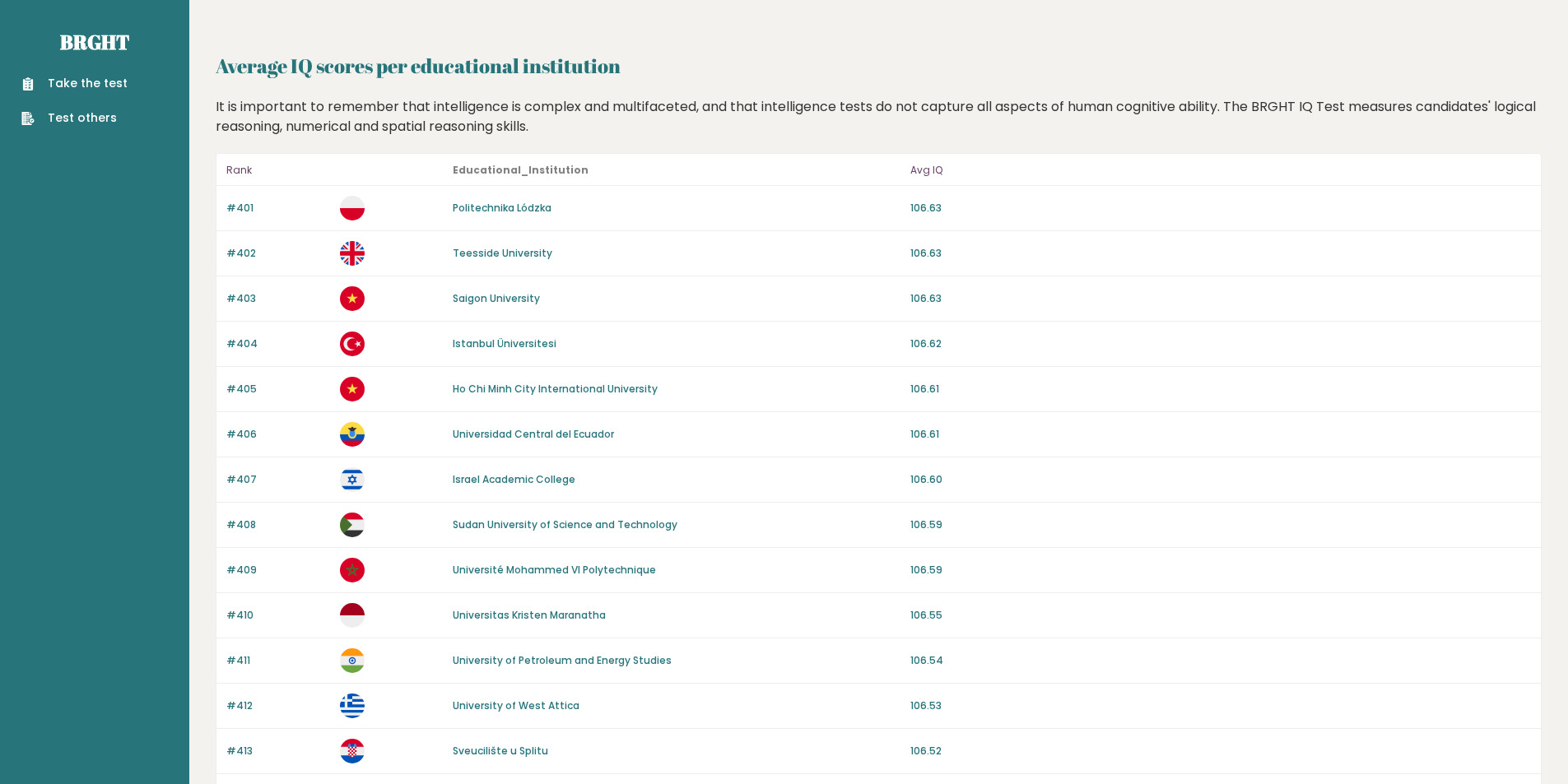 scroll, scrollTop: 0, scrollLeft: 0, axis: both 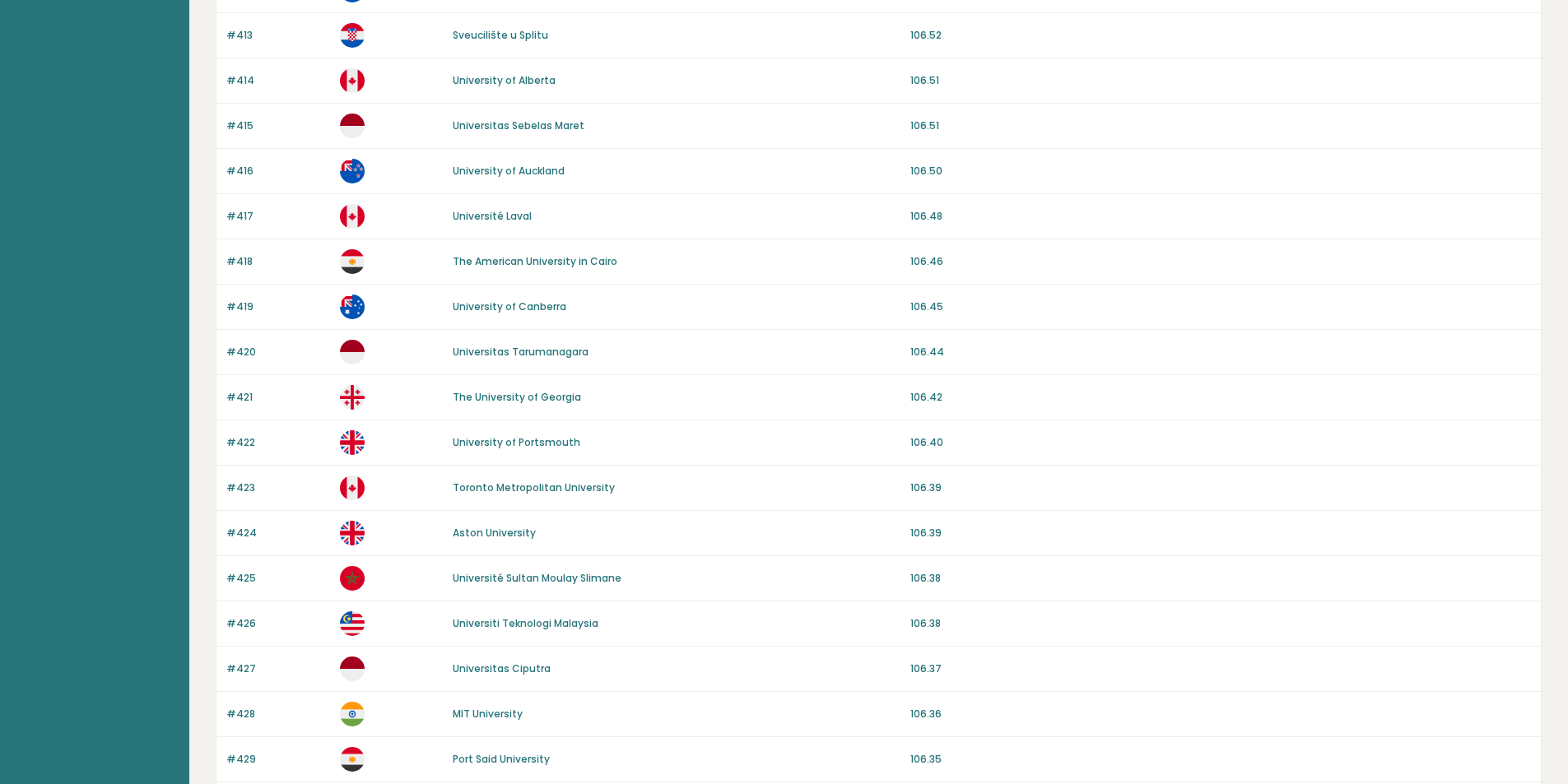 drag, startPoint x: 700, startPoint y: 298, endPoint x: 718, endPoint y: 440, distance: 143.1363 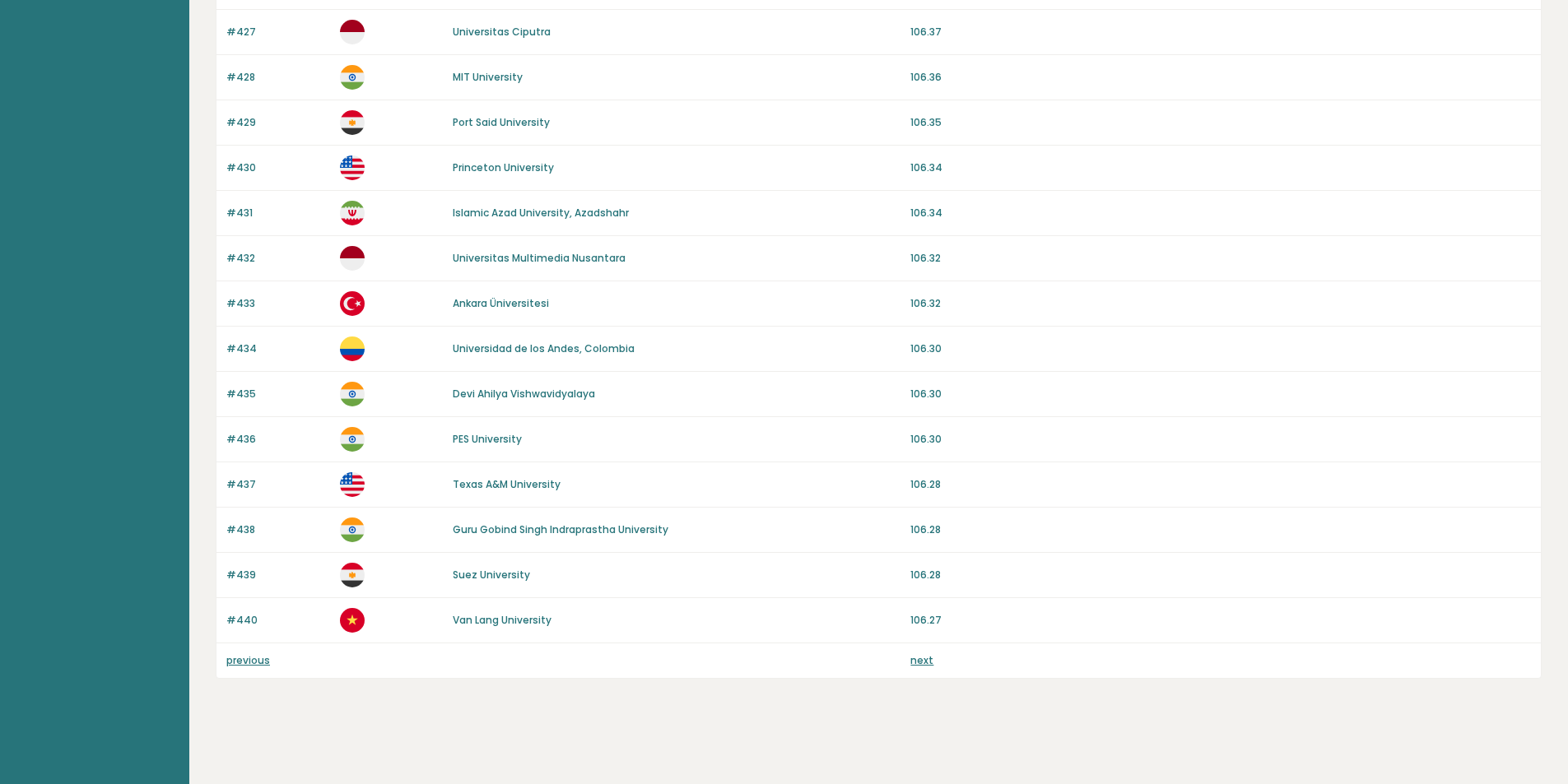 drag, startPoint x: 682, startPoint y: 326, endPoint x: 644, endPoint y: 571, distance: 247.92943 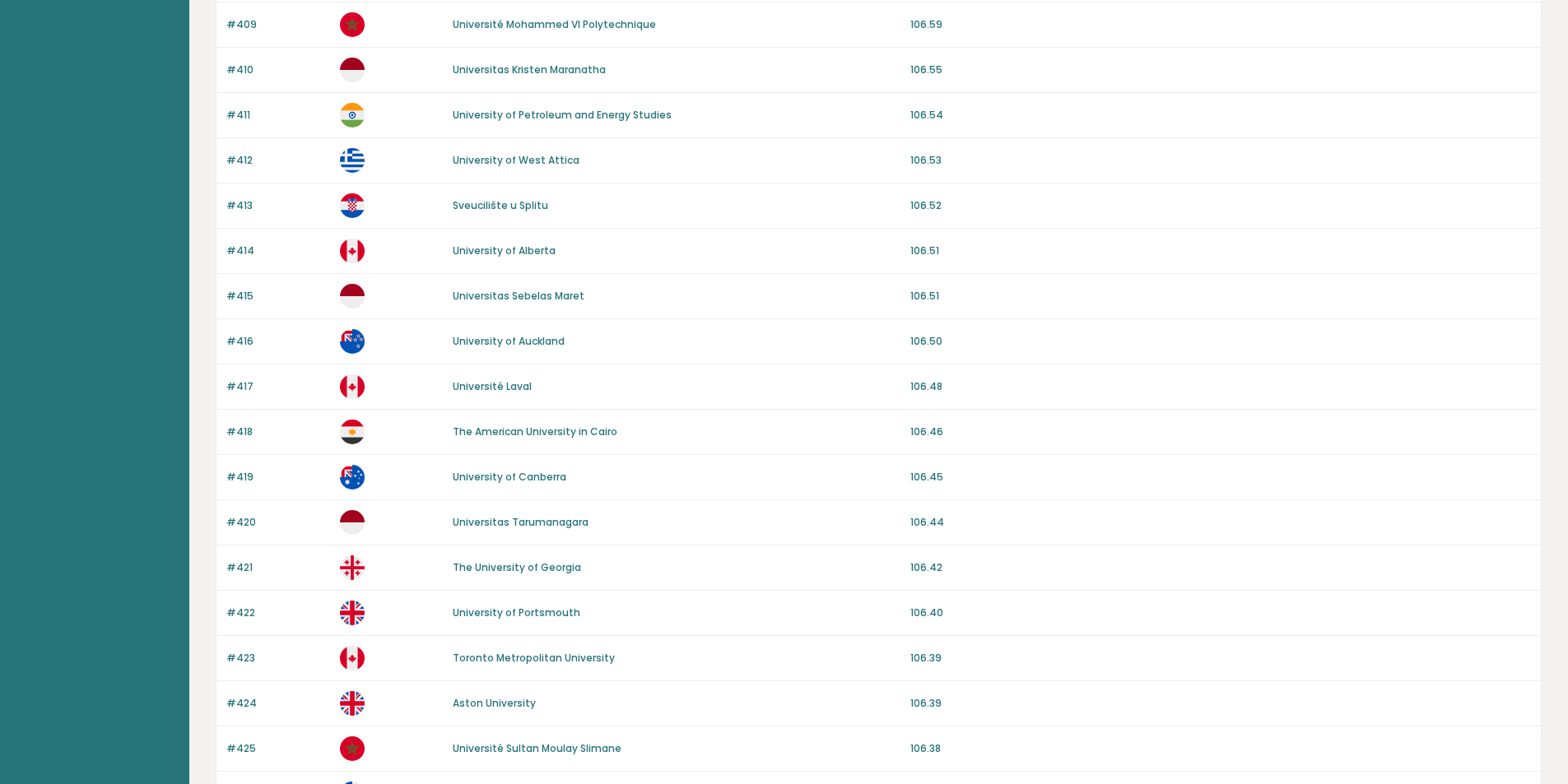 scroll, scrollTop: 0, scrollLeft: 0, axis: both 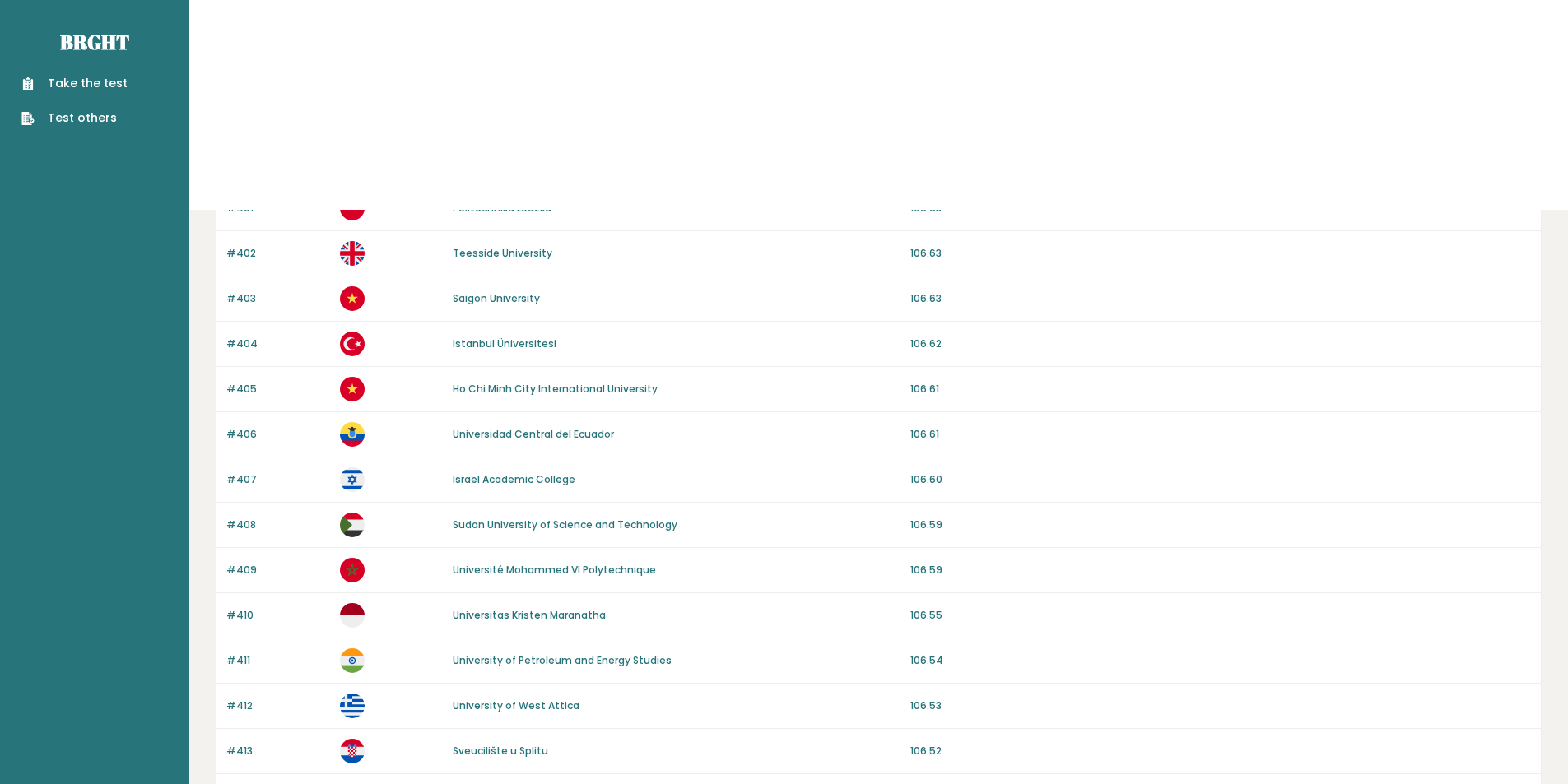 drag, startPoint x: 644, startPoint y: 571, endPoint x: 640, endPoint y: 252, distance: 319.02508 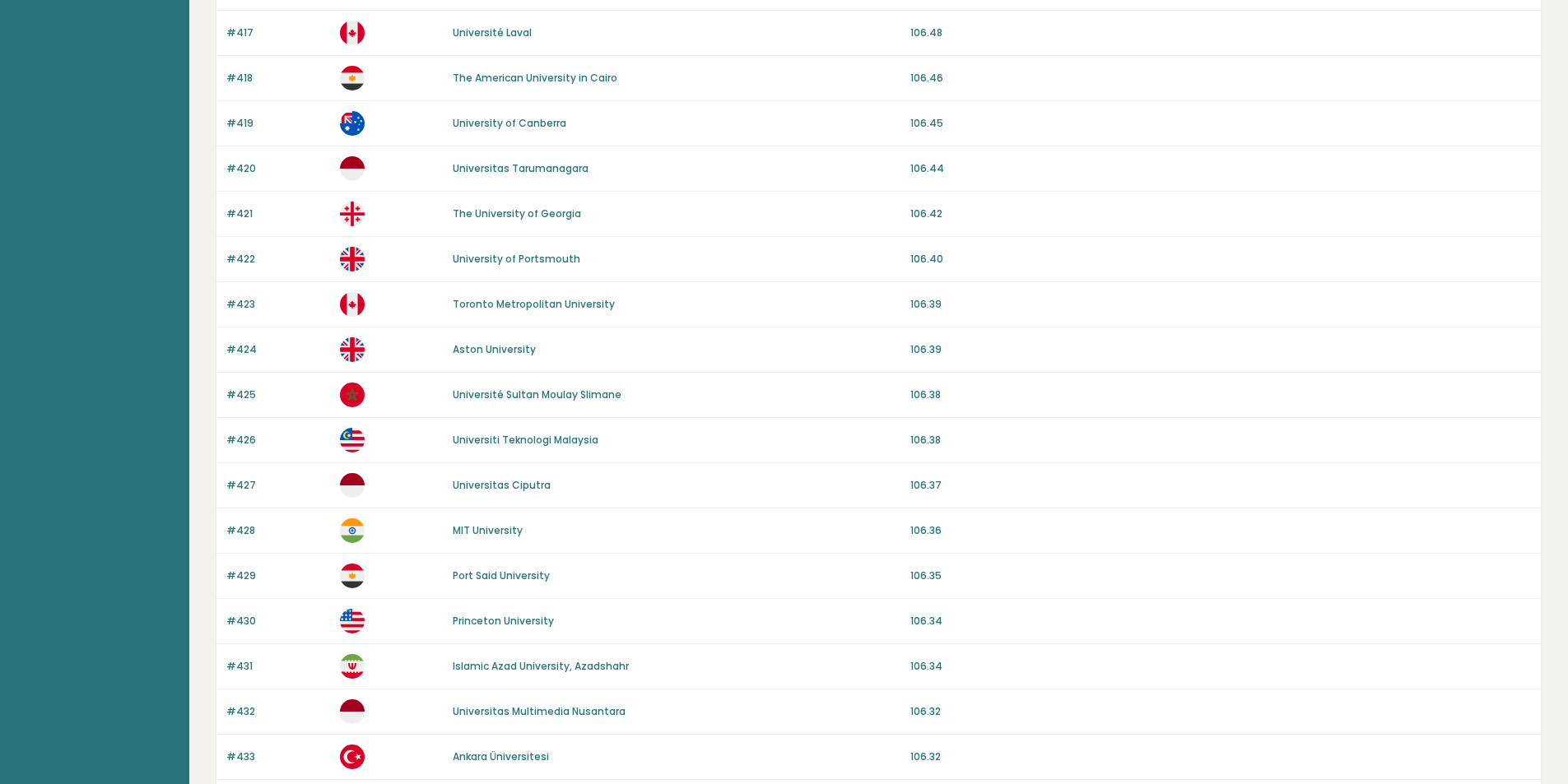 scroll, scrollTop: 1352, scrollLeft: 0, axis: vertical 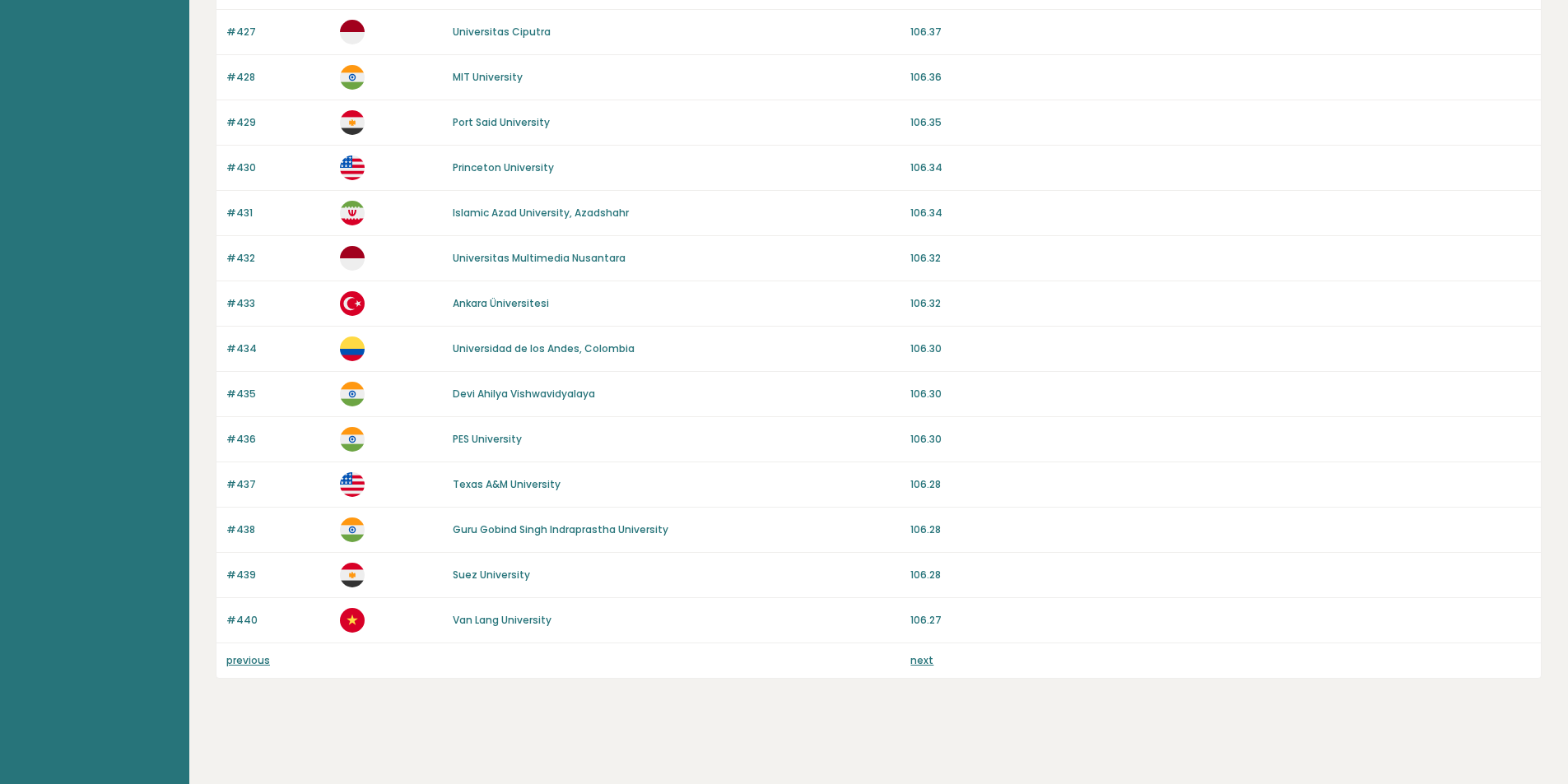 drag, startPoint x: 654, startPoint y: 220, endPoint x: 653, endPoint y: 480, distance: 260.00192 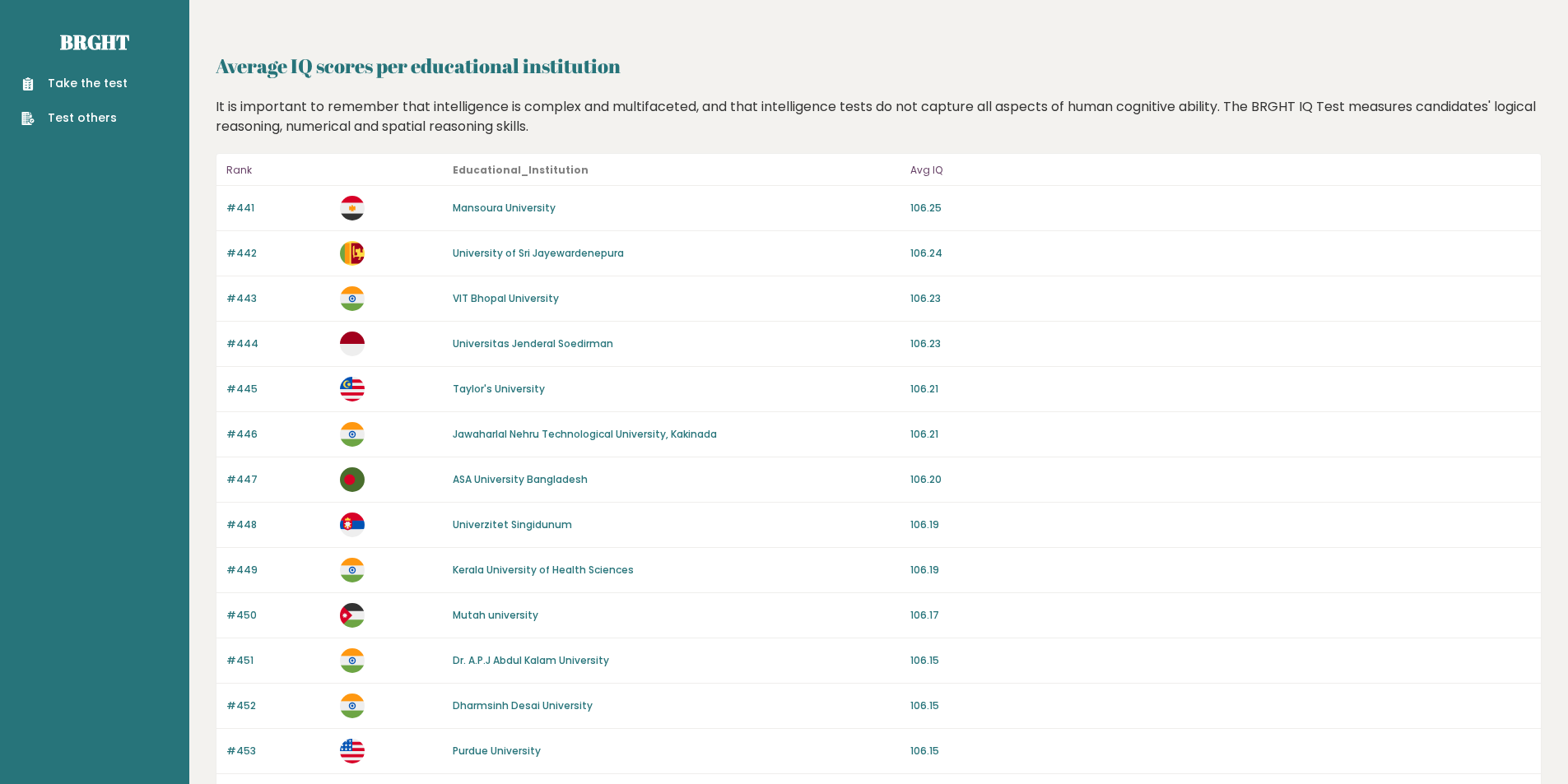 scroll, scrollTop: 0, scrollLeft: 0, axis: both 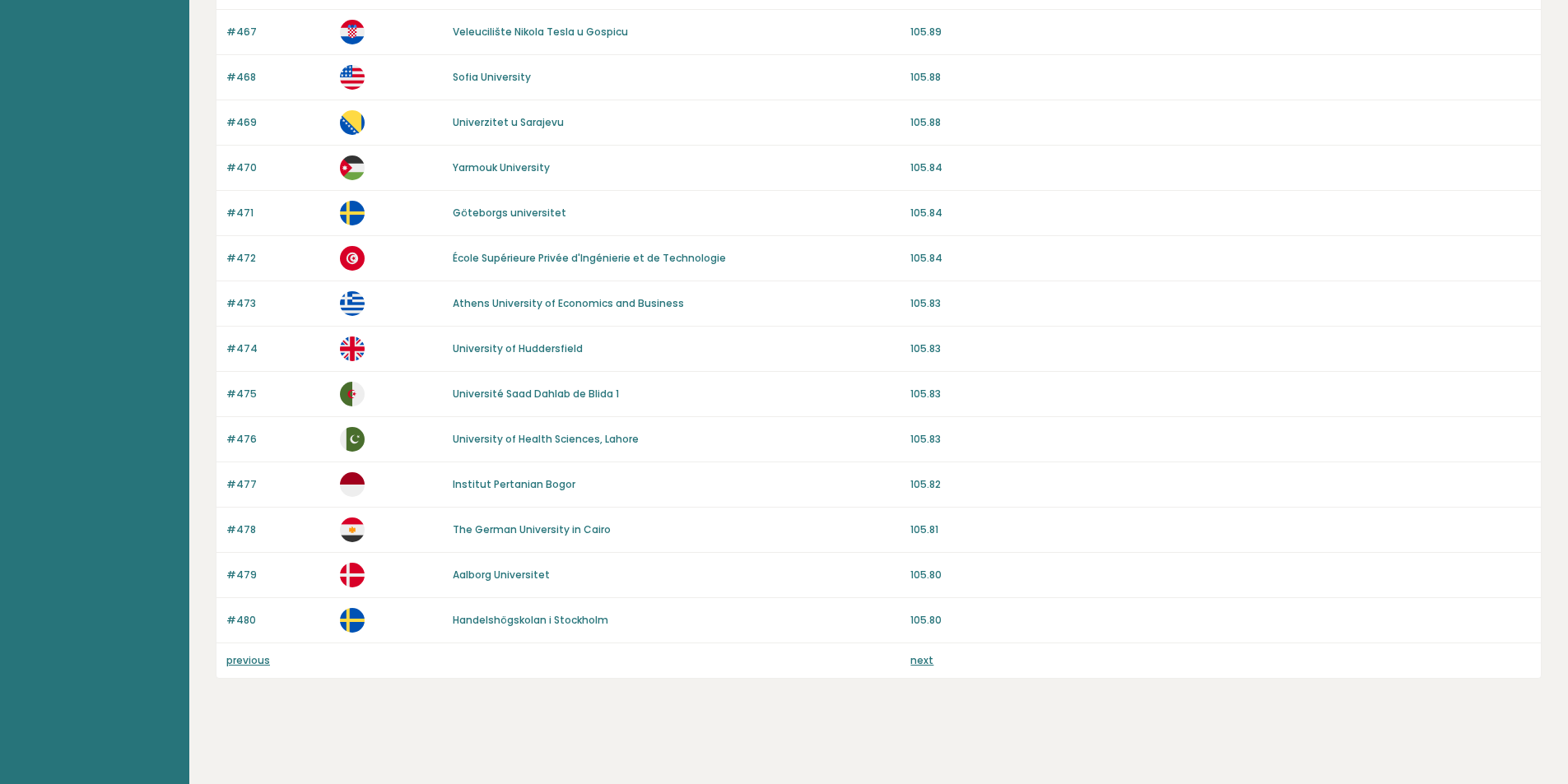 drag, startPoint x: 668, startPoint y: 254, endPoint x: 634, endPoint y: 556, distance: 303.90788 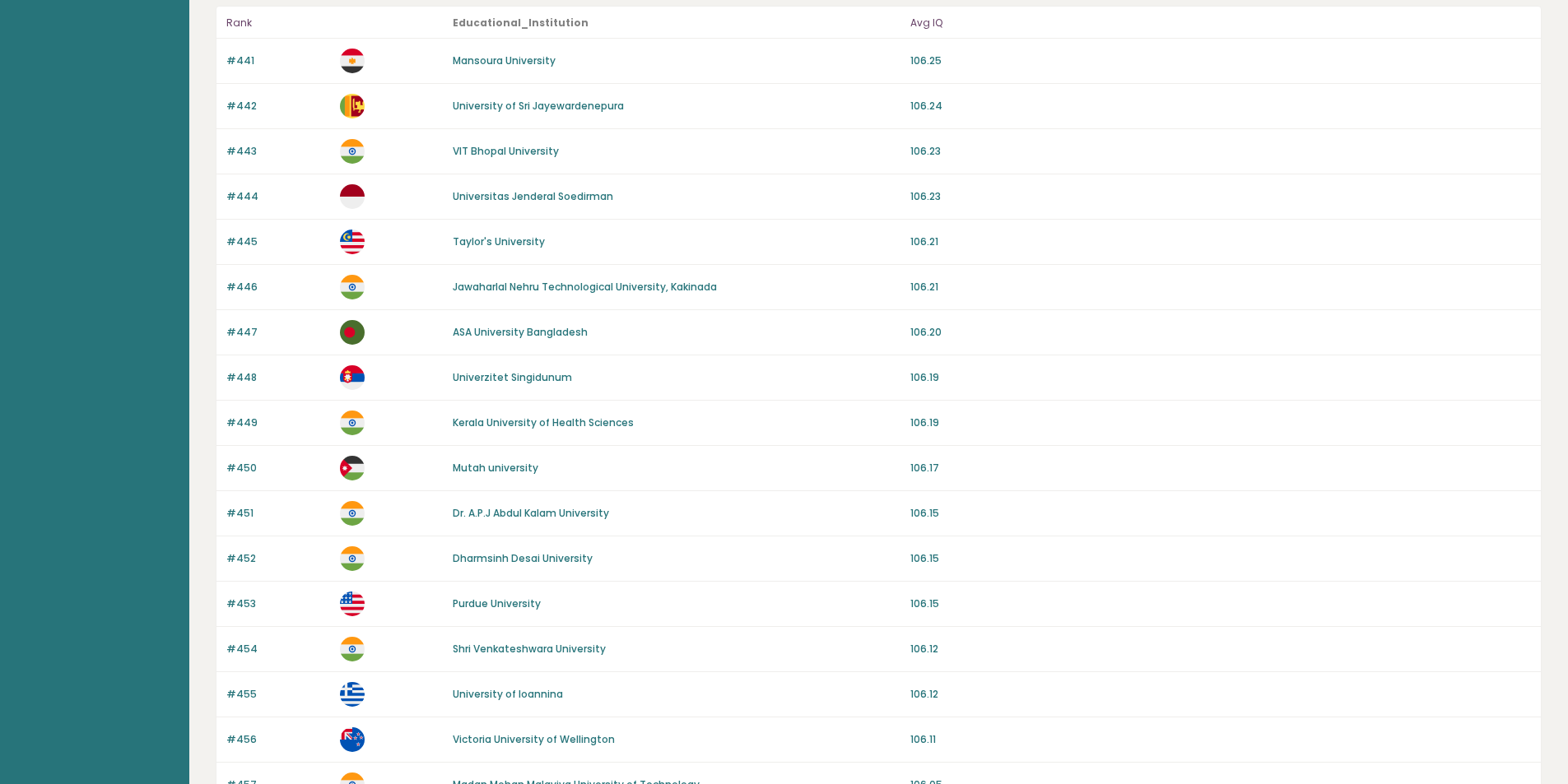 scroll, scrollTop: 0, scrollLeft: 0, axis: both 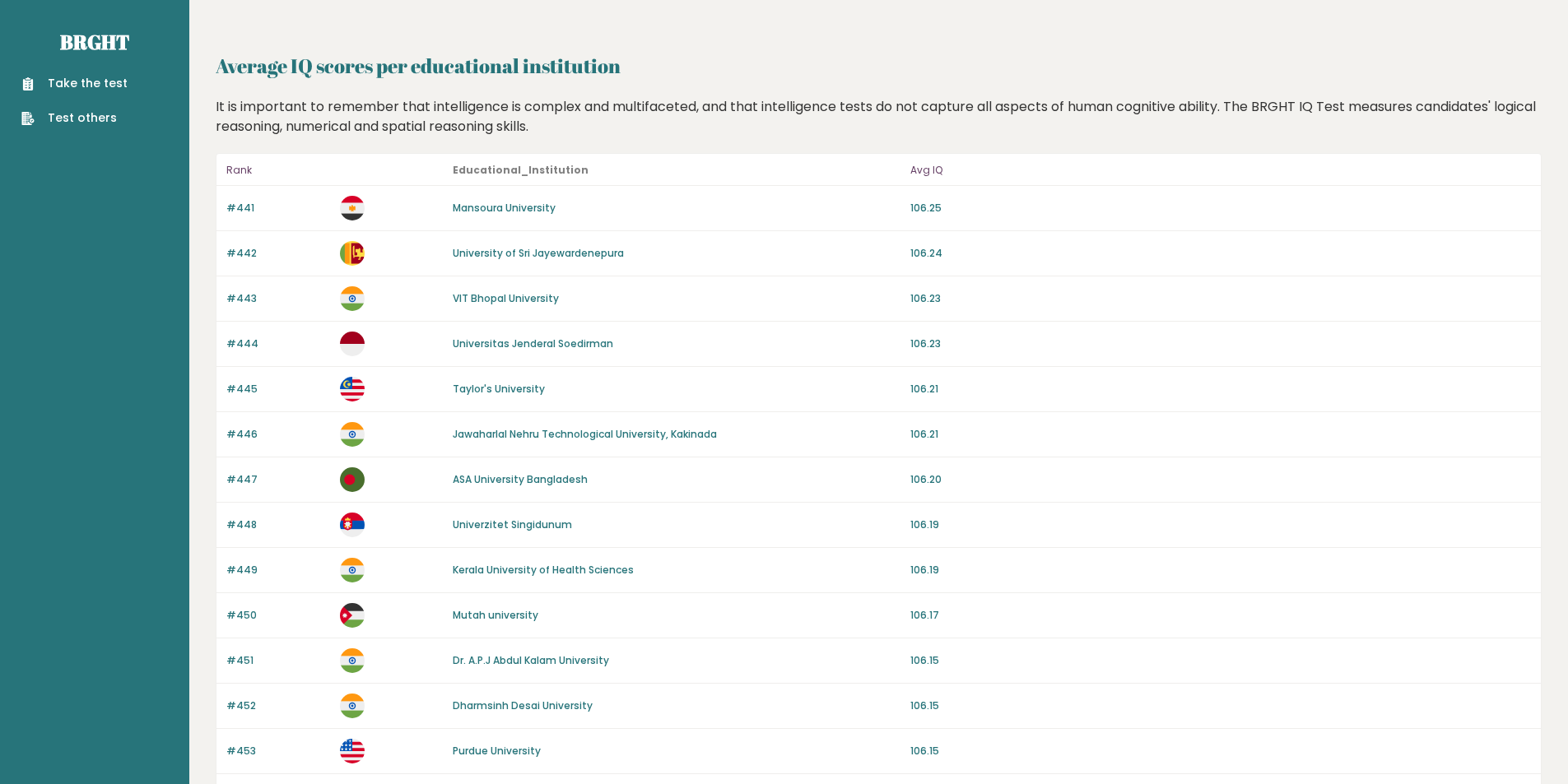 drag, startPoint x: 719, startPoint y: 551, endPoint x: 696, endPoint y: 357, distance: 195.3586 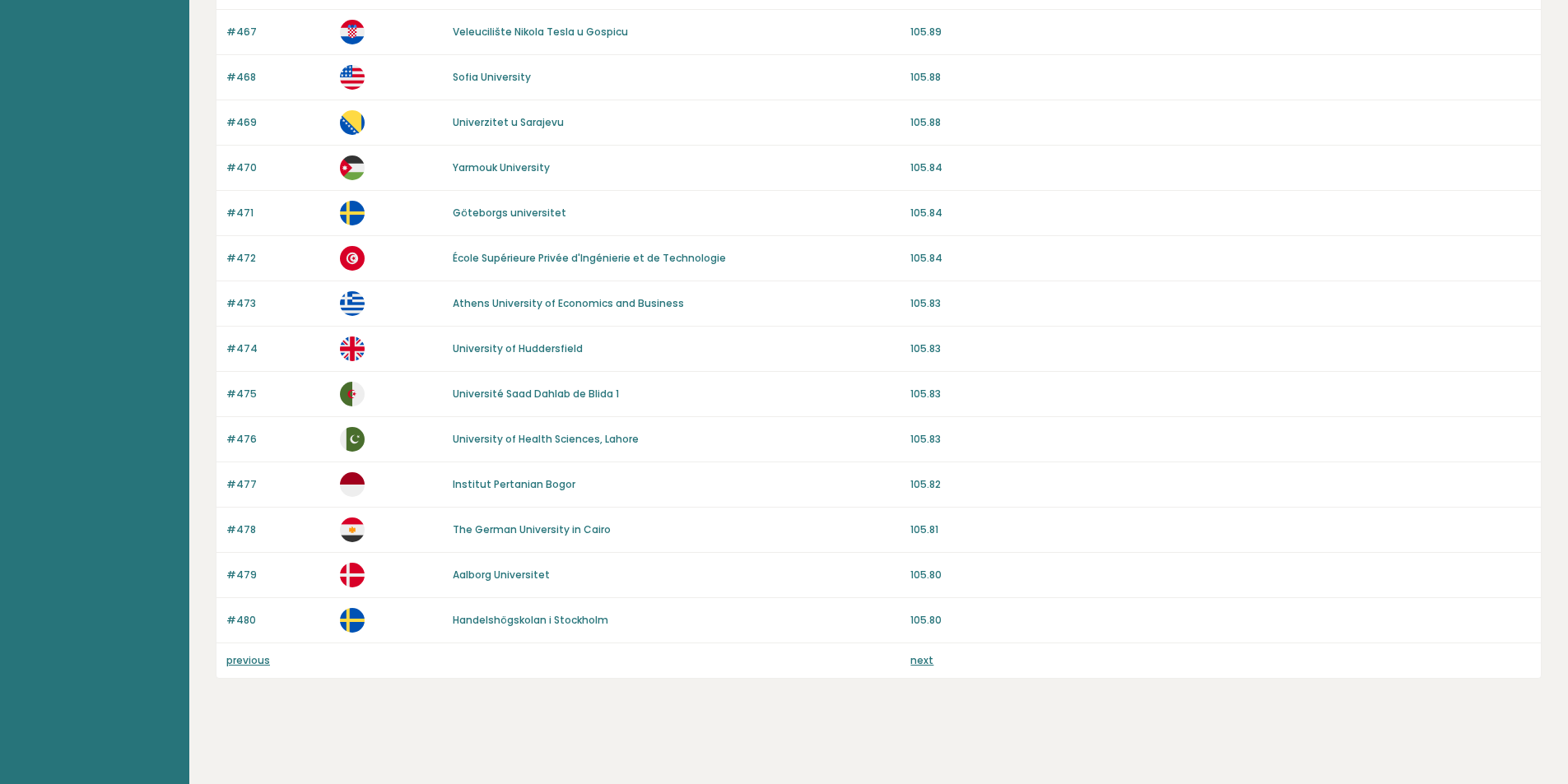 drag, startPoint x: 686, startPoint y: 271, endPoint x: 621, endPoint y: 569, distance: 305.0066 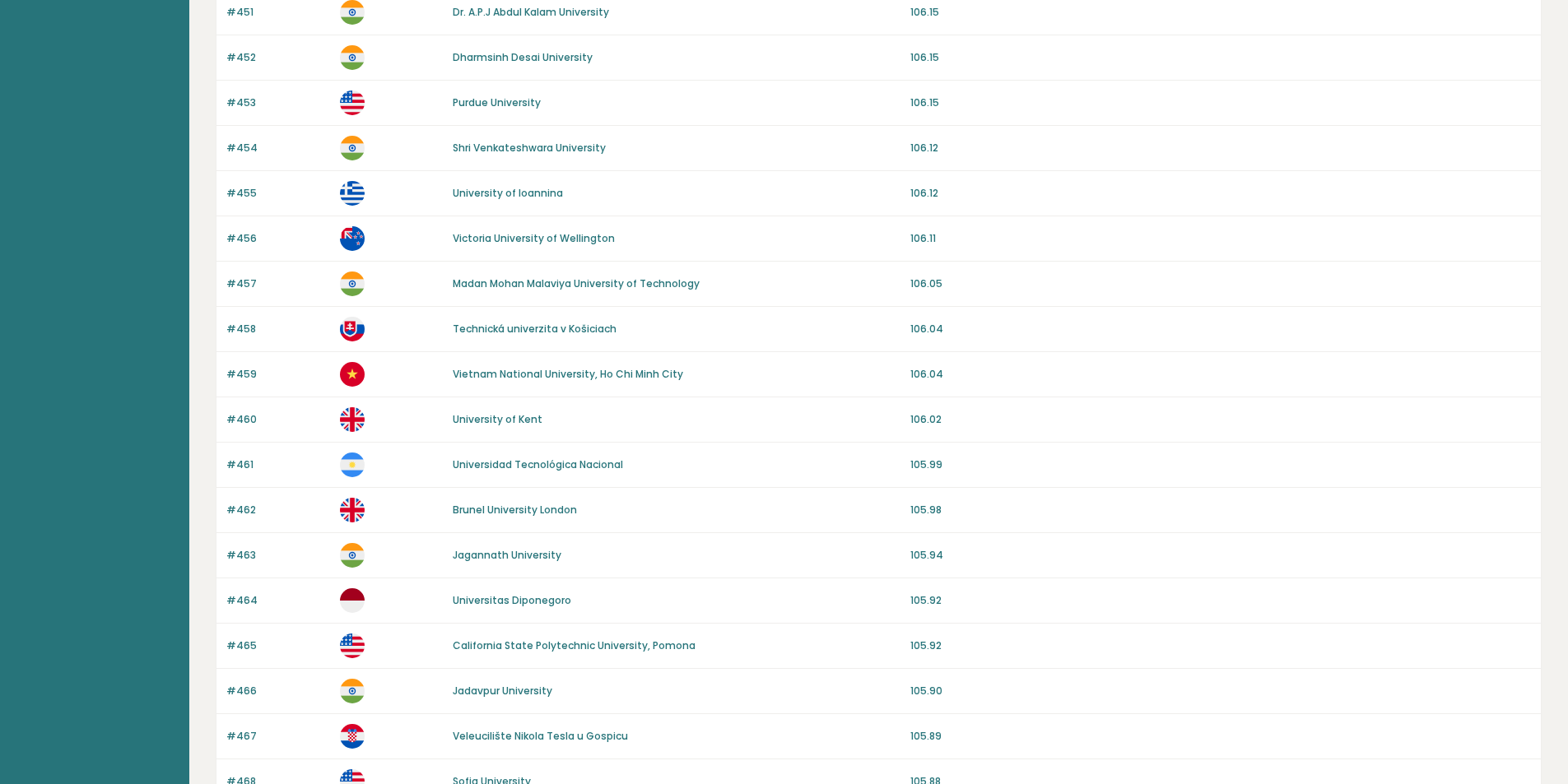 scroll, scrollTop: 393, scrollLeft: 0, axis: vertical 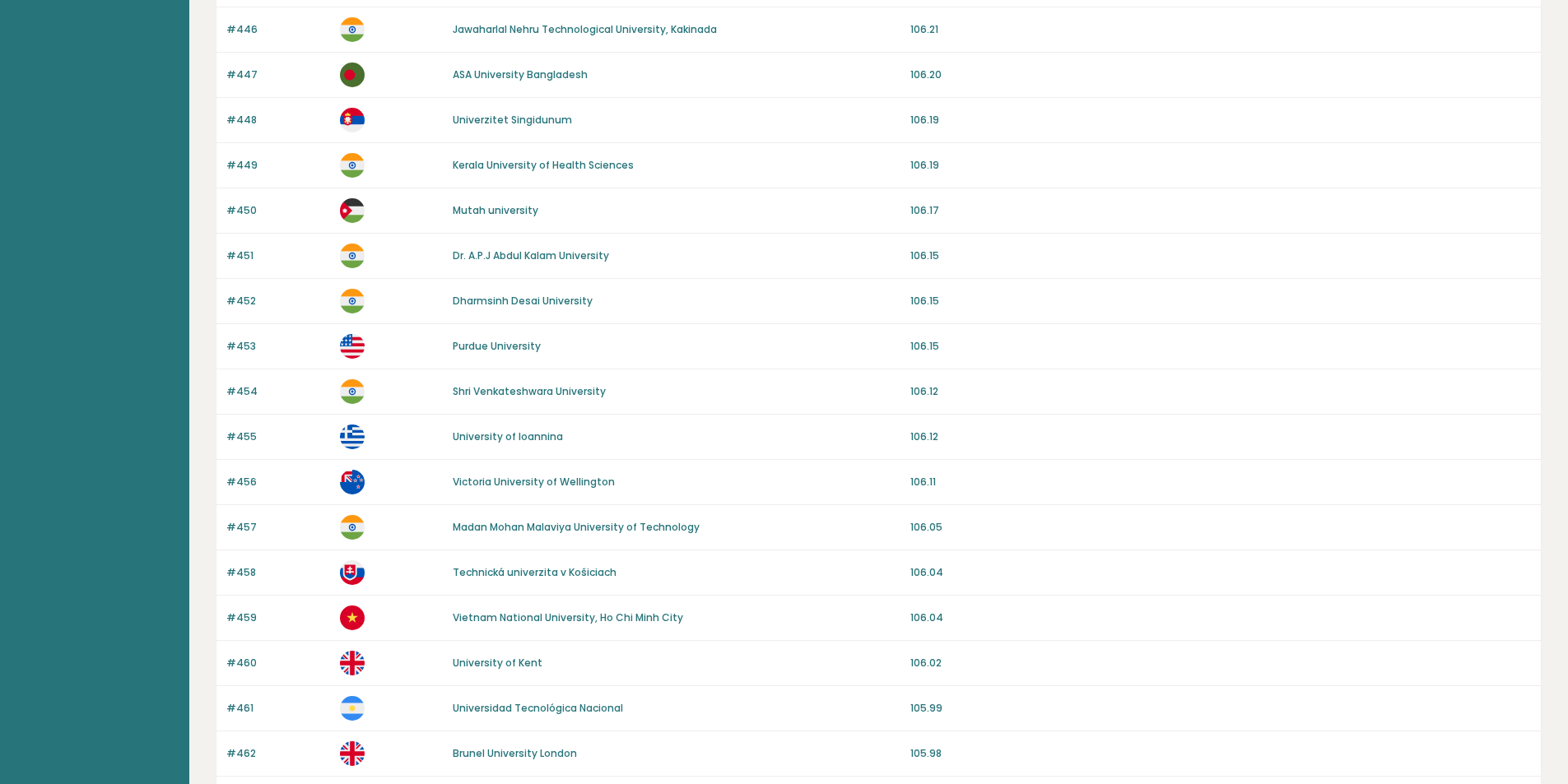 drag, startPoint x: 663, startPoint y: 448, endPoint x: 660, endPoint y: 356, distance: 92.0489 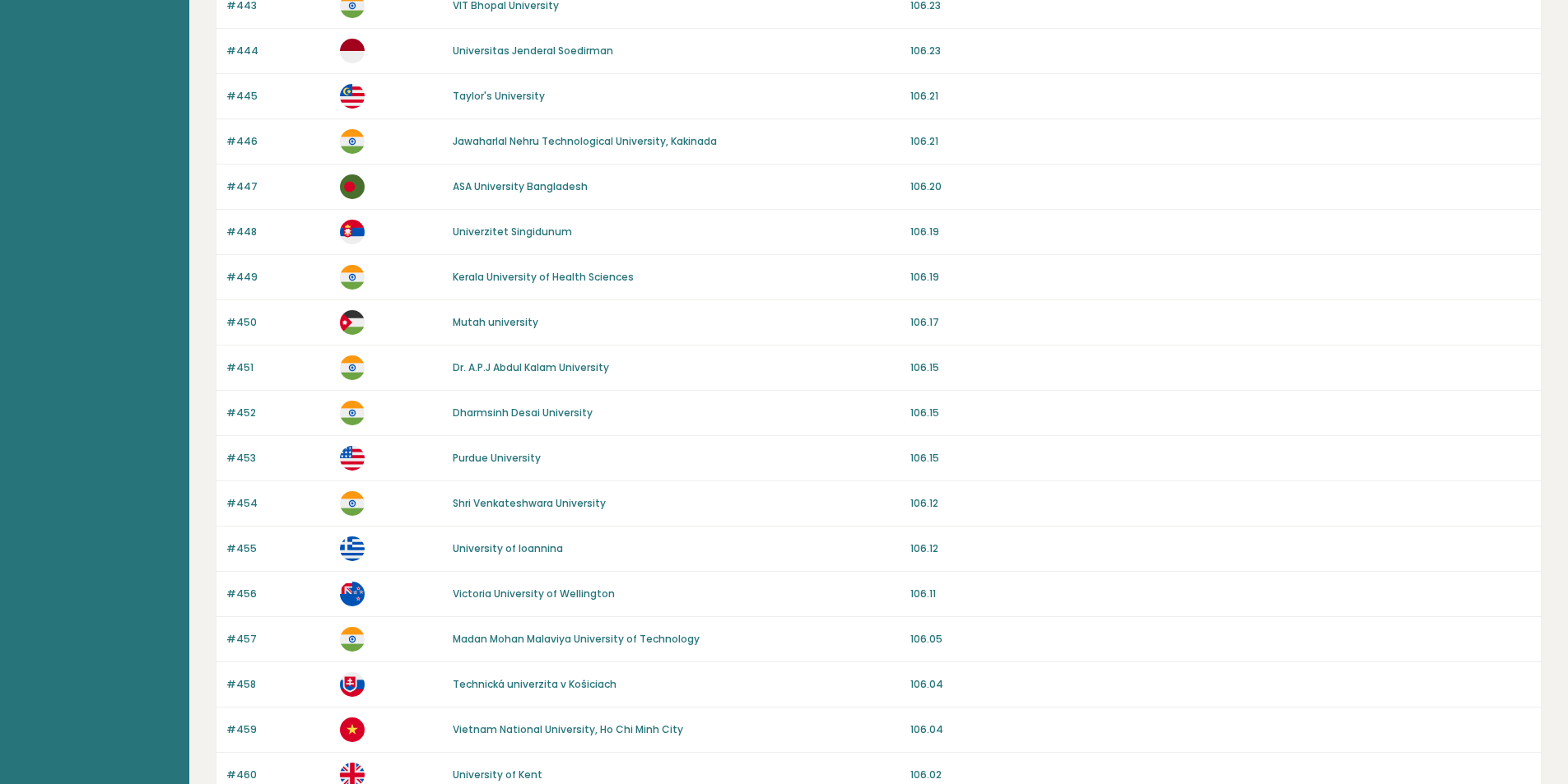 scroll, scrollTop: 0, scrollLeft: 0, axis: both 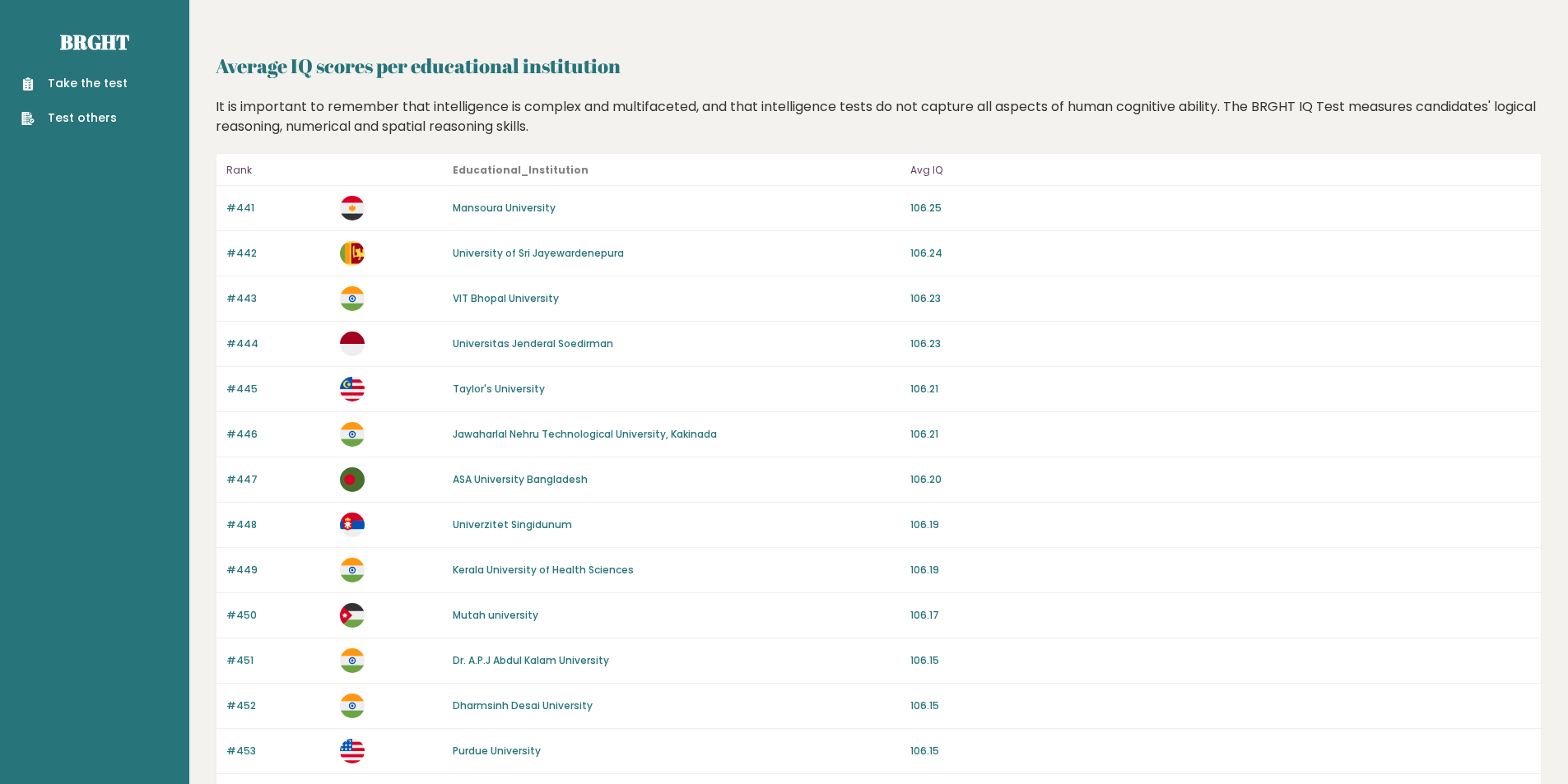 drag, startPoint x: 715, startPoint y: 633, endPoint x: 700, endPoint y: 471, distance: 162.69296 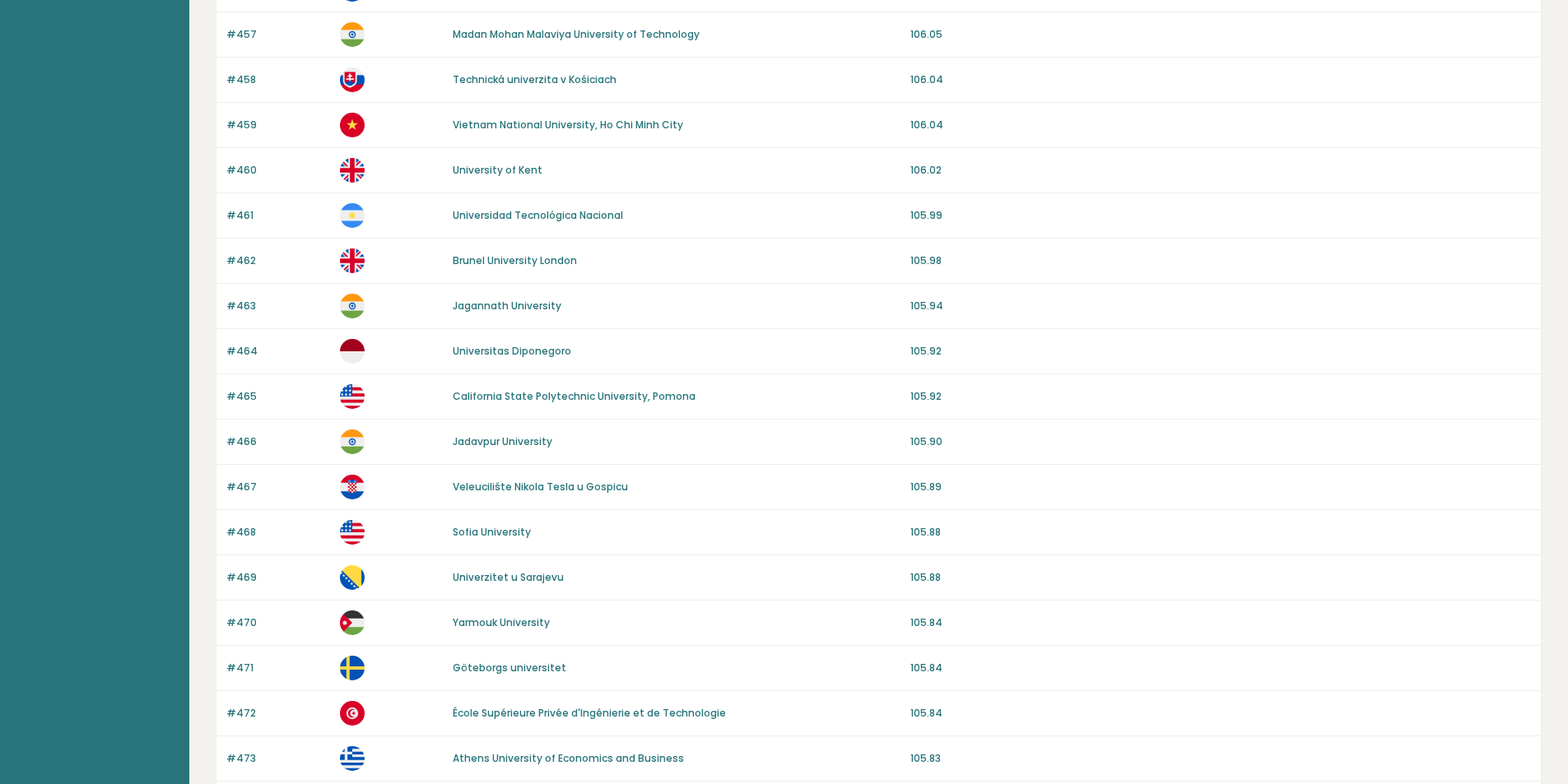 scroll, scrollTop: 1352, scrollLeft: 0, axis: vertical 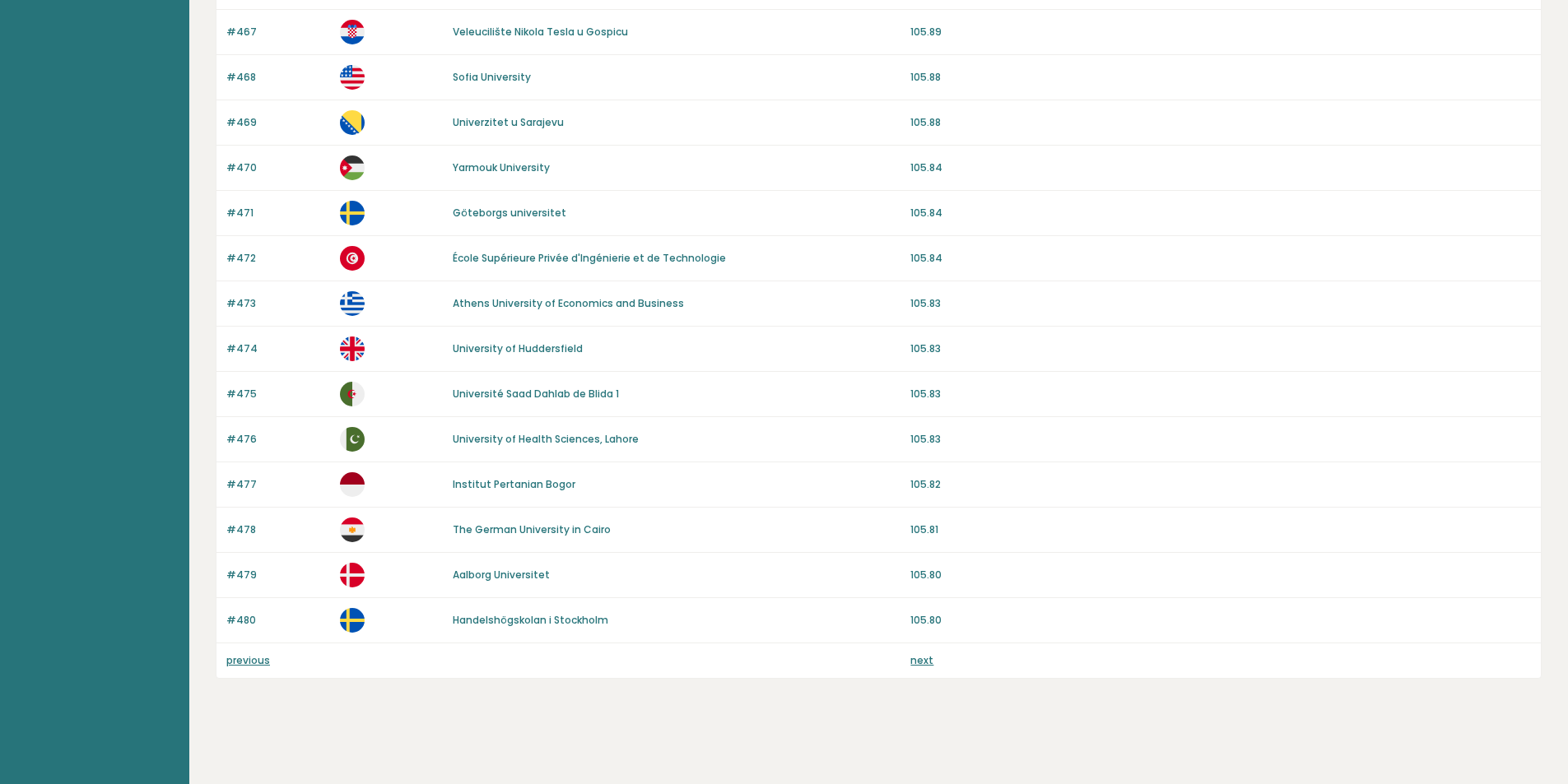 drag, startPoint x: 672, startPoint y: 318, endPoint x: 642, endPoint y: 546, distance: 229.9652 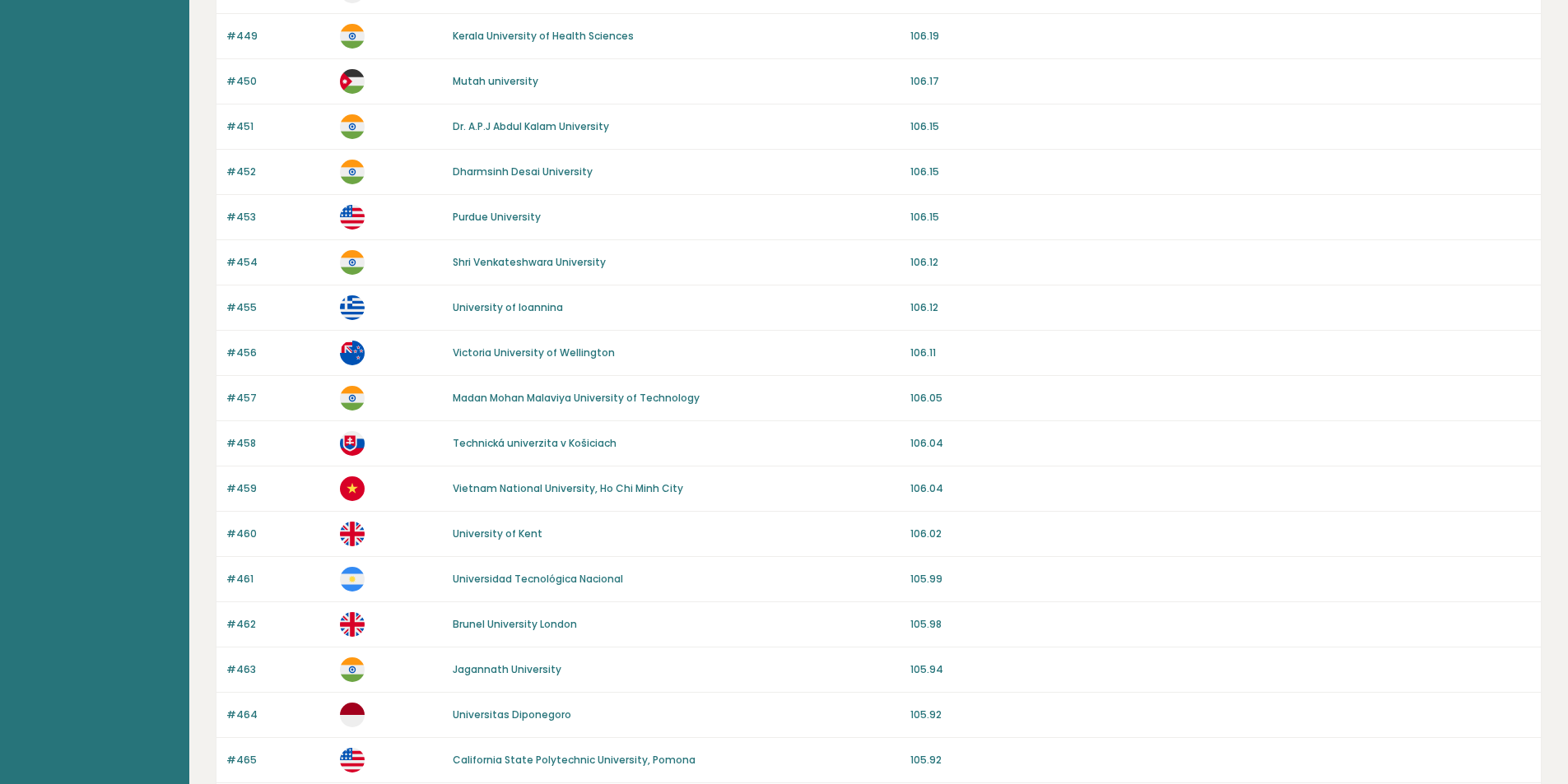 scroll, scrollTop: 0, scrollLeft: 0, axis: both 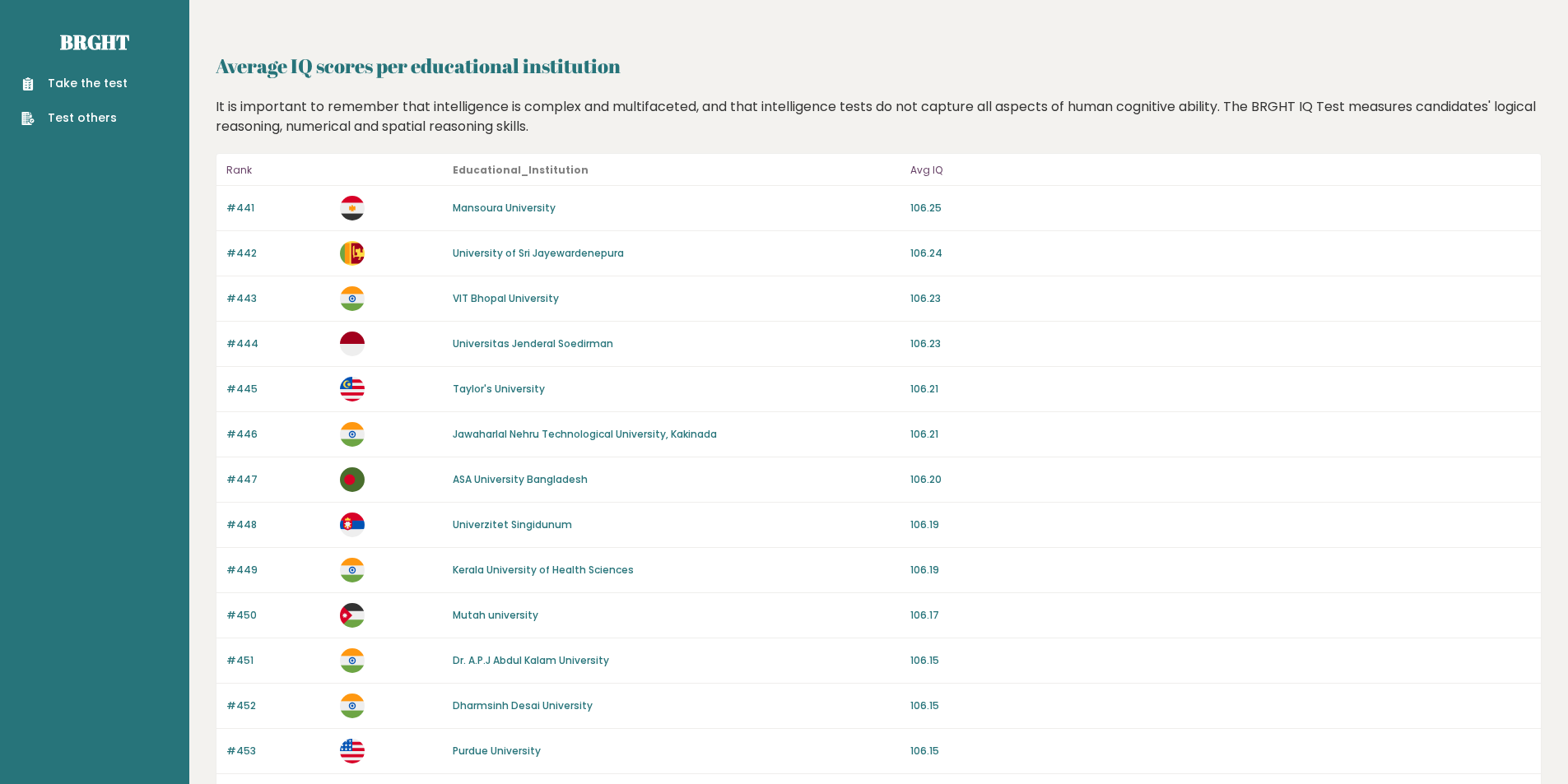 drag, startPoint x: 641, startPoint y: 545, endPoint x: 620, endPoint y: 340, distance: 206.0728 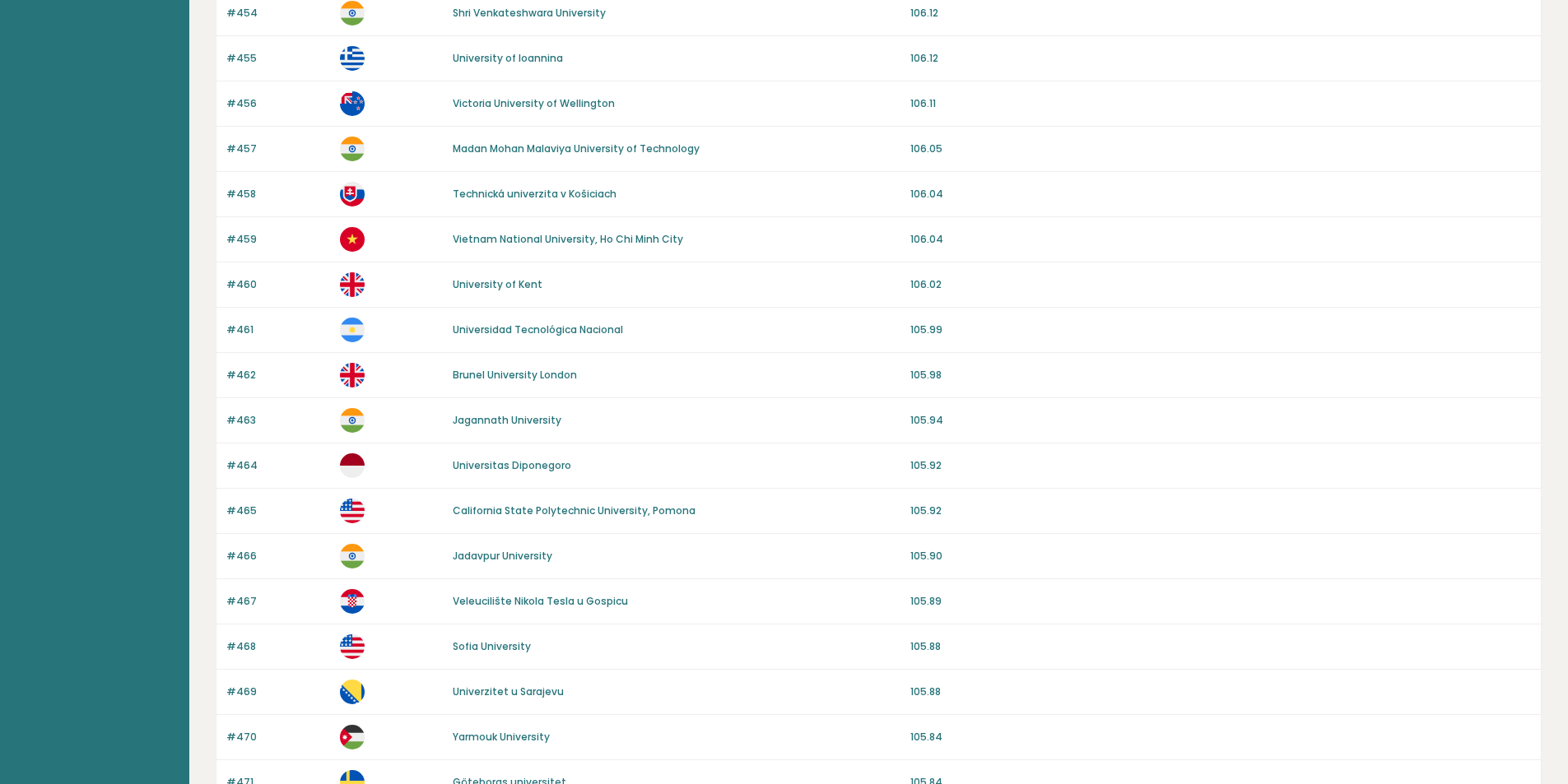 scroll, scrollTop: 1352, scrollLeft: 0, axis: vertical 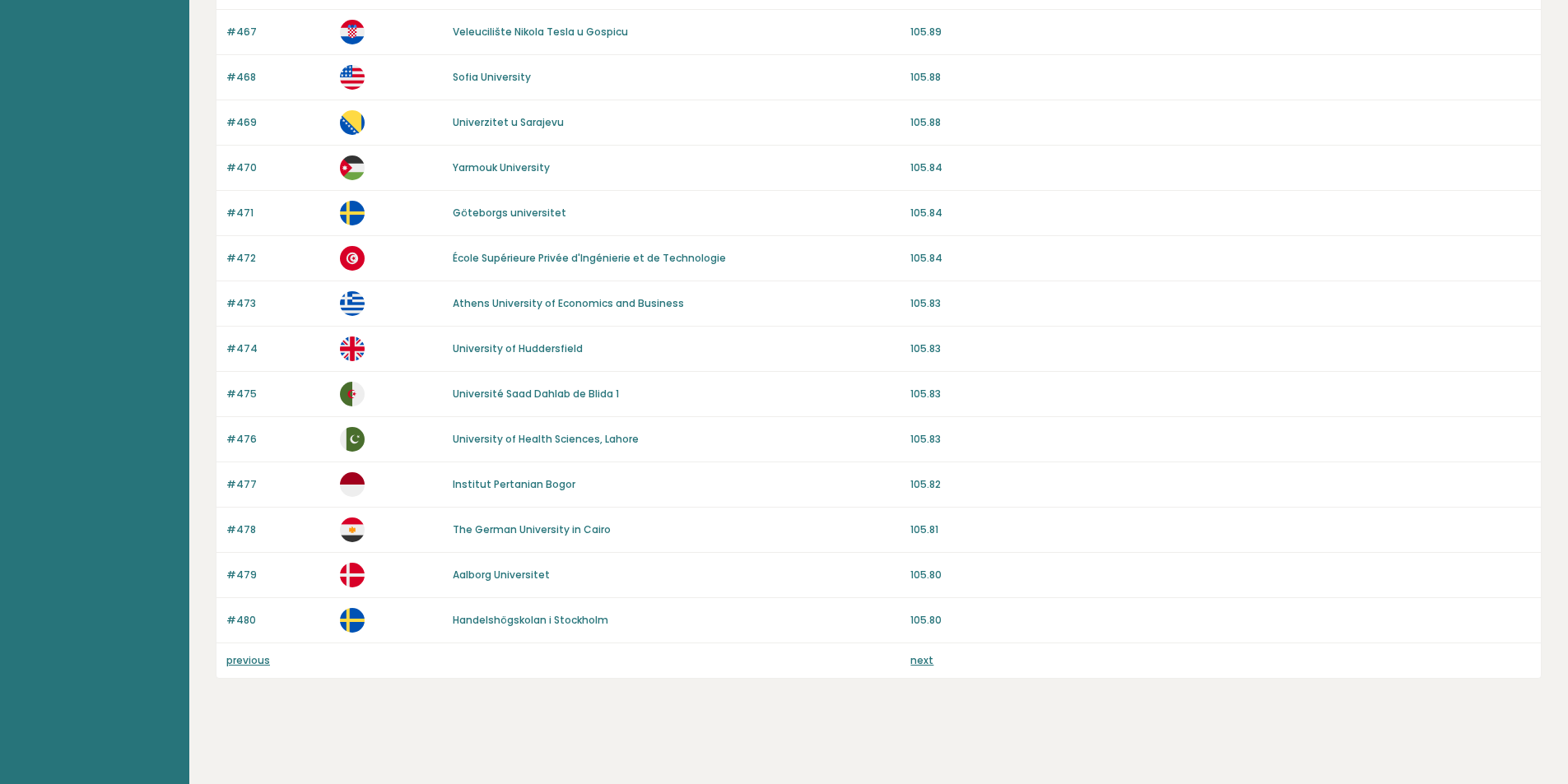 drag, startPoint x: 669, startPoint y: 255, endPoint x: 644, endPoint y: 527, distance: 273.14648 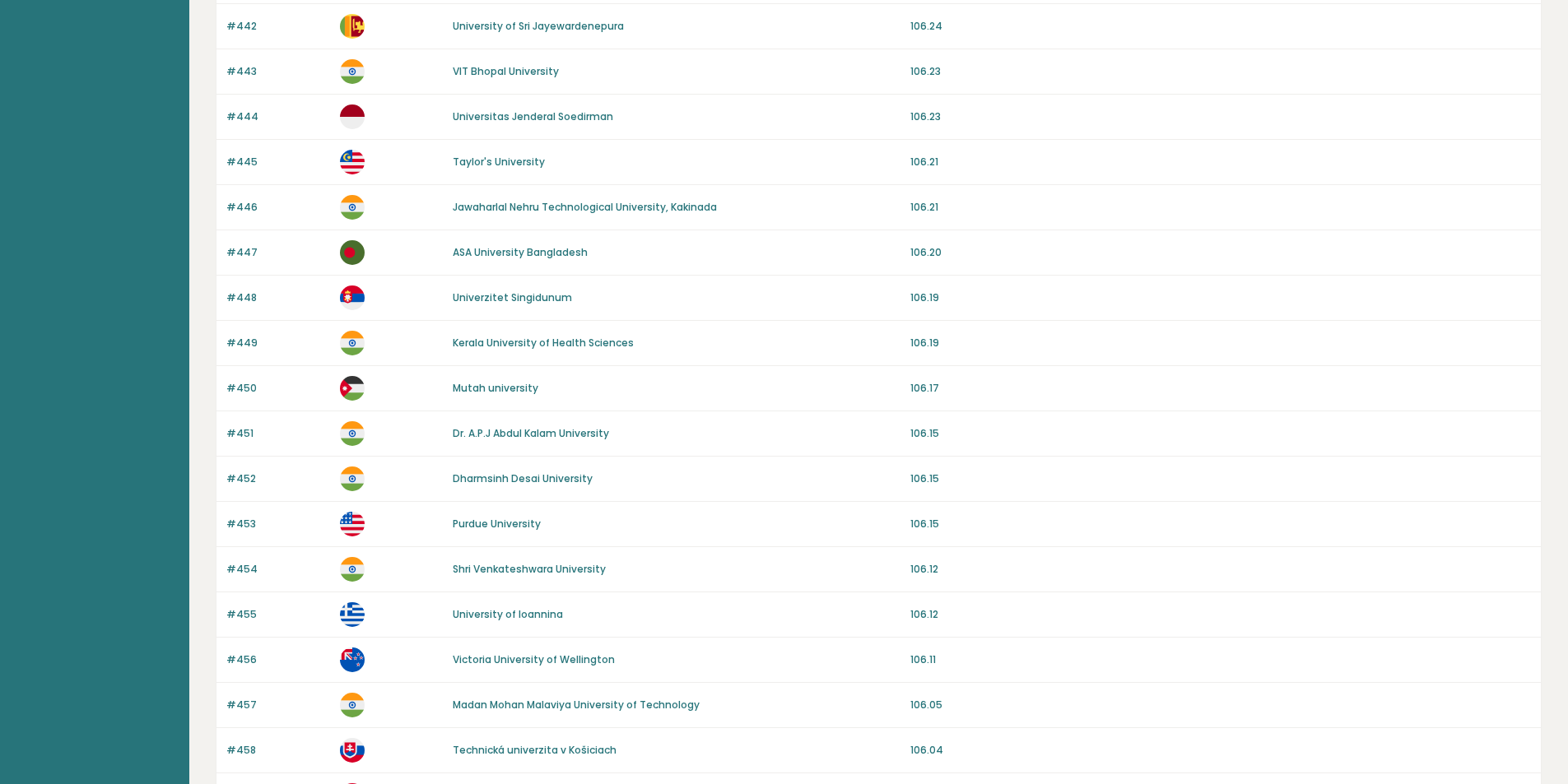 scroll, scrollTop: 0, scrollLeft: 0, axis: both 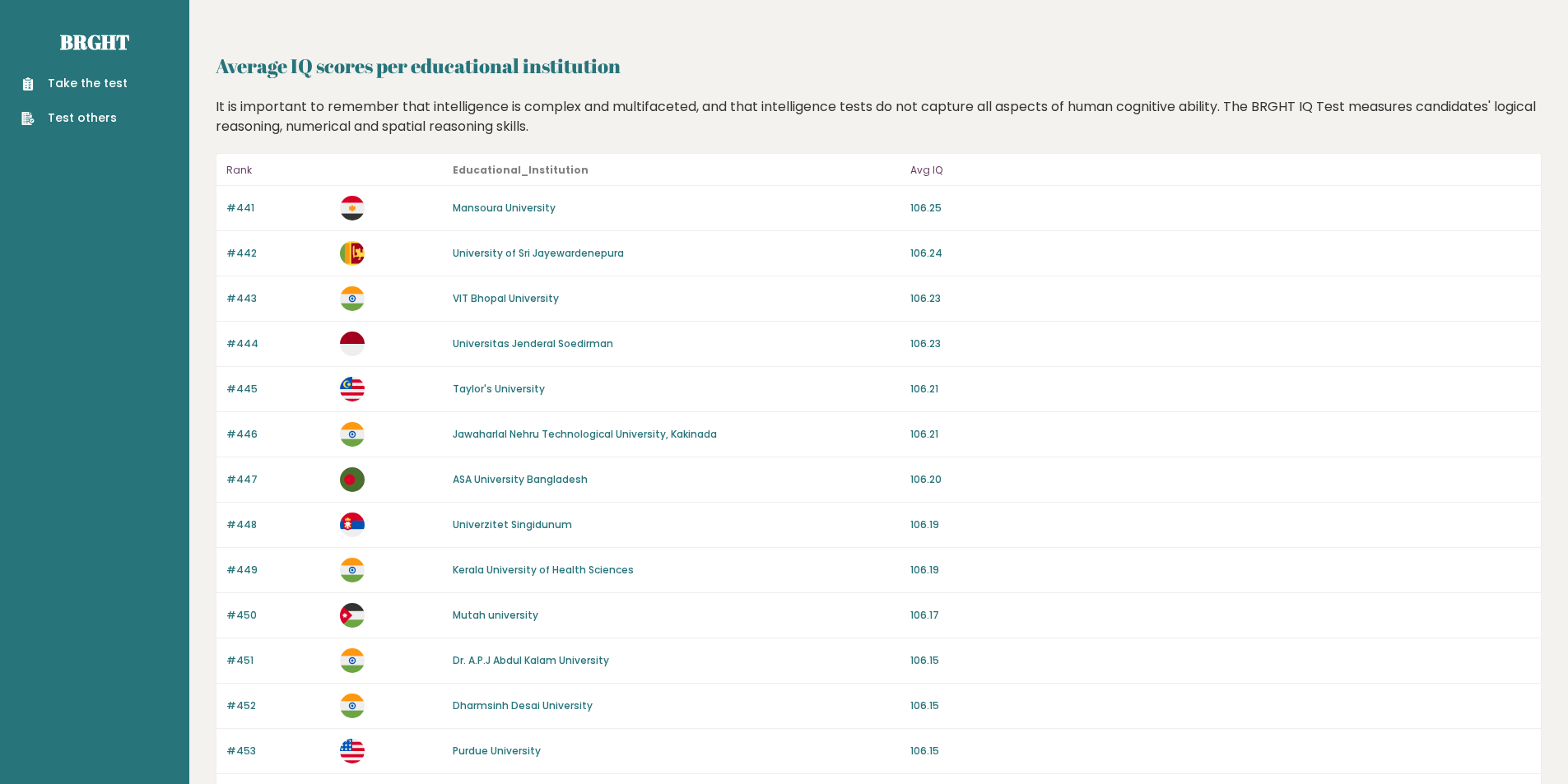 drag, startPoint x: 724, startPoint y: 551, endPoint x: 713, endPoint y: 326, distance: 225.26873 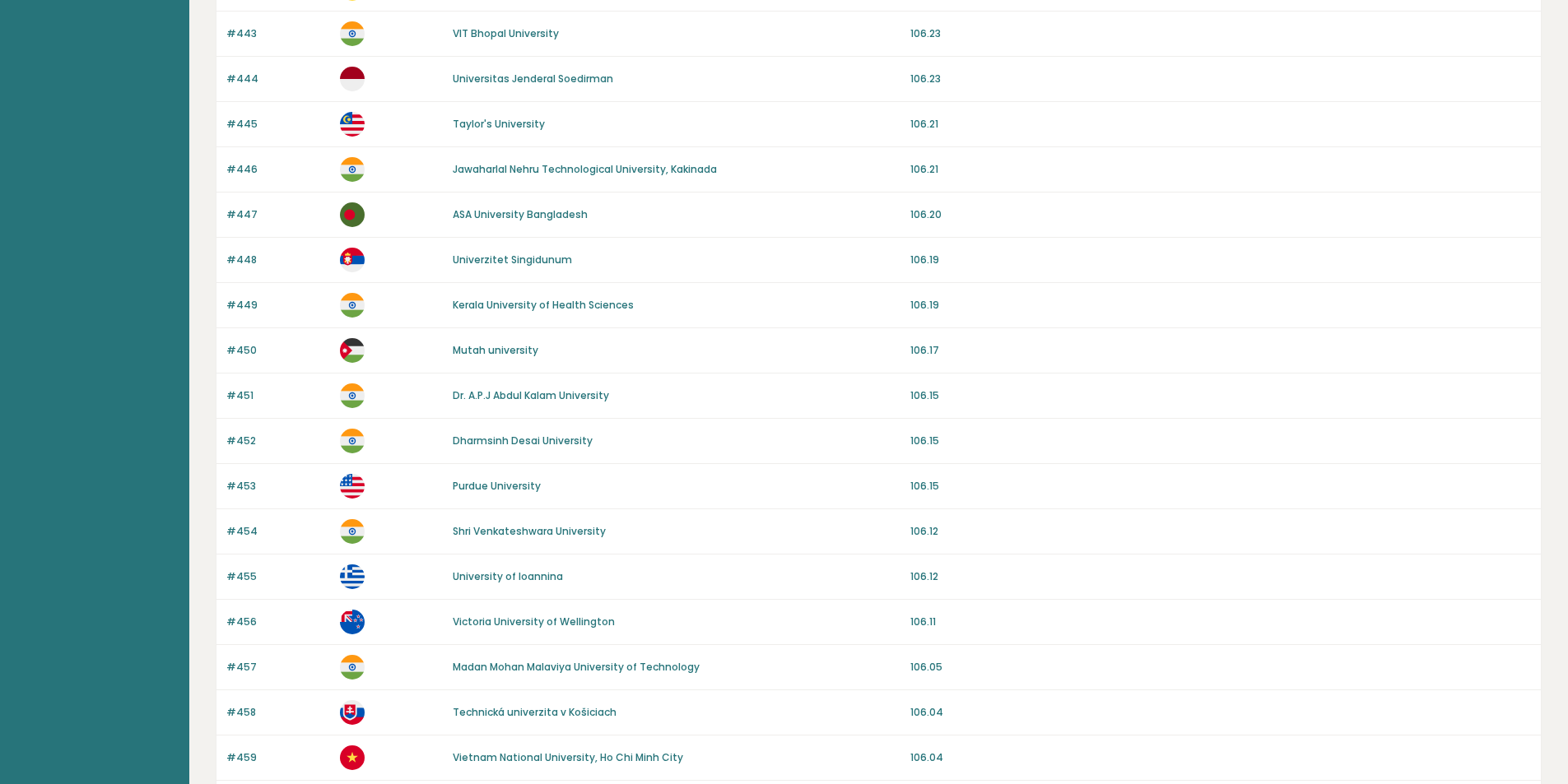 scroll, scrollTop: 1352, scrollLeft: 0, axis: vertical 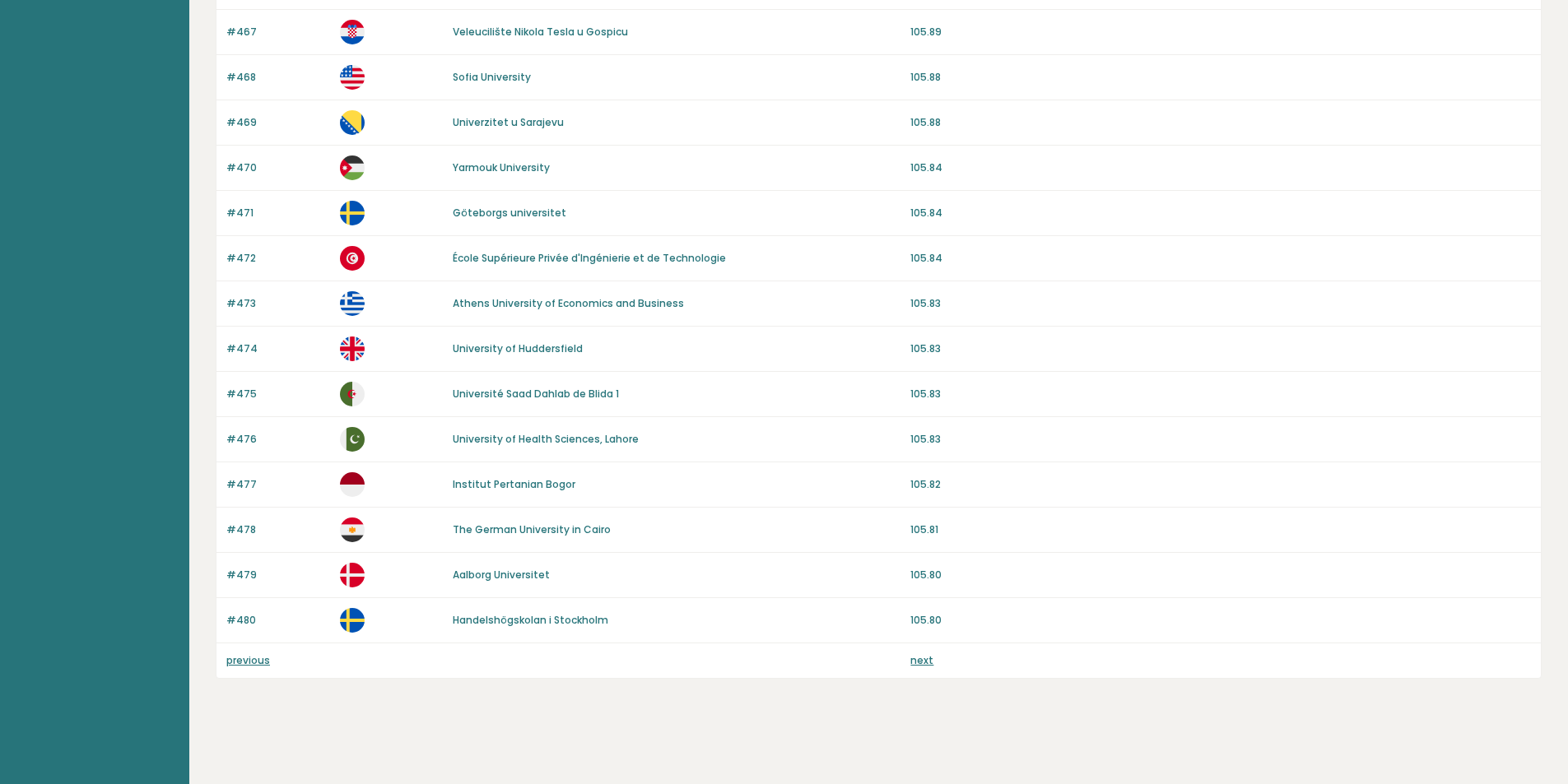 drag, startPoint x: 734, startPoint y: 354, endPoint x: 713, endPoint y: 538, distance: 185.19449 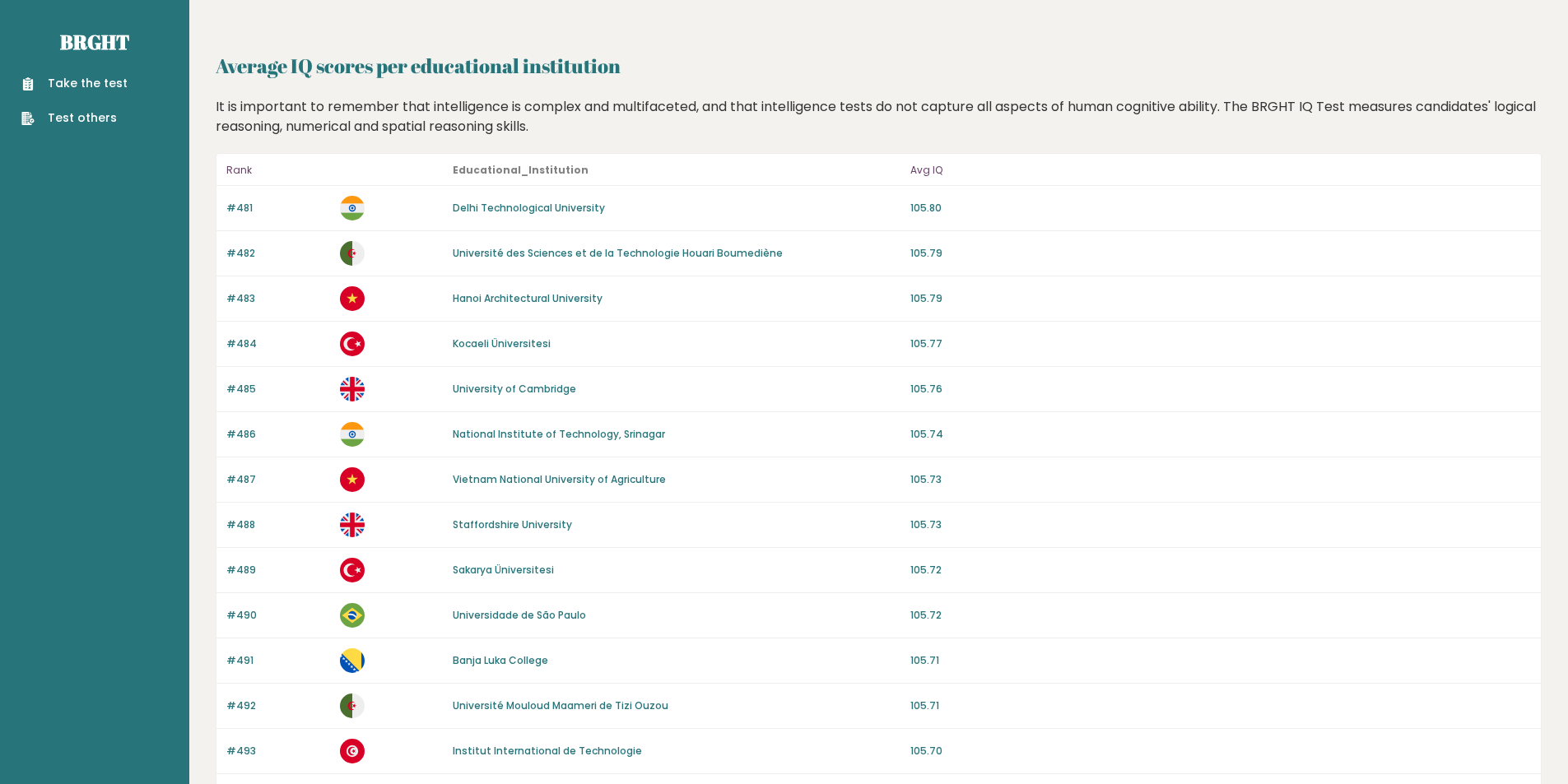 scroll, scrollTop: 0, scrollLeft: 0, axis: both 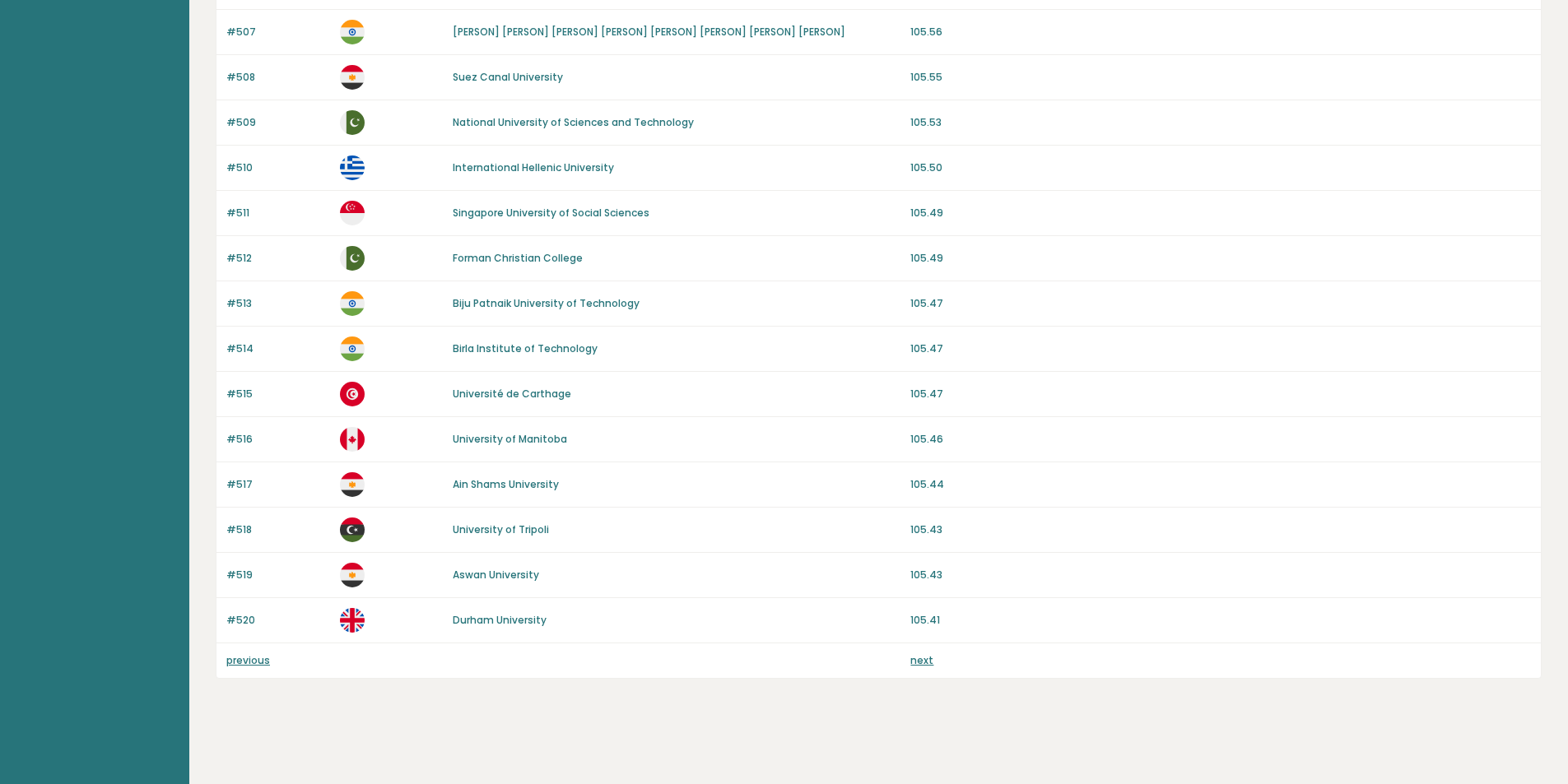 drag, startPoint x: 754, startPoint y: 311, endPoint x: 776, endPoint y: 653, distance: 342.70687 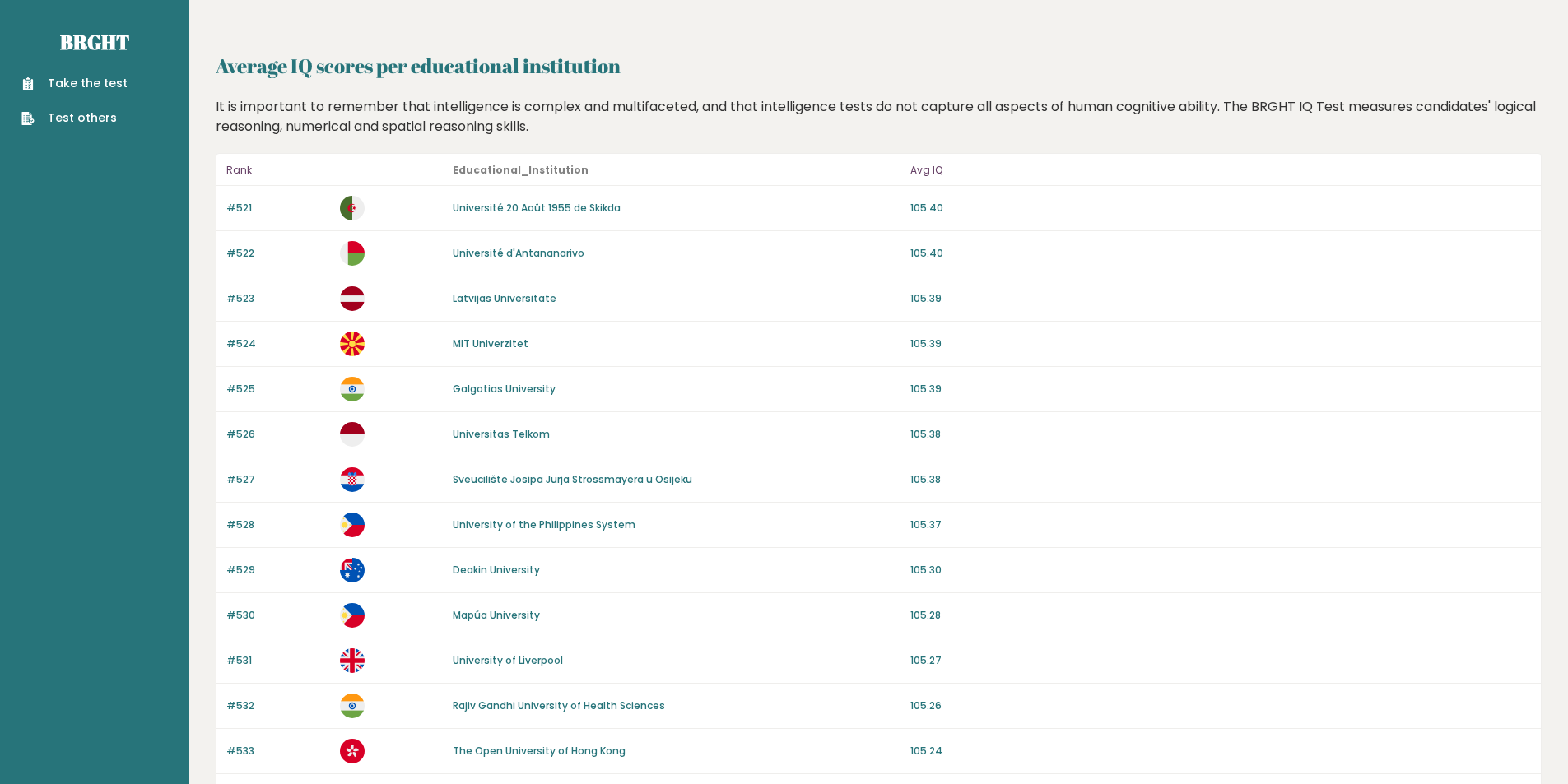 scroll, scrollTop: 0, scrollLeft: 0, axis: both 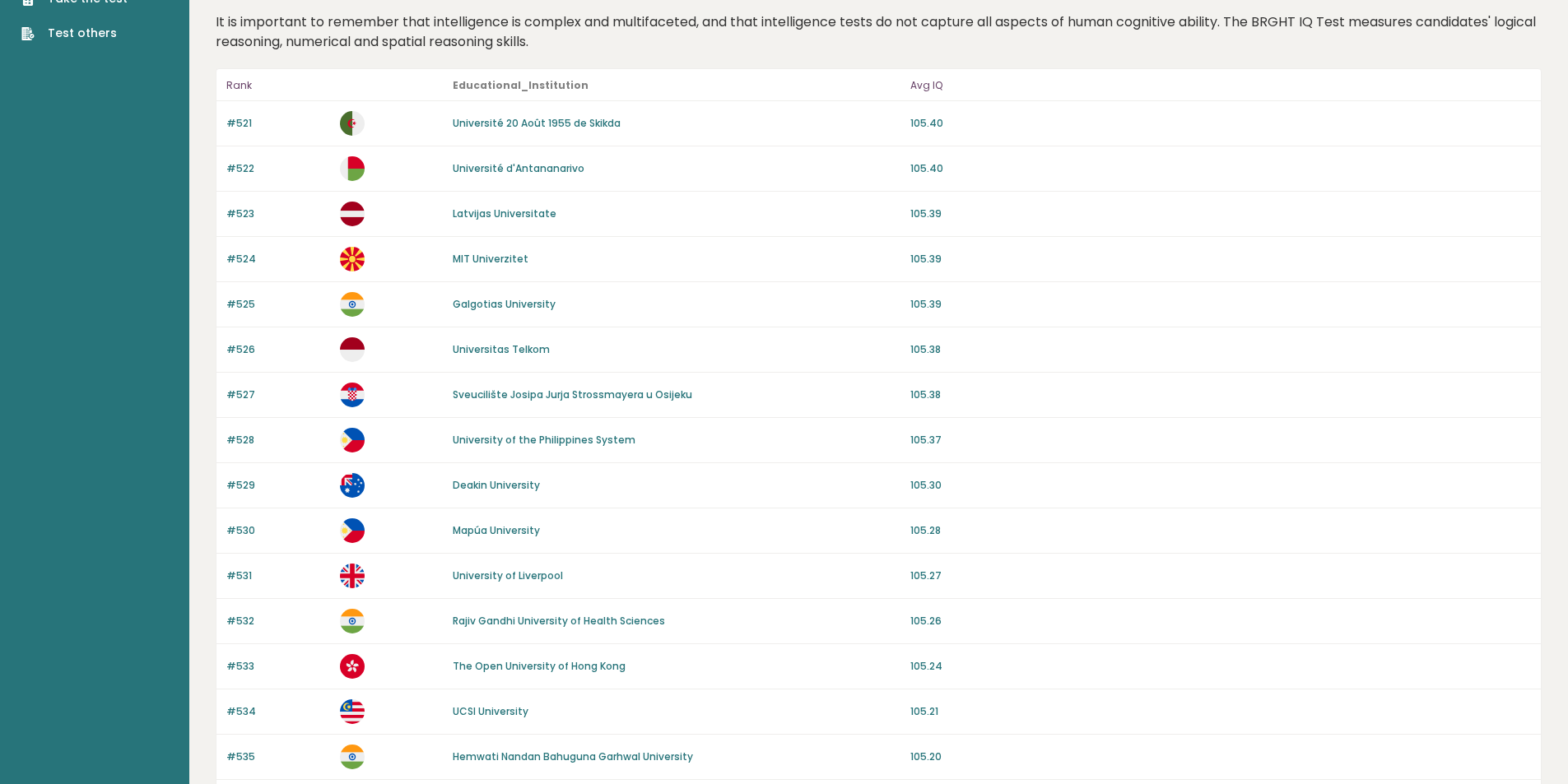 drag, startPoint x: 682, startPoint y: 287, endPoint x: 676, endPoint y: 445, distance: 158.1139 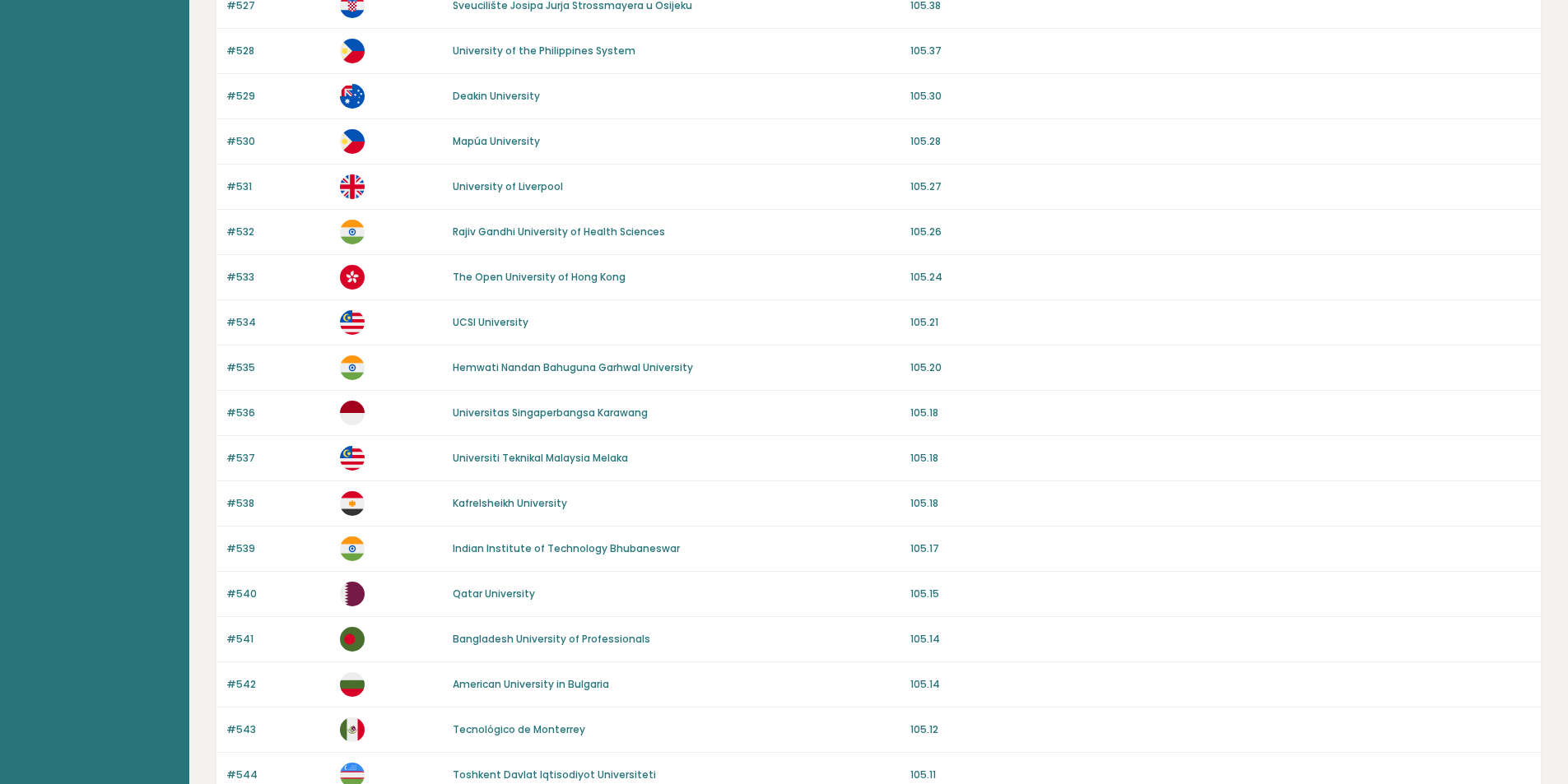 drag, startPoint x: 713, startPoint y: 287, endPoint x: 708, endPoint y: 433, distance: 146.08559 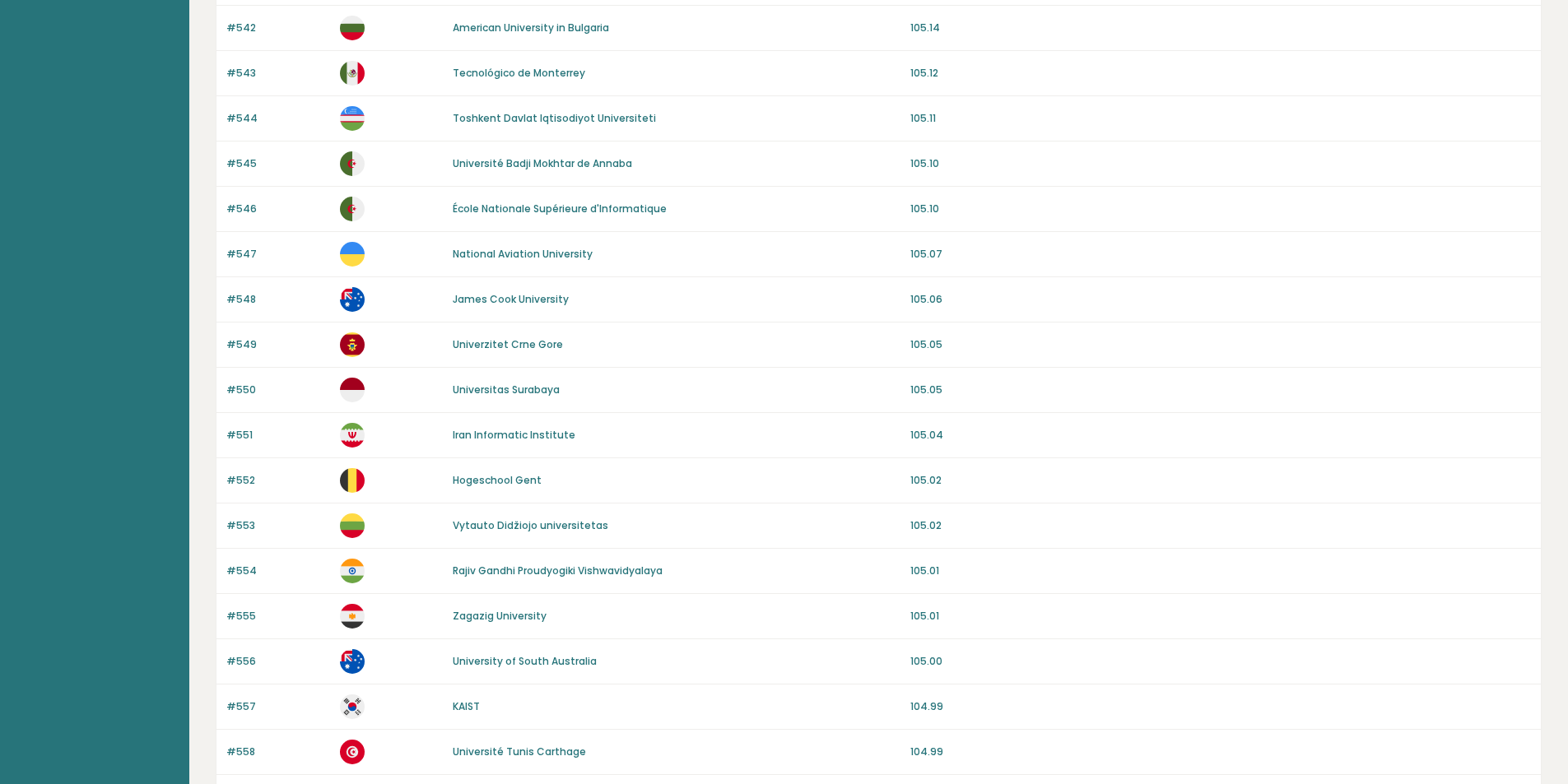drag, startPoint x: 723, startPoint y: 350, endPoint x: 719, endPoint y: 492, distance: 142.05633 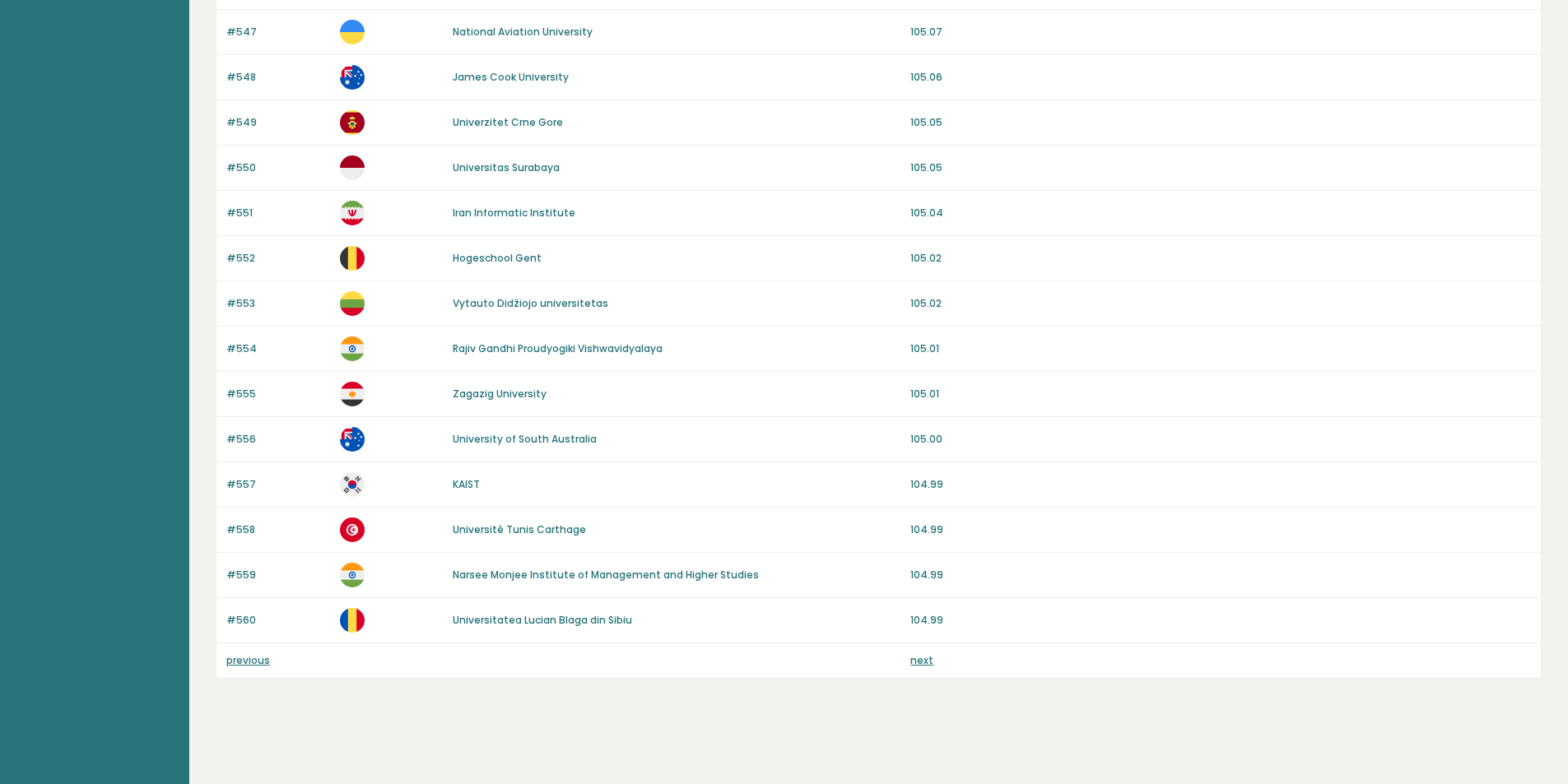 click on "next" at bounding box center (922, 660) 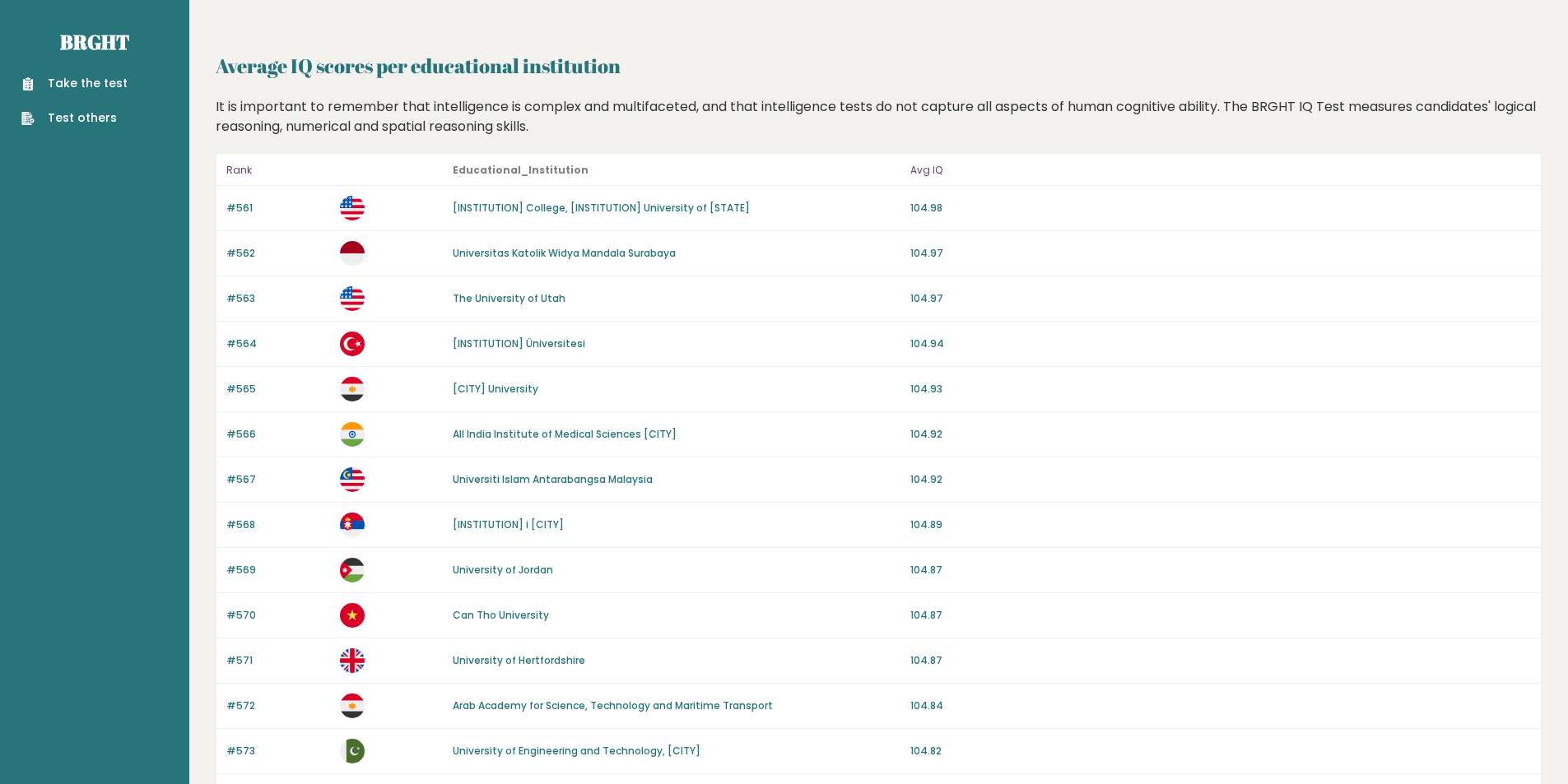 scroll, scrollTop: 0, scrollLeft: 0, axis: both 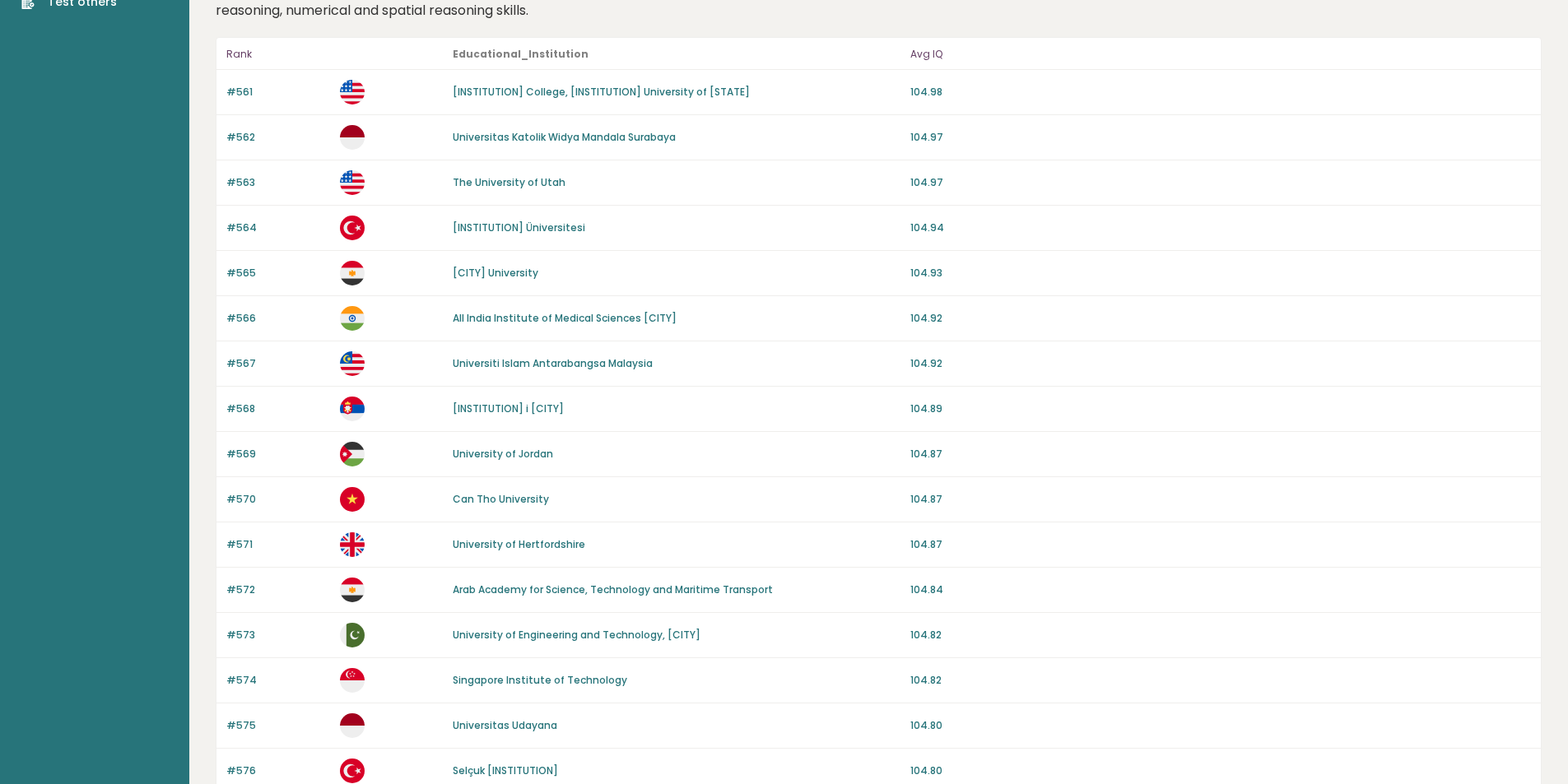 drag, startPoint x: 691, startPoint y: 322, endPoint x: 686, endPoint y: 443, distance: 121.10326 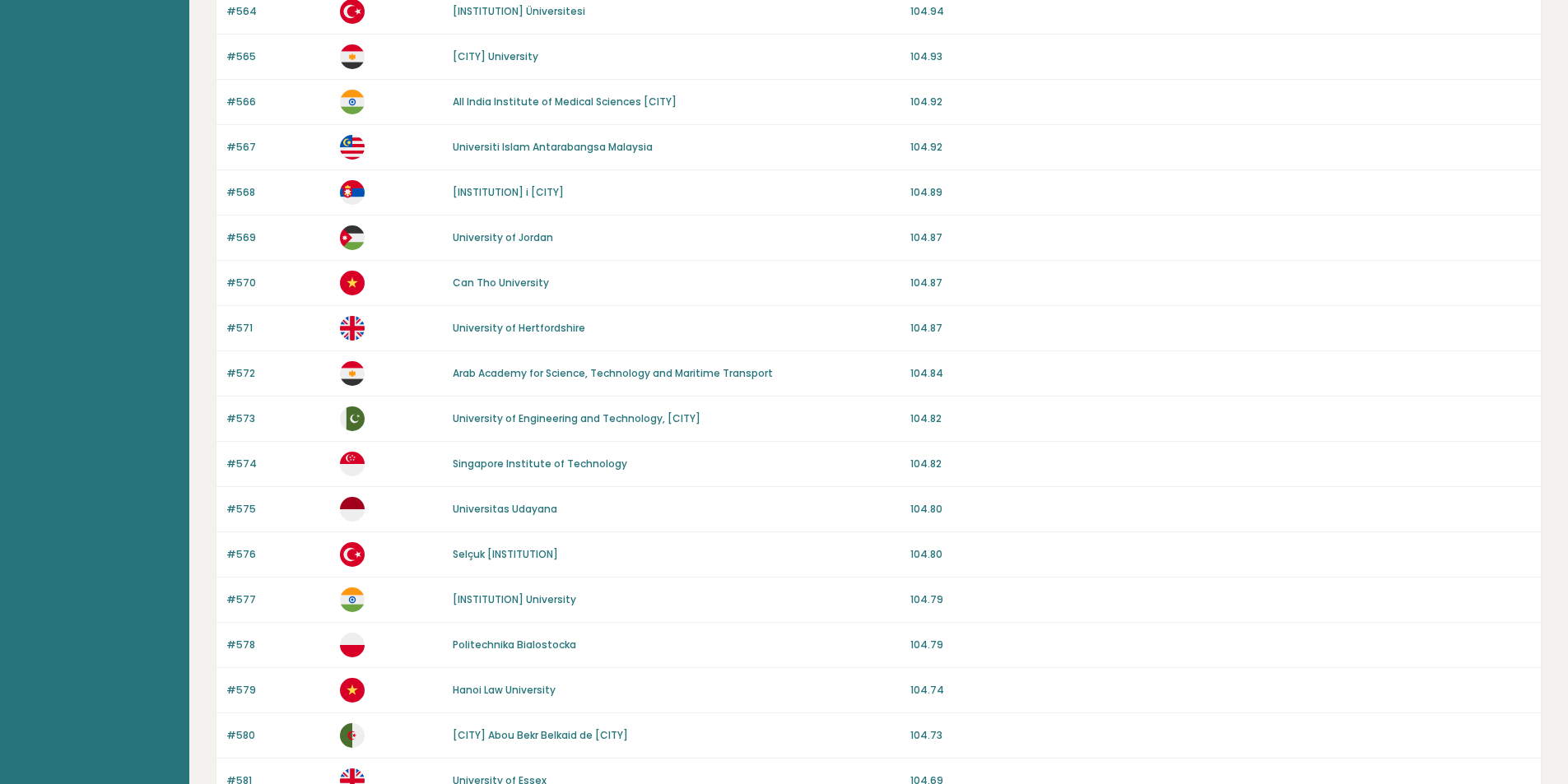 drag, startPoint x: 713, startPoint y: 411, endPoint x: 708, endPoint y: 462, distance: 51.244512 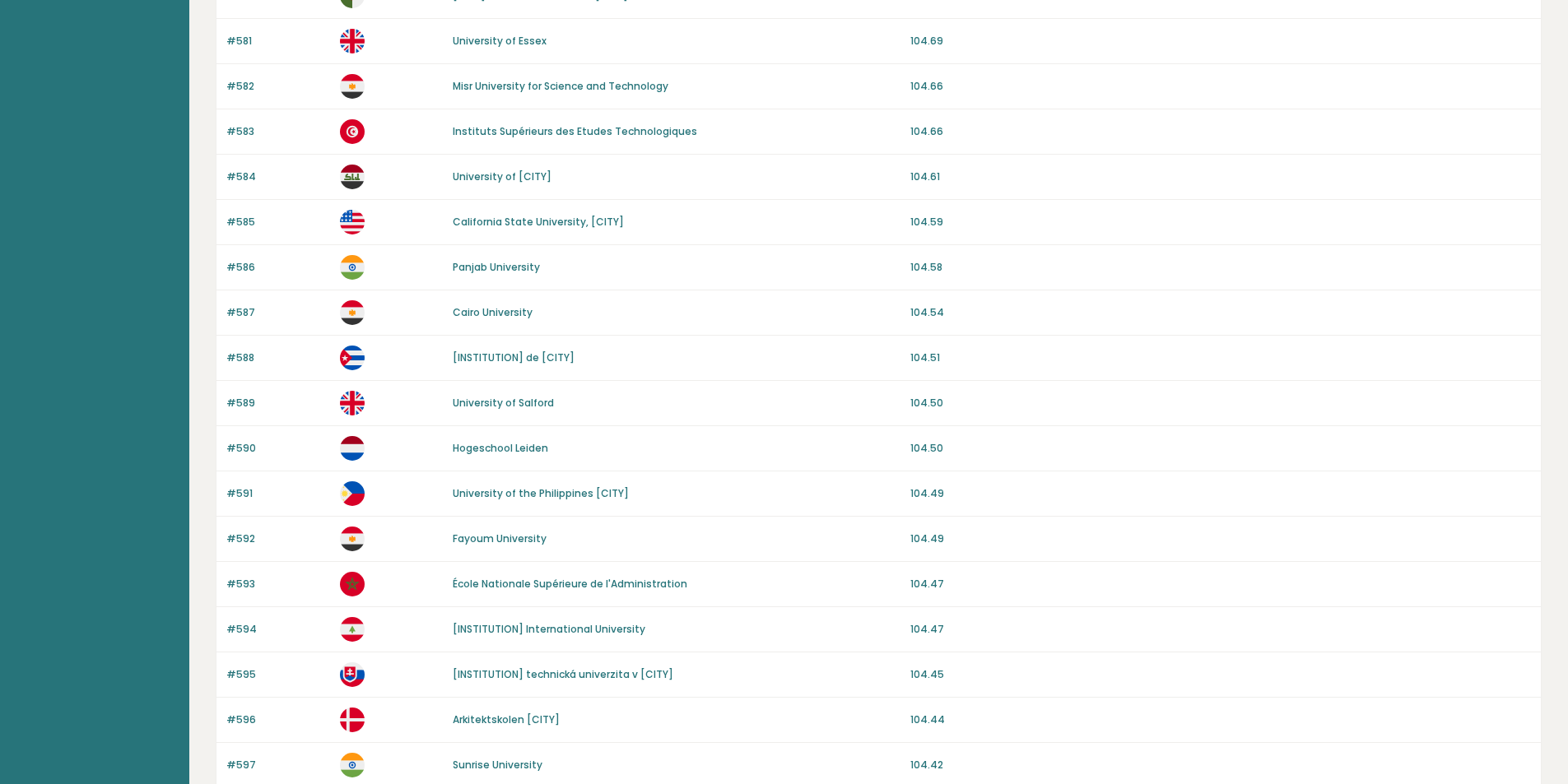 scroll, scrollTop: 1352, scrollLeft: 0, axis: vertical 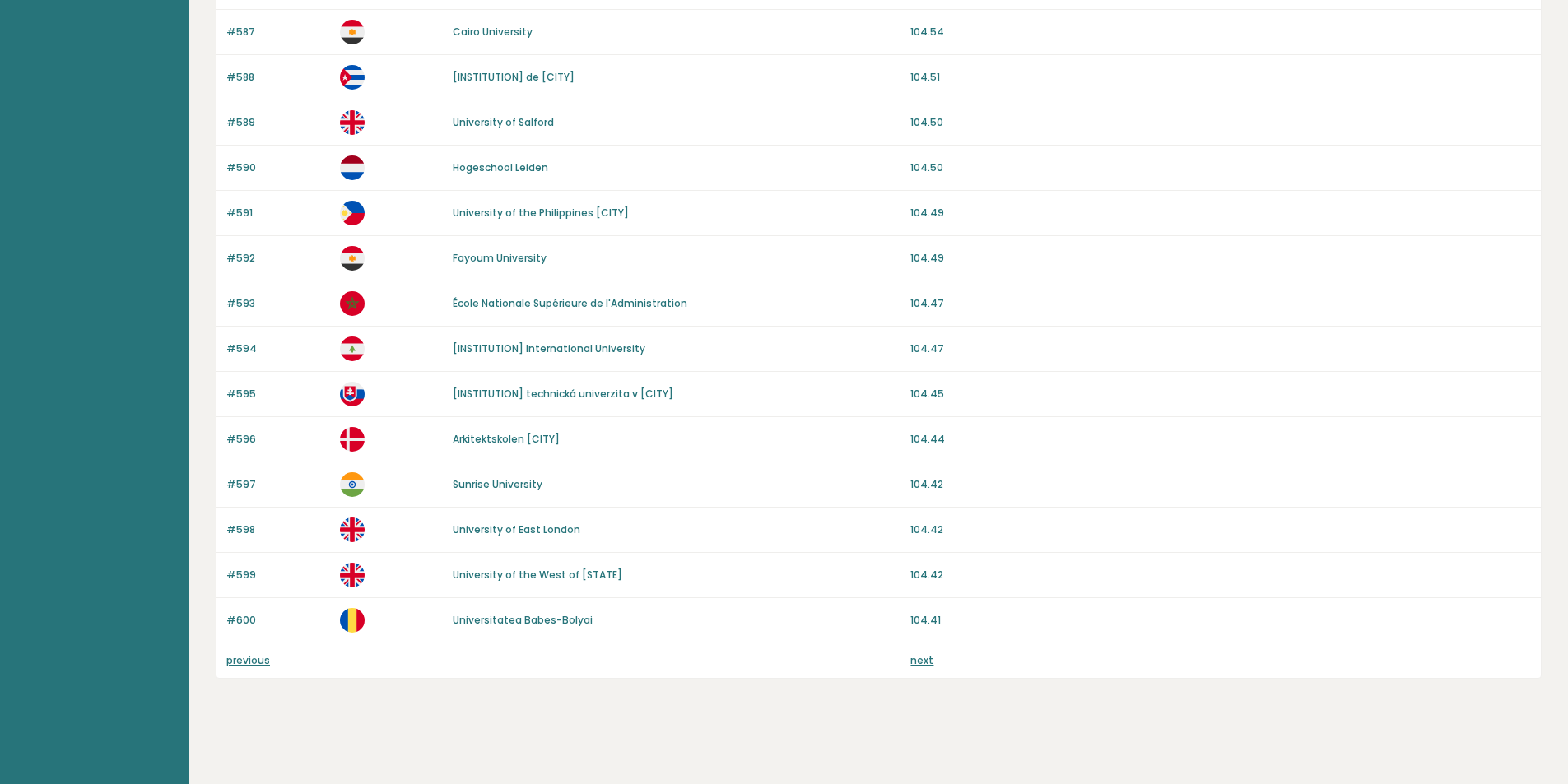 drag, startPoint x: 724, startPoint y: 321, endPoint x: 724, endPoint y: 484, distance: 163 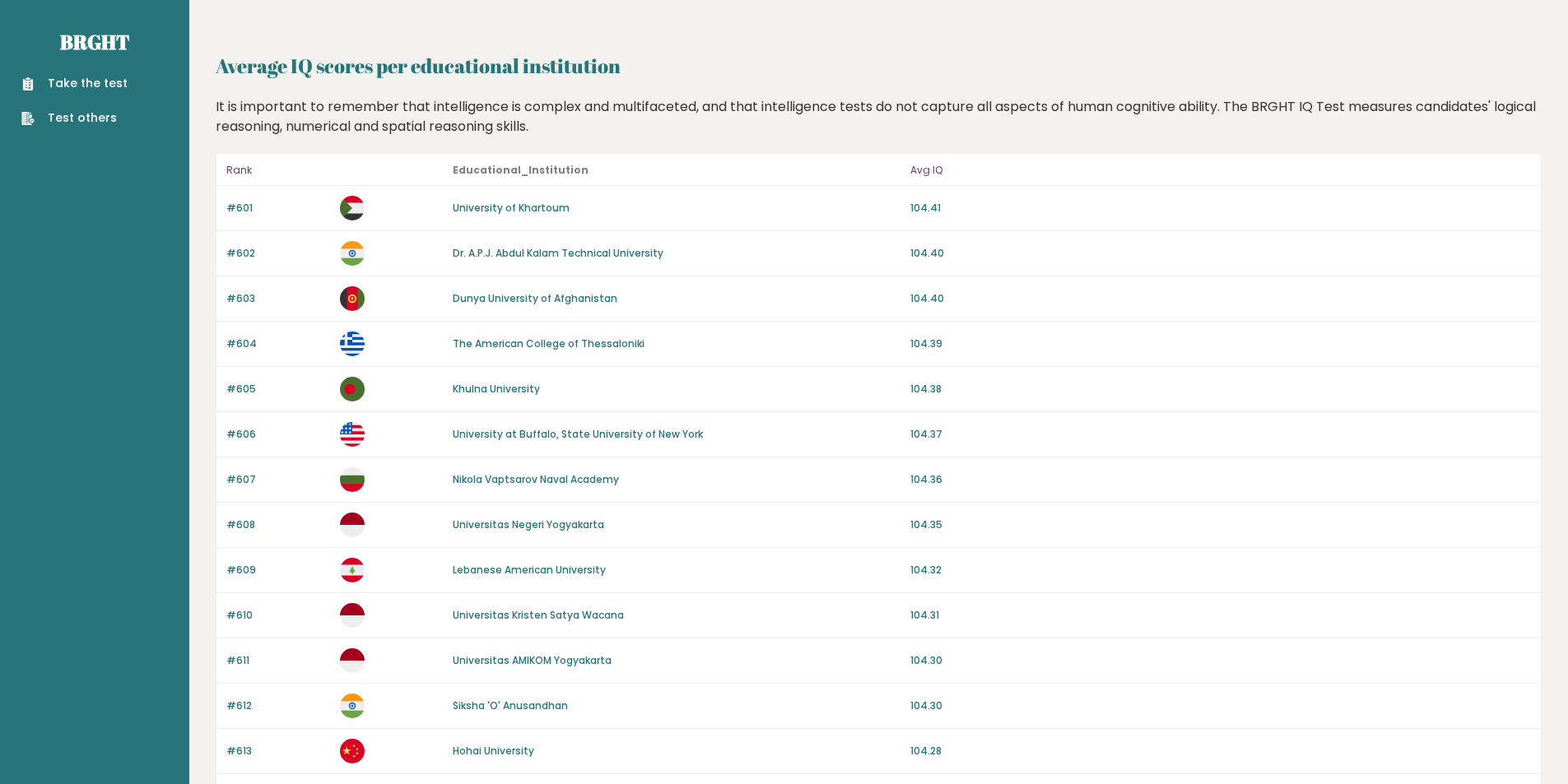 scroll, scrollTop: 0, scrollLeft: 0, axis: both 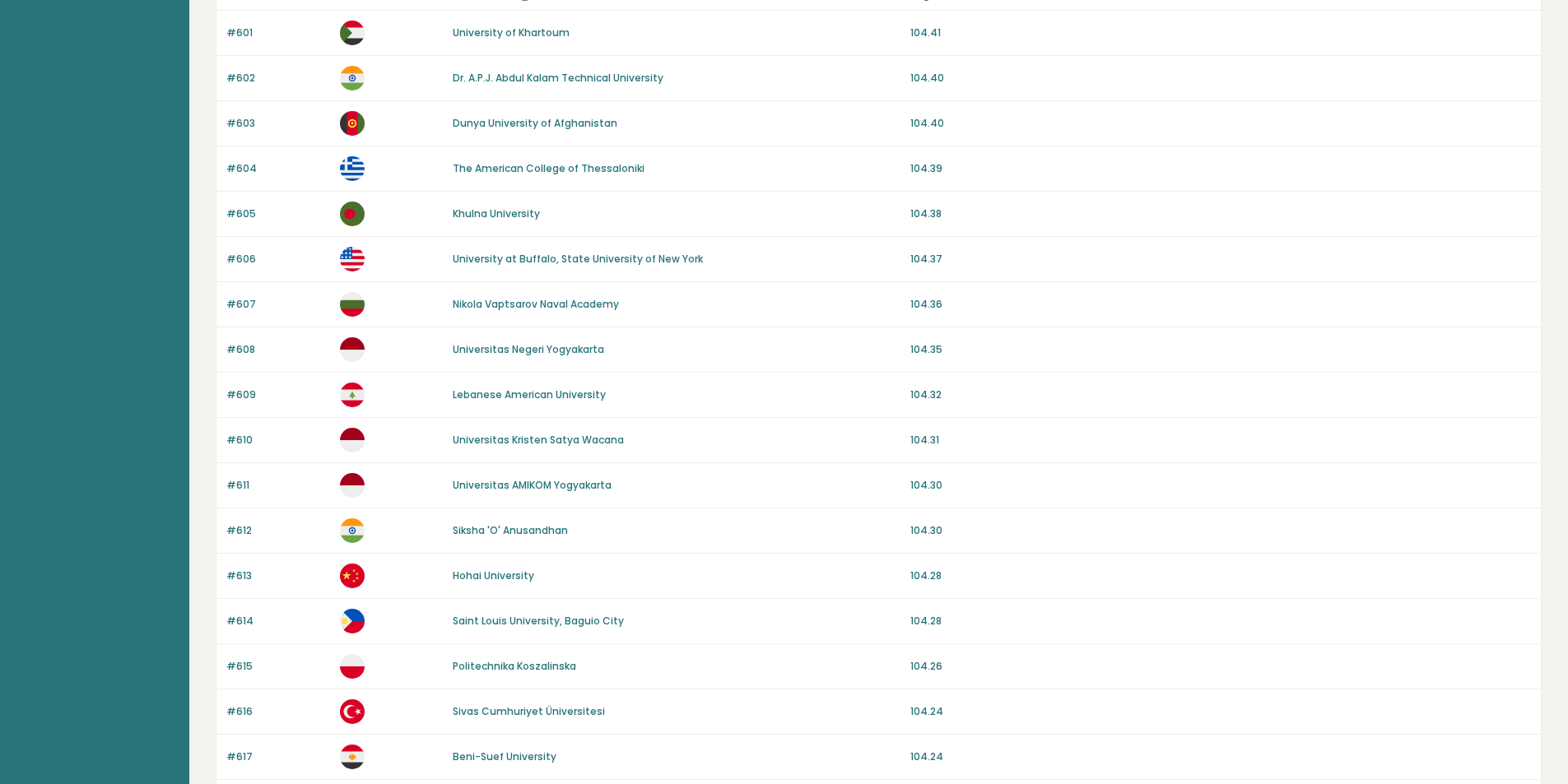 drag, startPoint x: 732, startPoint y: 239, endPoint x: 732, endPoint y: 318, distance: 79 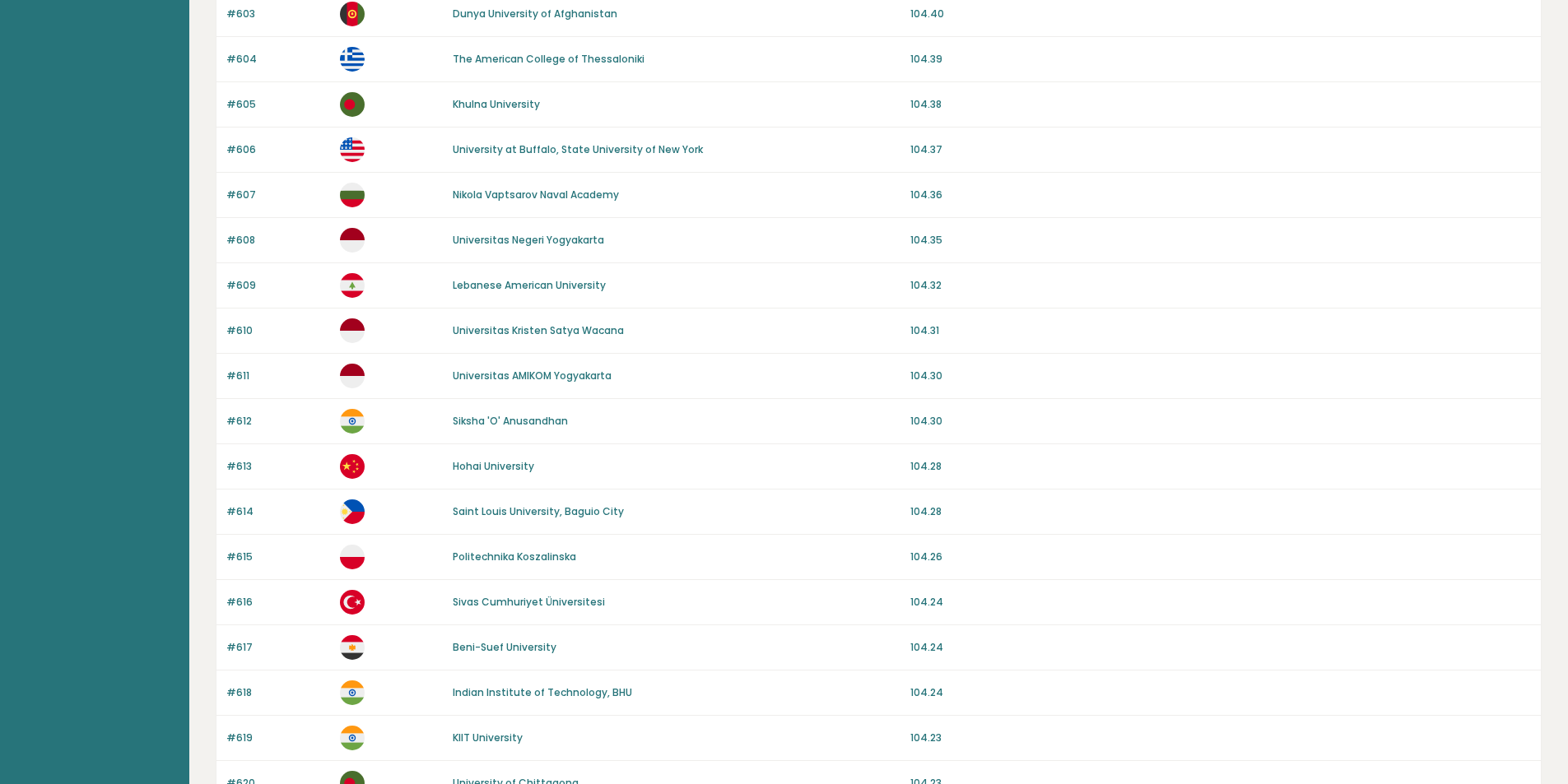 drag, startPoint x: 749, startPoint y: 261, endPoint x: 736, endPoint y: 430, distance: 169.49926 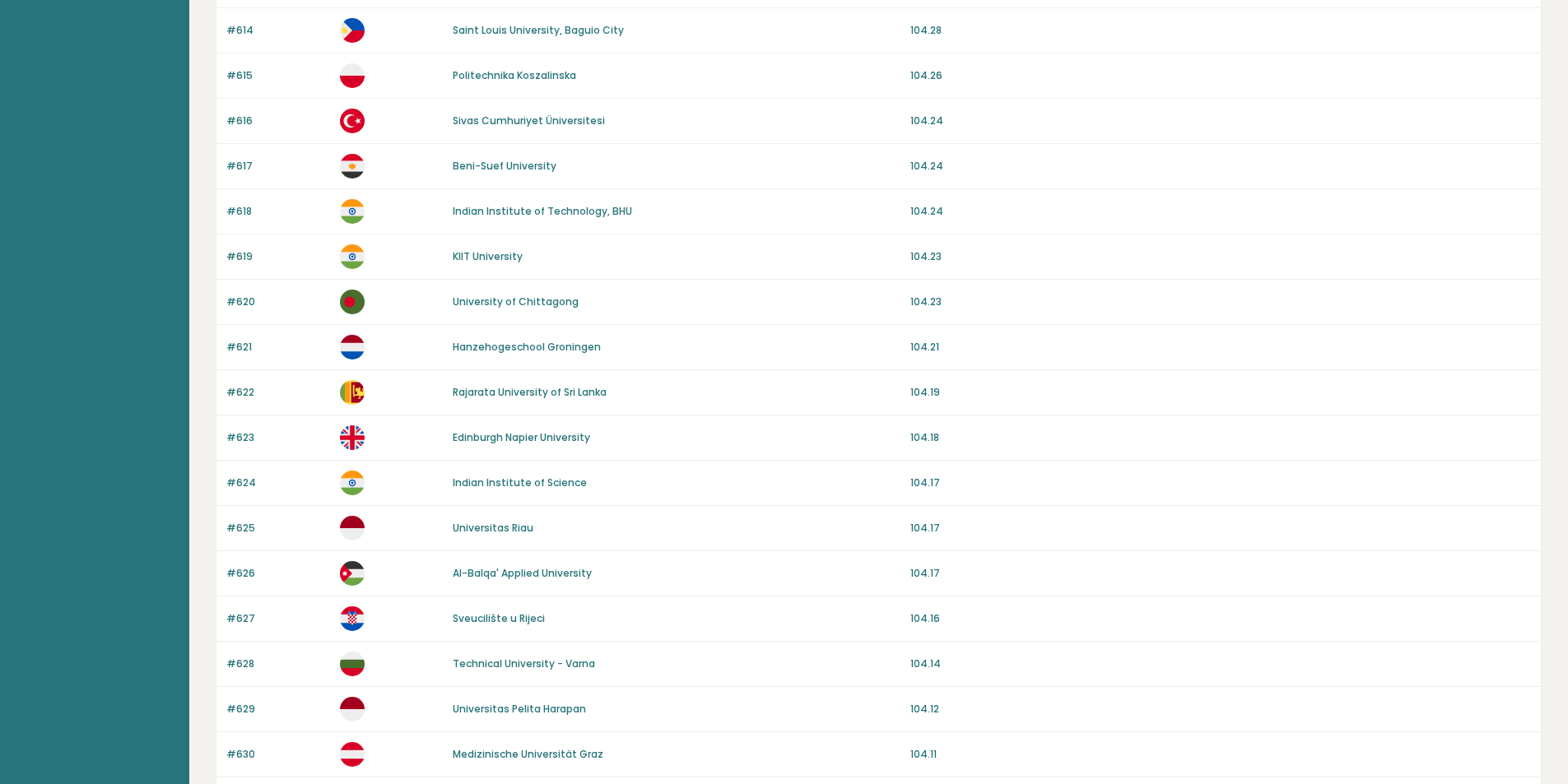 drag, startPoint x: 705, startPoint y: 320, endPoint x: 706, endPoint y: 438, distance: 118.0042 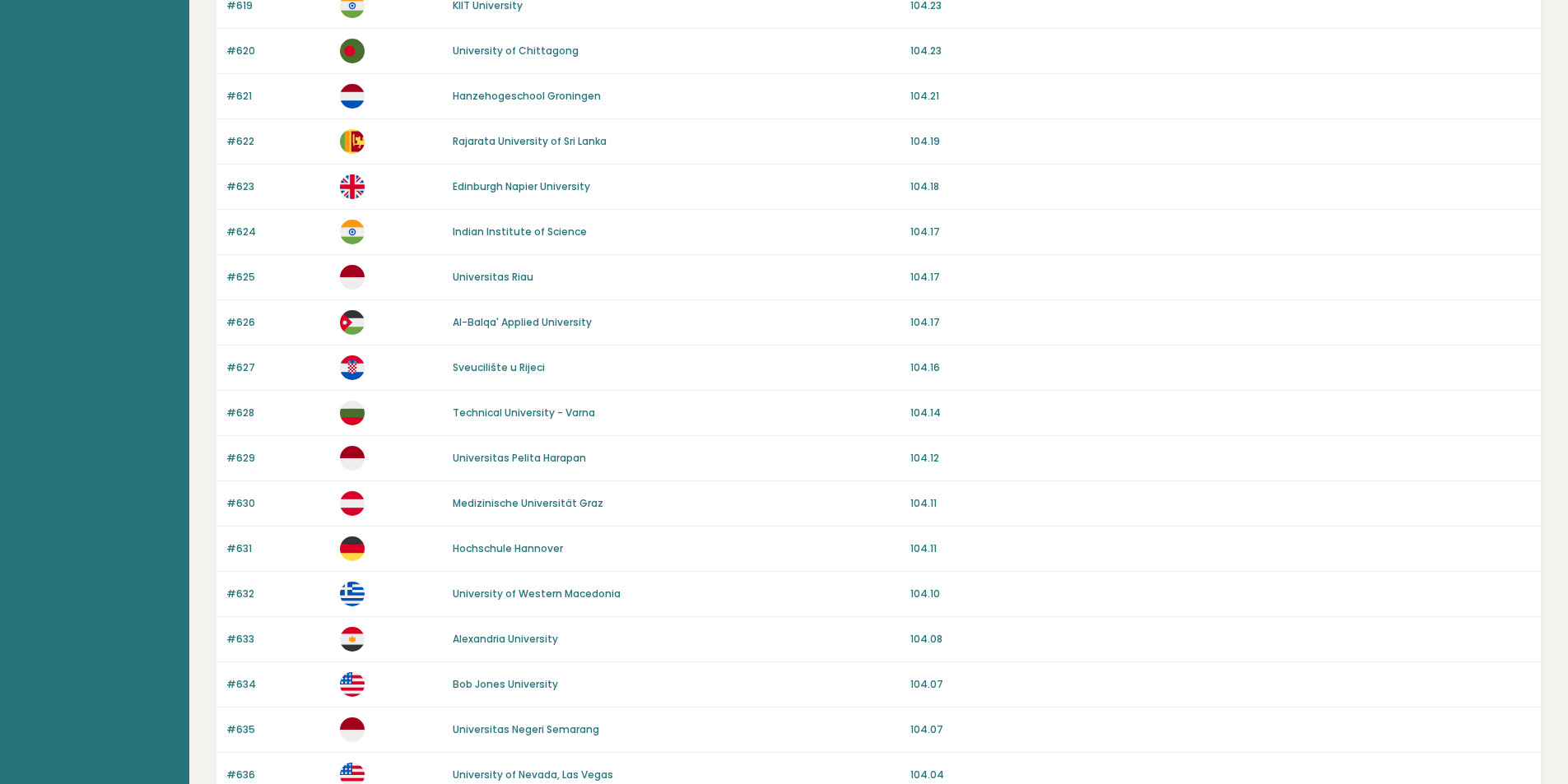 scroll, scrollTop: 1352, scrollLeft: 0, axis: vertical 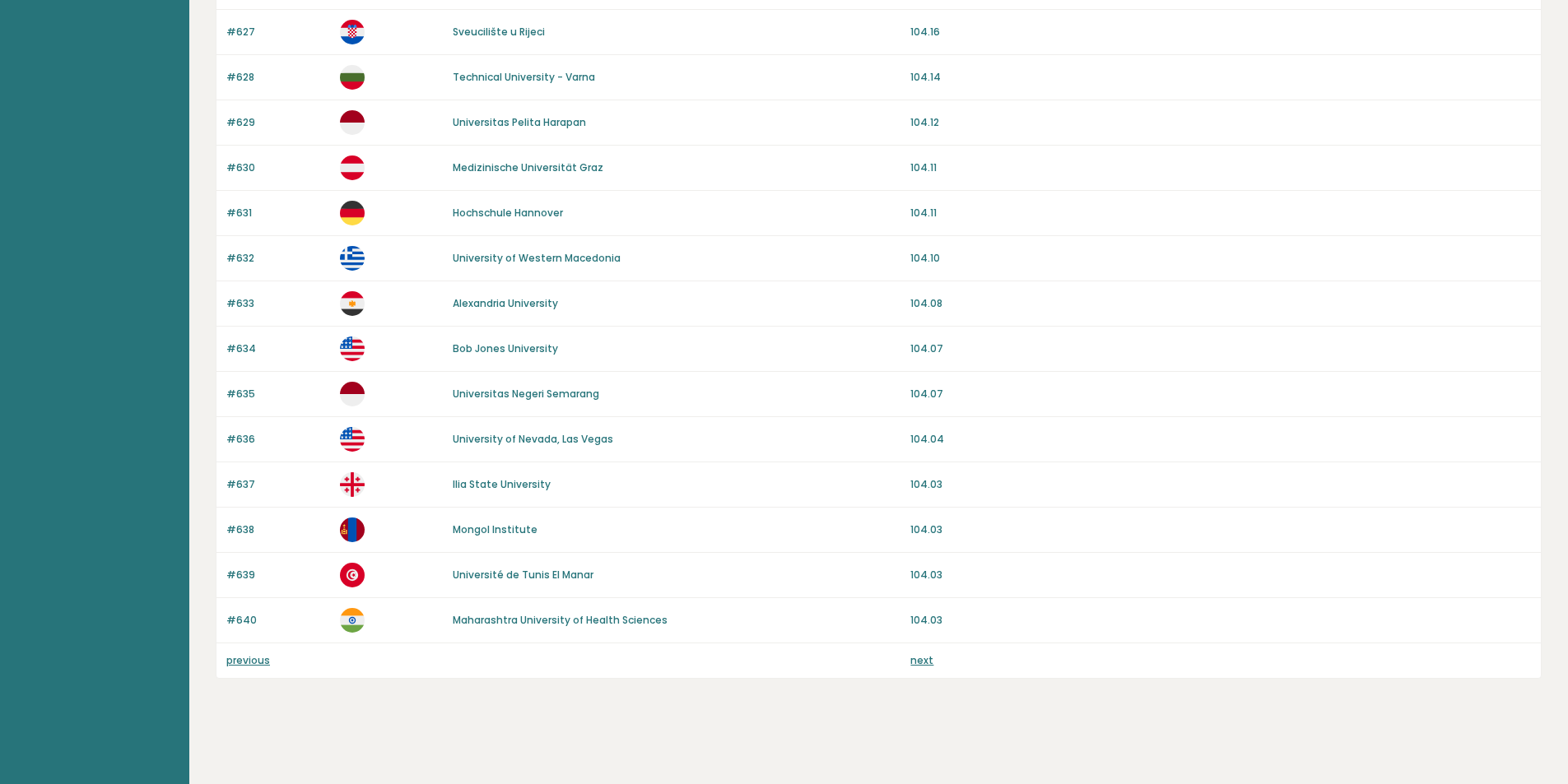 drag, startPoint x: 684, startPoint y: 434, endPoint x: 674, endPoint y: 497, distance: 63.78871 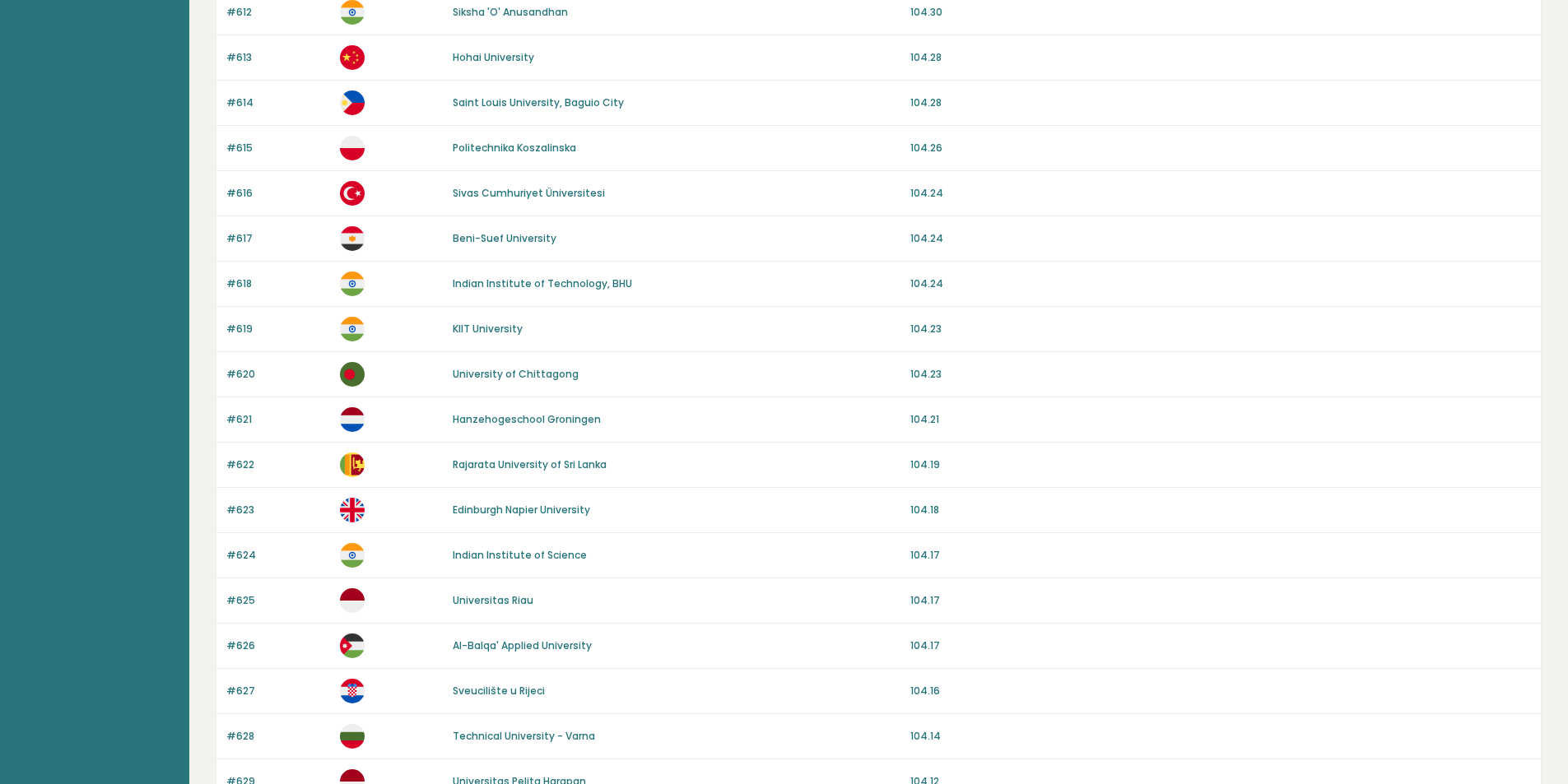 scroll, scrollTop: 0, scrollLeft: 0, axis: both 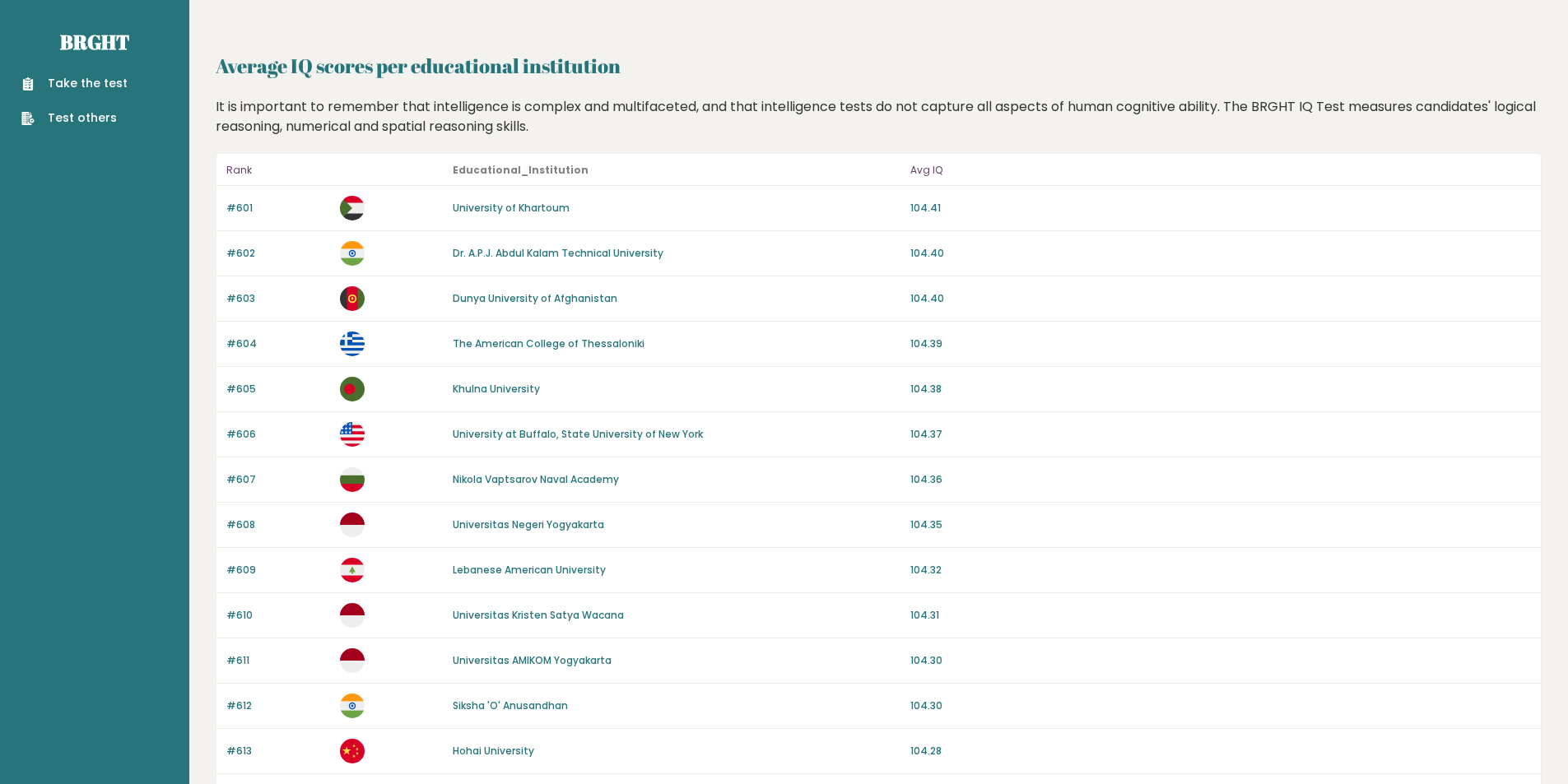 drag, startPoint x: 743, startPoint y: 559, endPoint x: 726, endPoint y: 299, distance: 260.55518 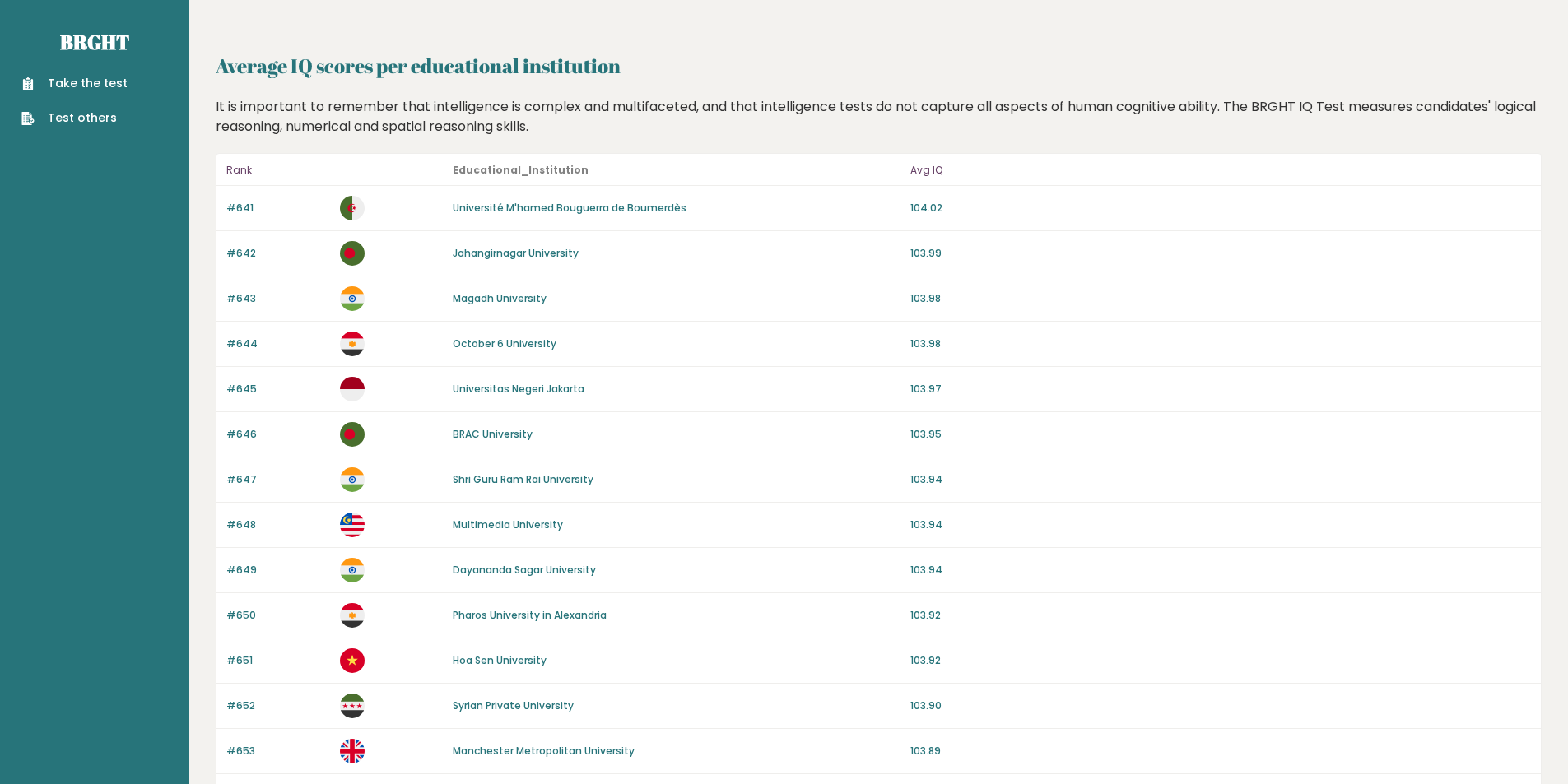 scroll, scrollTop: 0, scrollLeft: 0, axis: both 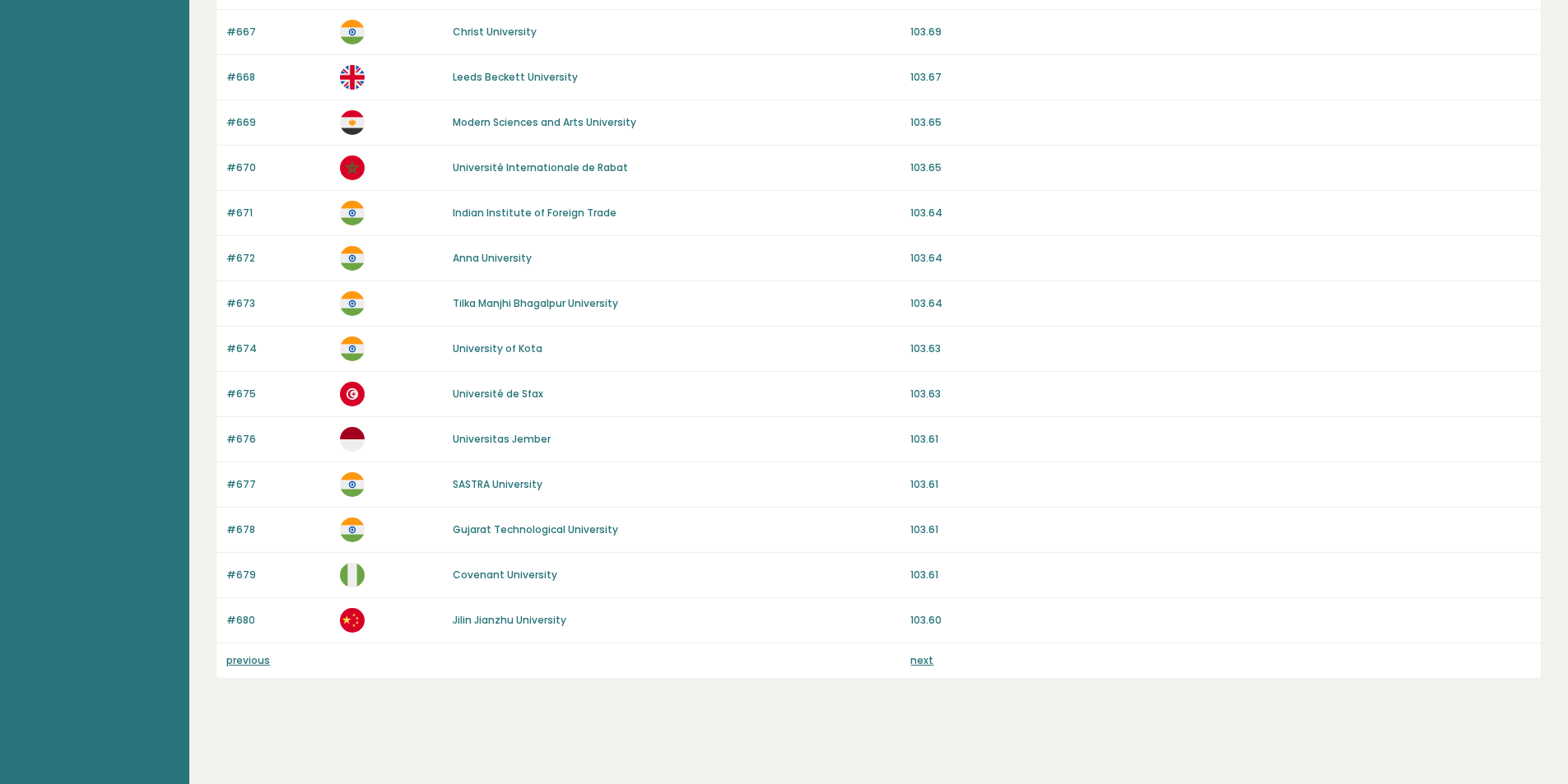 drag, startPoint x: 702, startPoint y: 345, endPoint x: 670, endPoint y: 462, distance: 121.29716 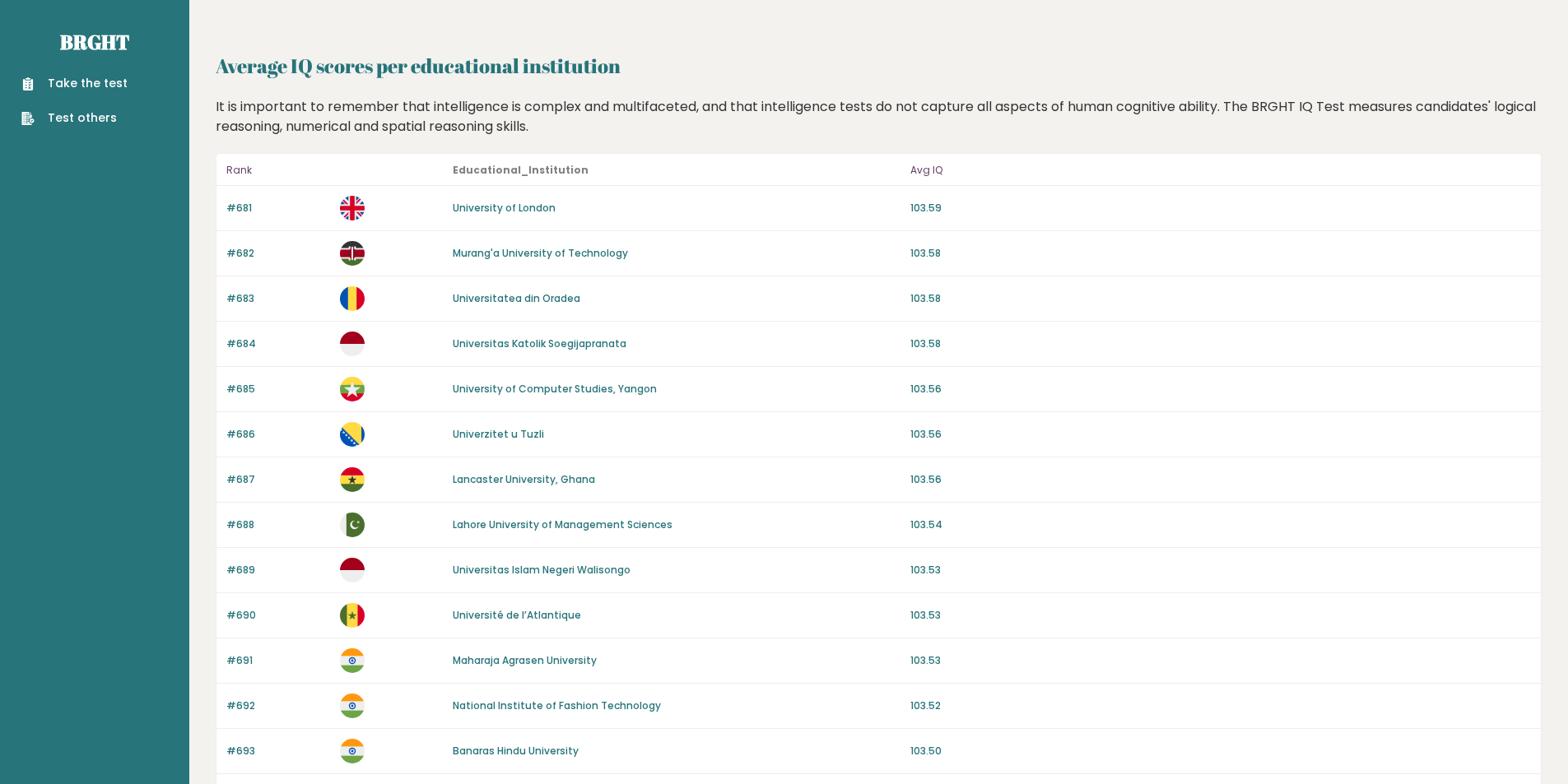 scroll, scrollTop: 0, scrollLeft: 0, axis: both 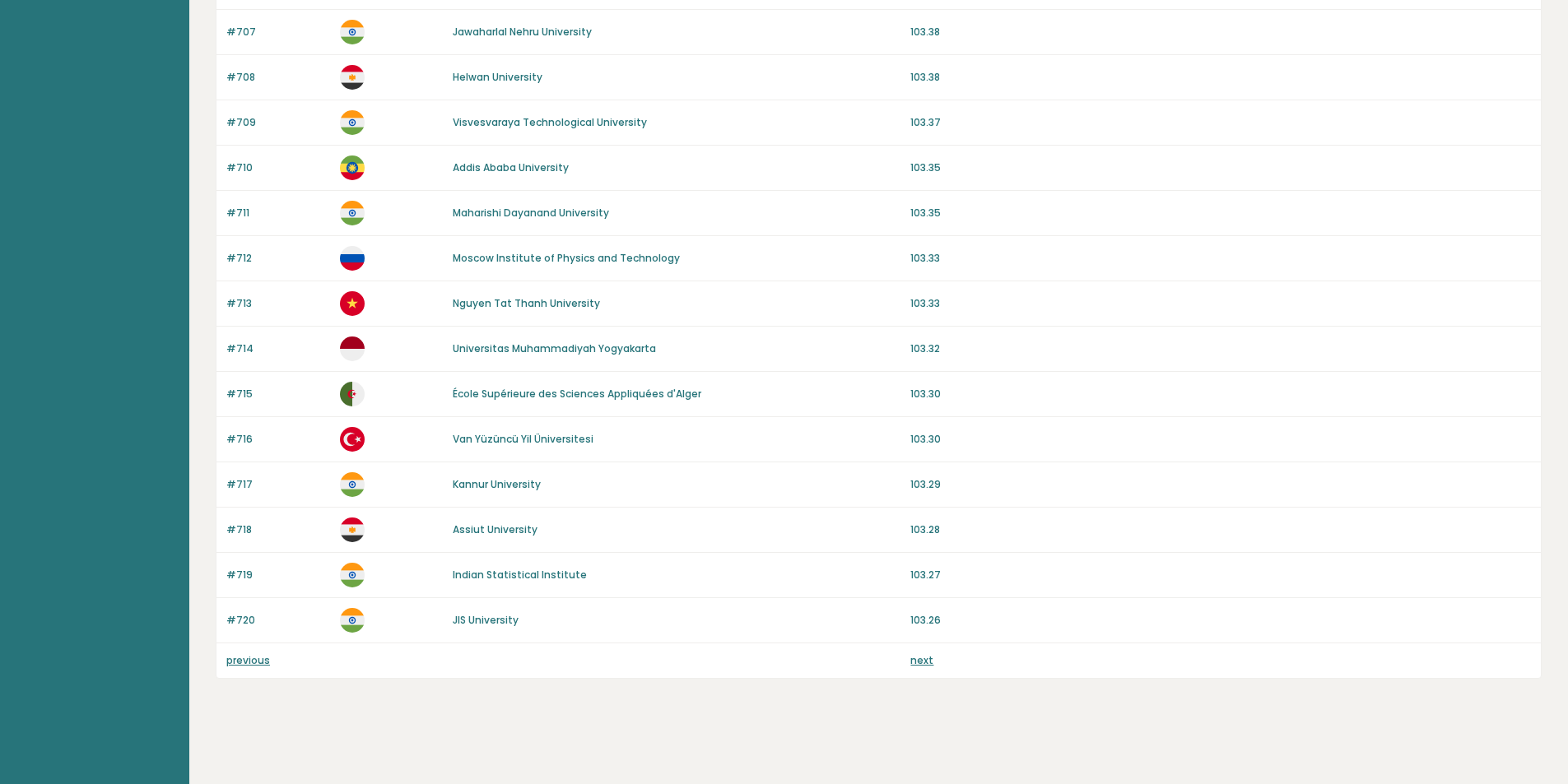 drag, startPoint x: 710, startPoint y: 296, endPoint x: 663, endPoint y: 660, distance: 367.0218 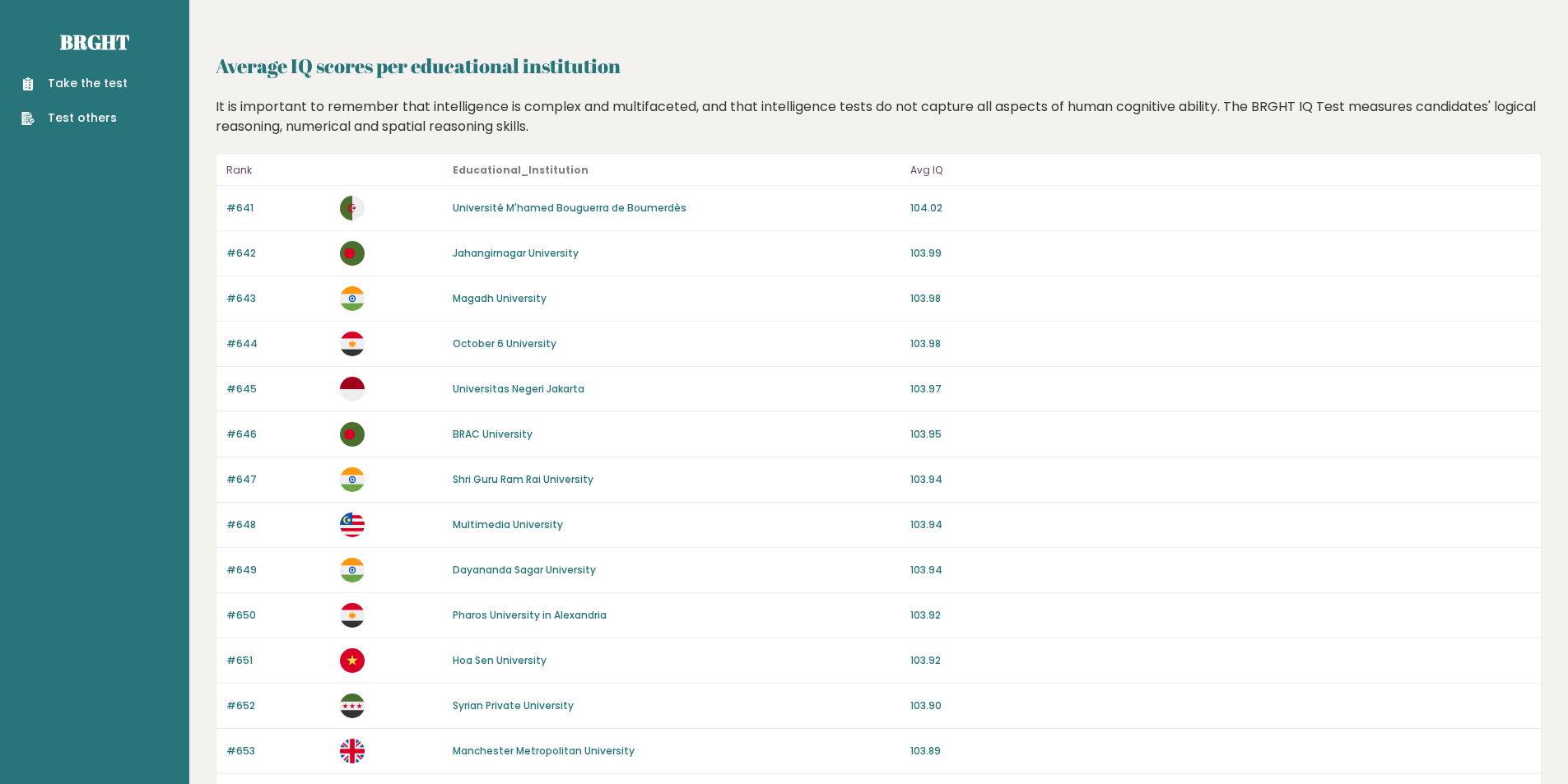 scroll, scrollTop: 0, scrollLeft: 0, axis: both 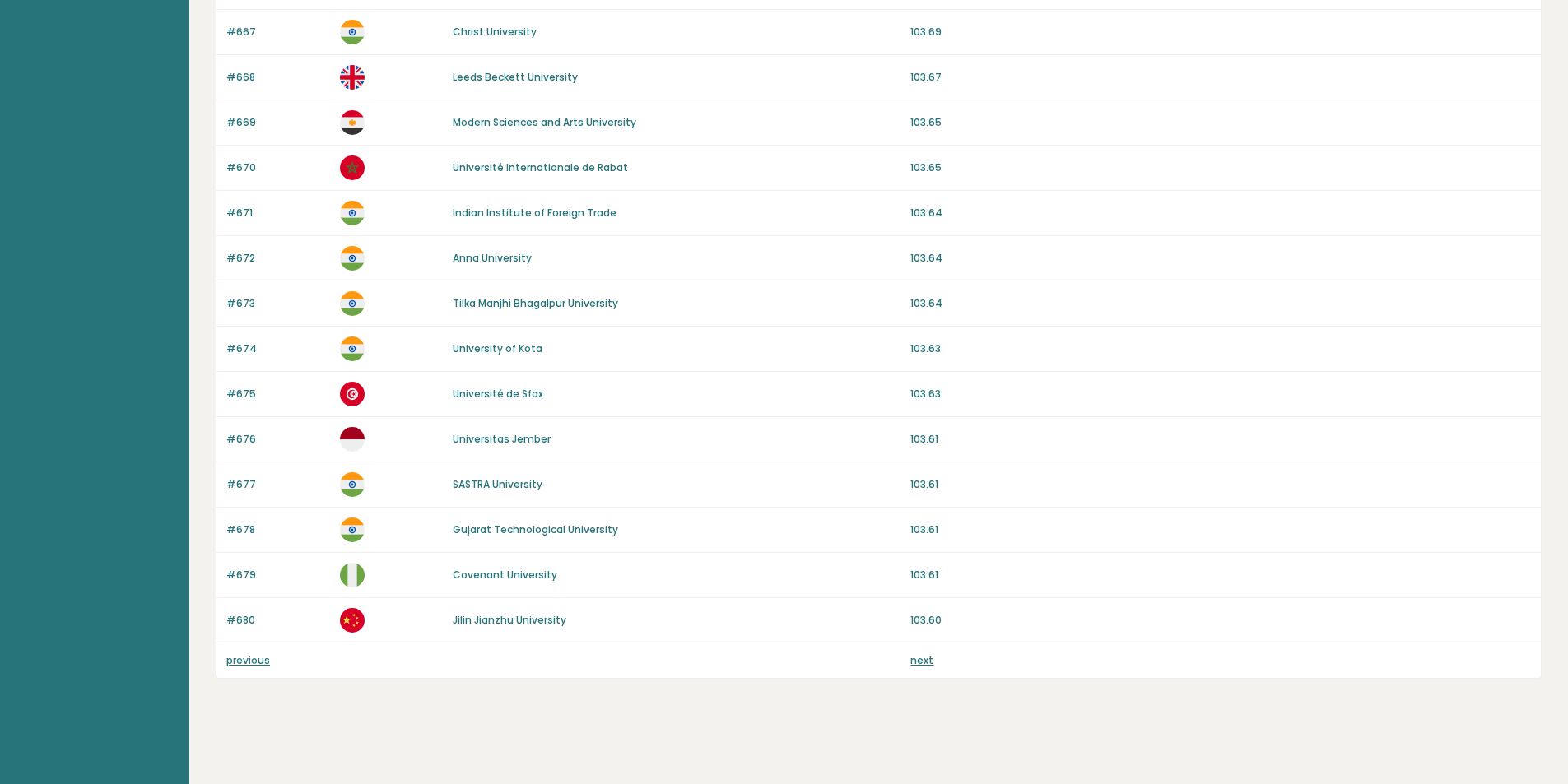 drag, startPoint x: 741, startPoint y: 316, endPoint x: 658, endPoint y: 644, distance: 338.33859 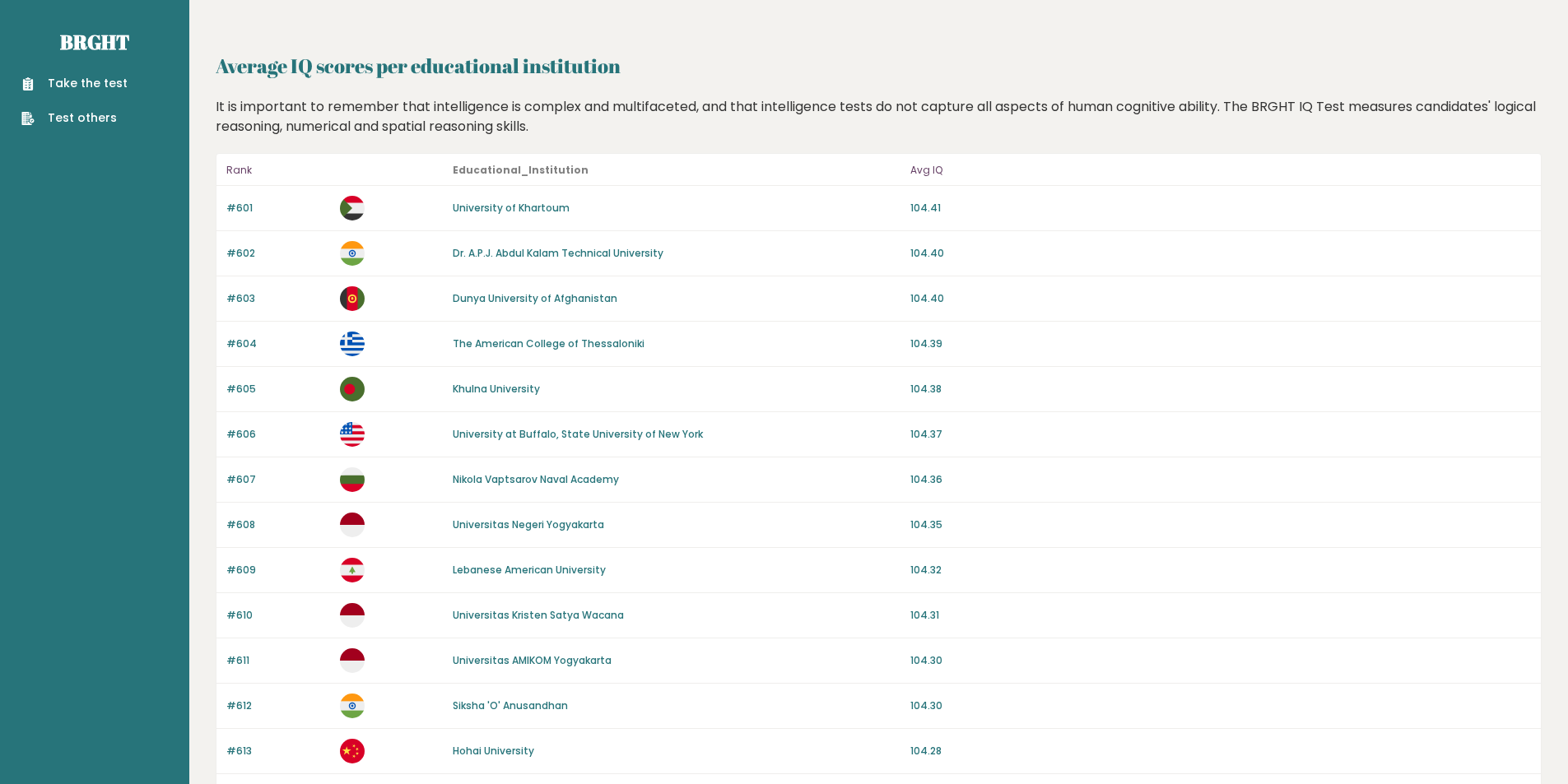 scroll, scrollTop: 1352, scrollLeft: 0, axis: vertical 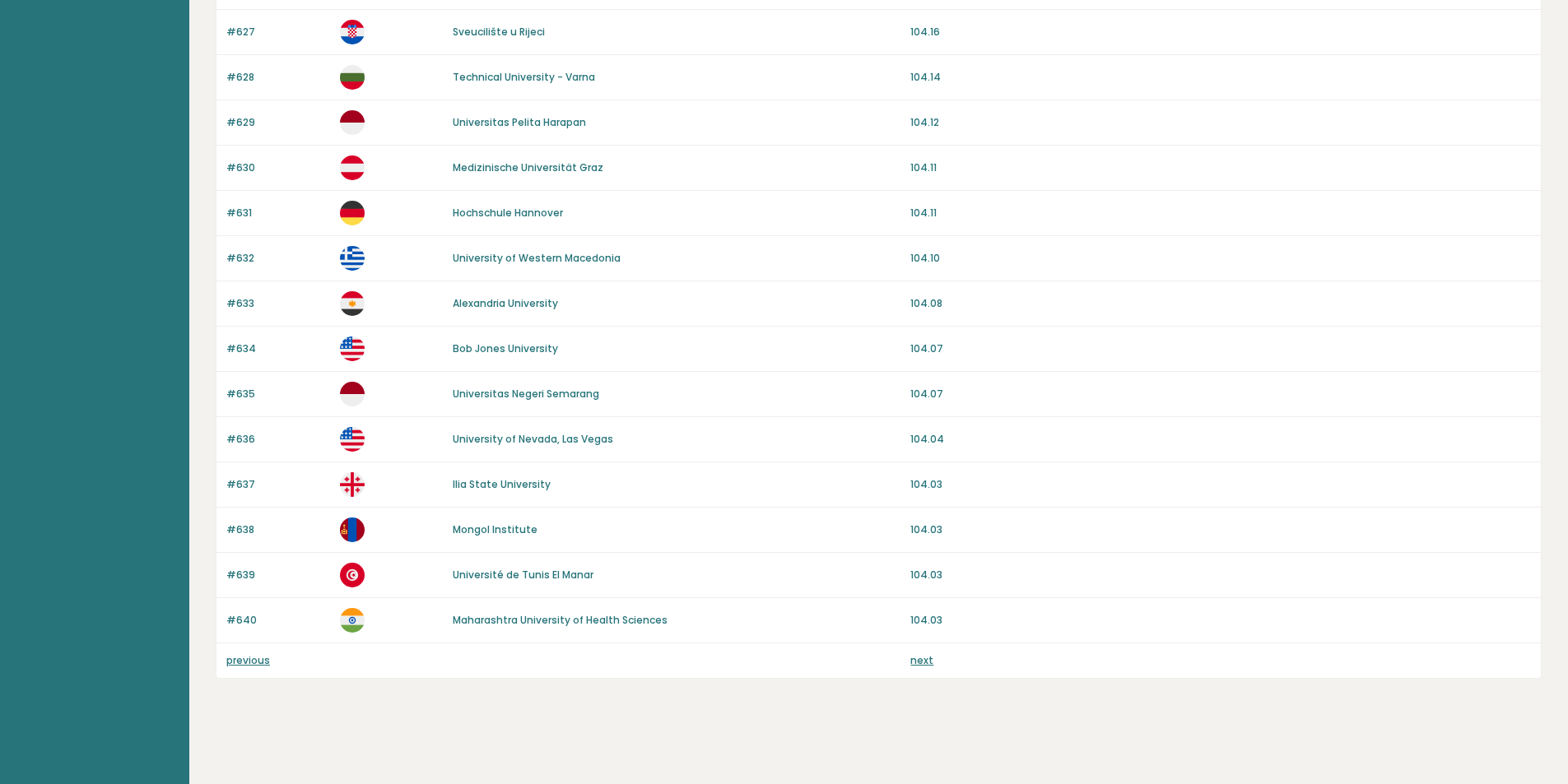 click on "previous" at bounding box center (248, 660) 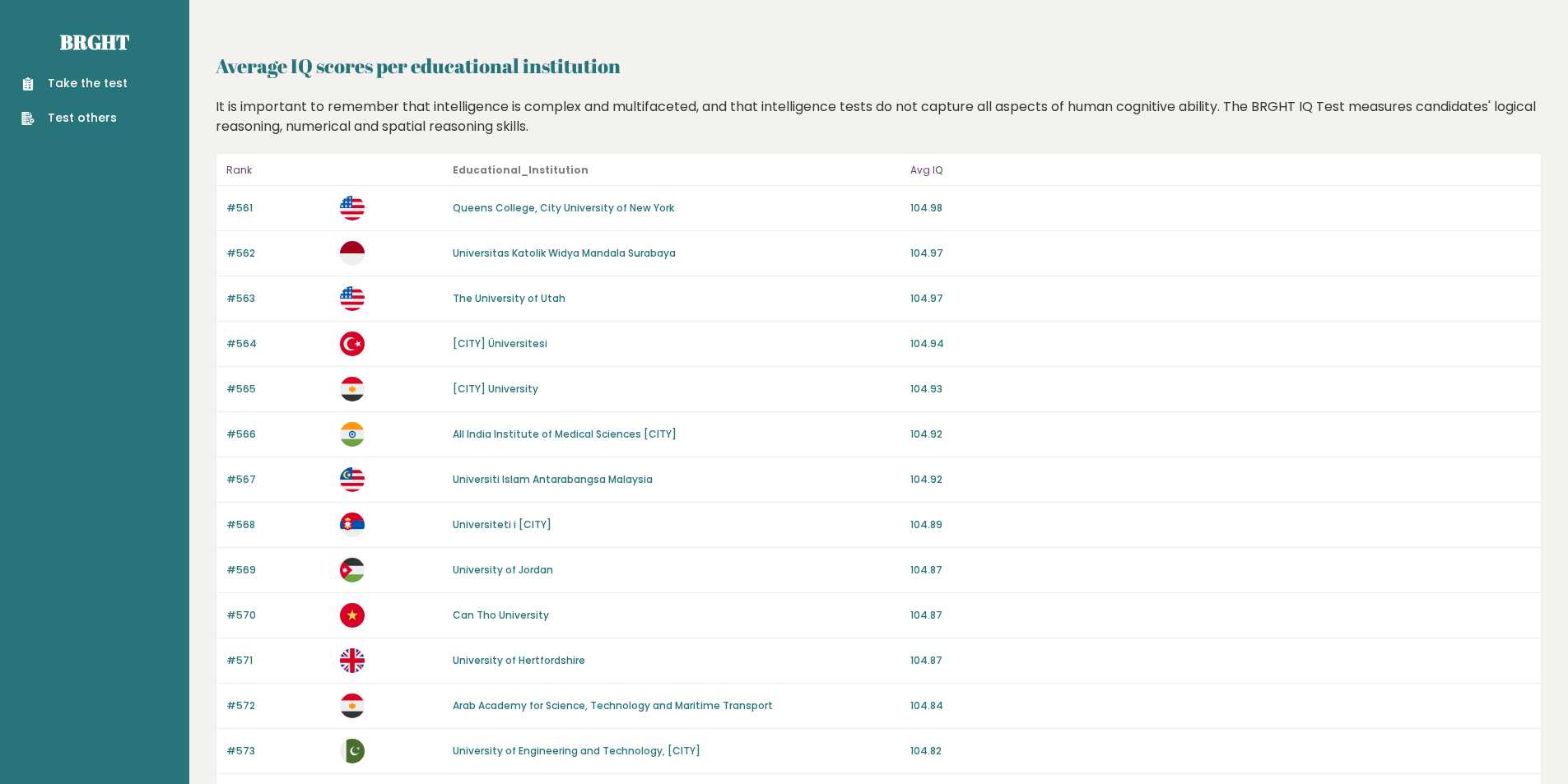 scroll, scrollTop: 1352, scrollLeft: 0, axis: vertical 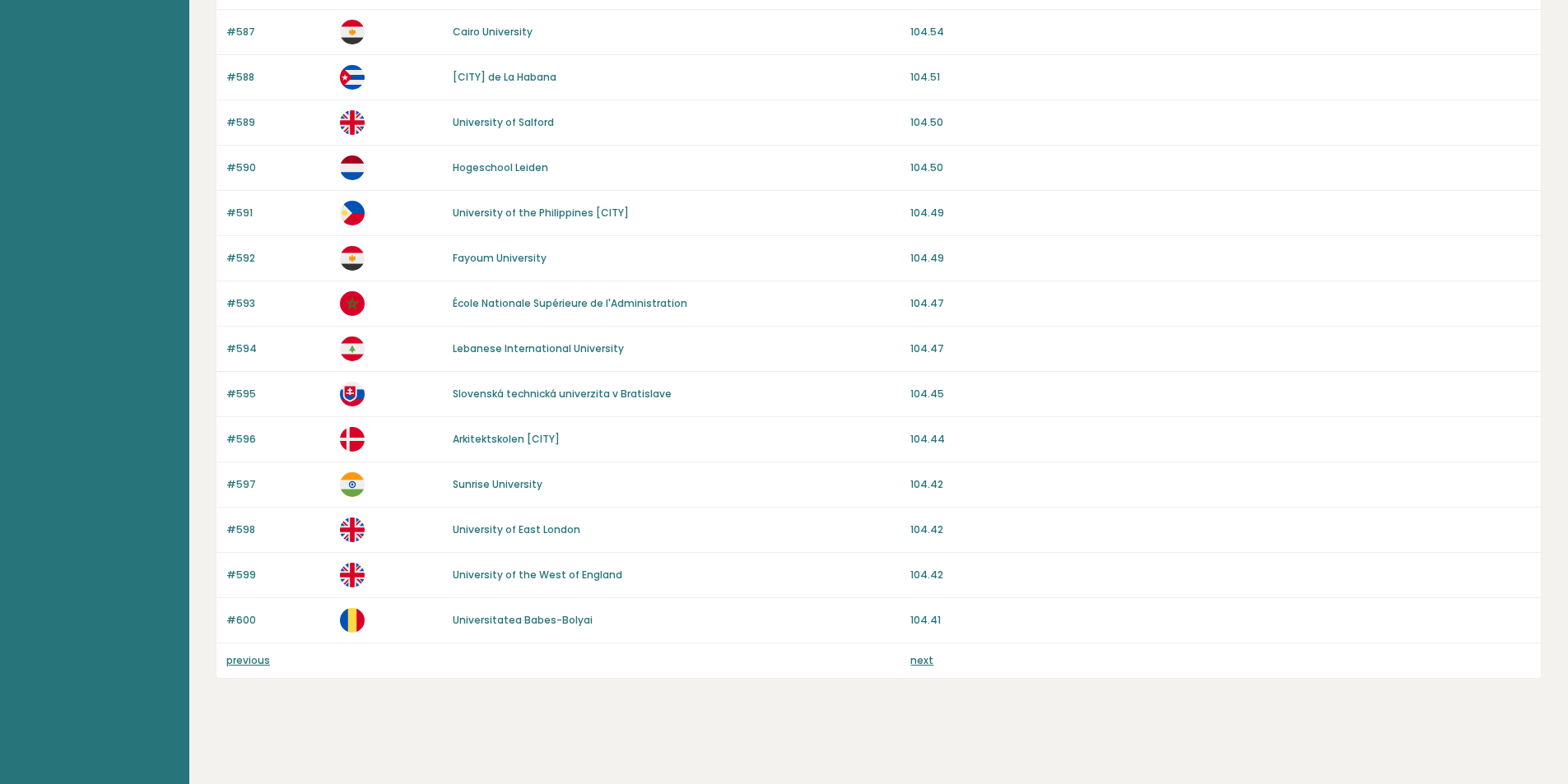 drag, startPoint x: 722, startPoint y: 434, endPoint x: 437, endPoint y: 656, distance: 361.2603 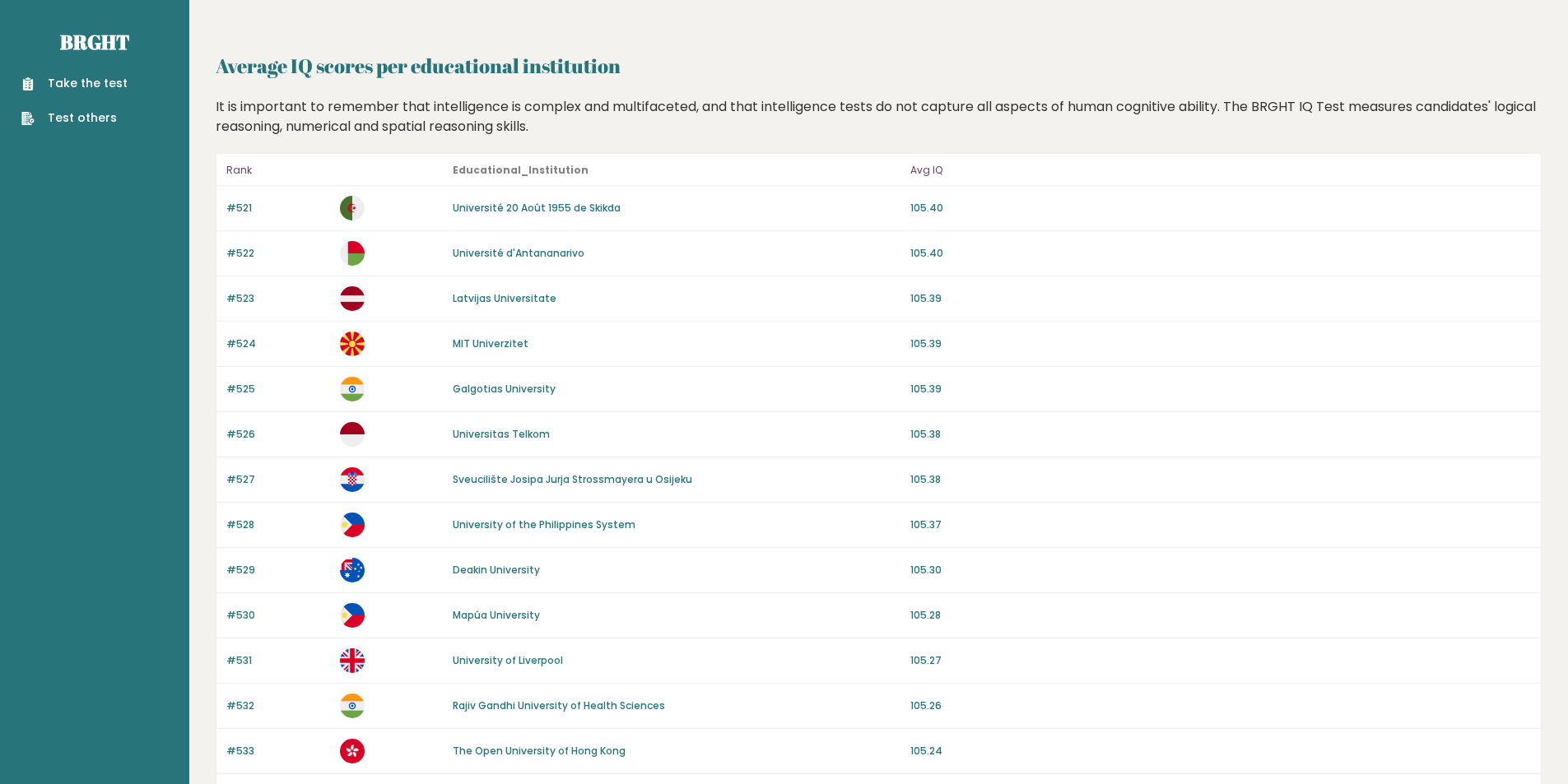 scroll, scrollTop: 0, scrollLeft: 0, axis: both 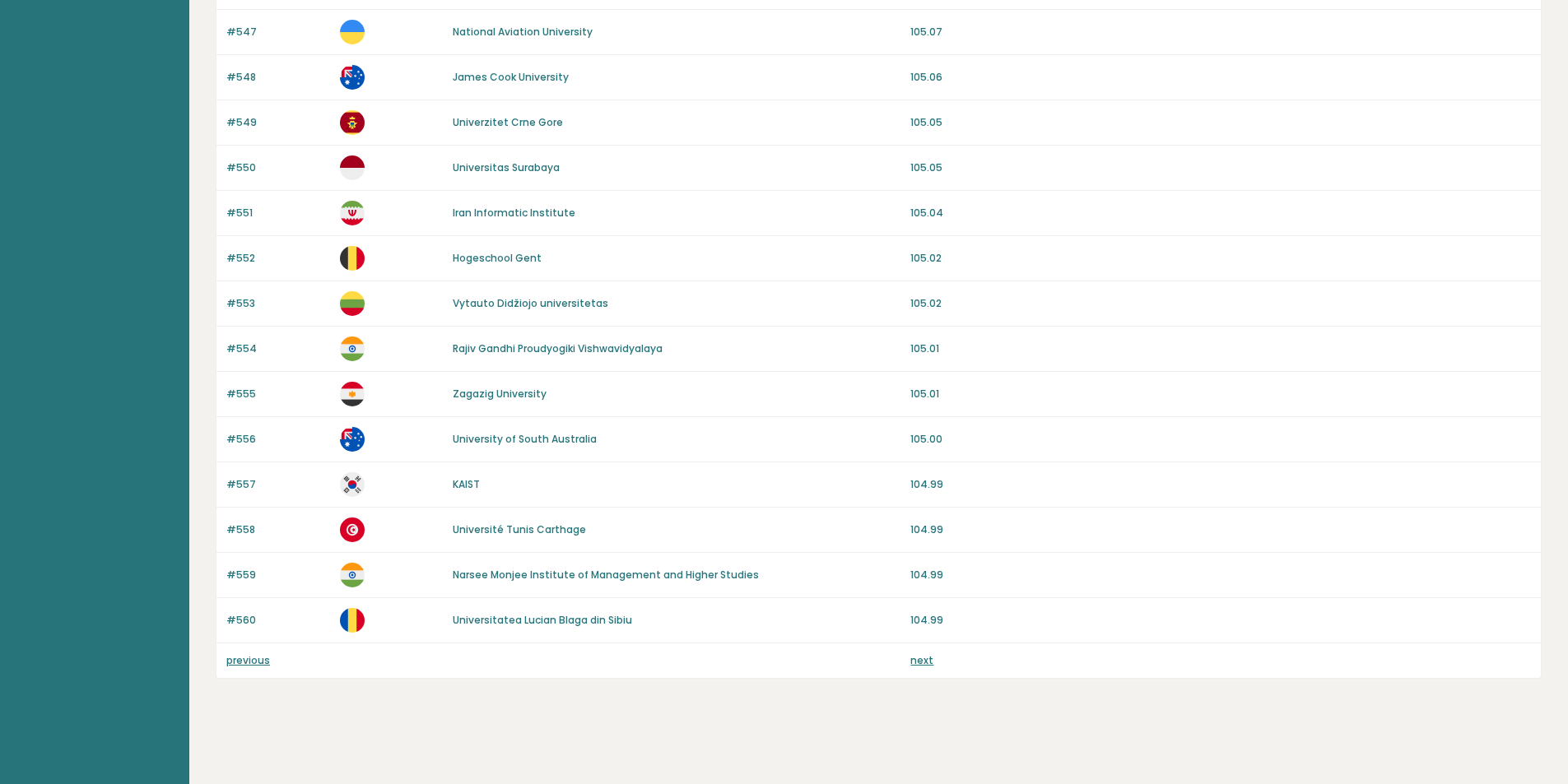 drag, startPoint x: 668, startPoint y: 267, endPoint x: 616, endPoint y: 466, distance: 205.68179 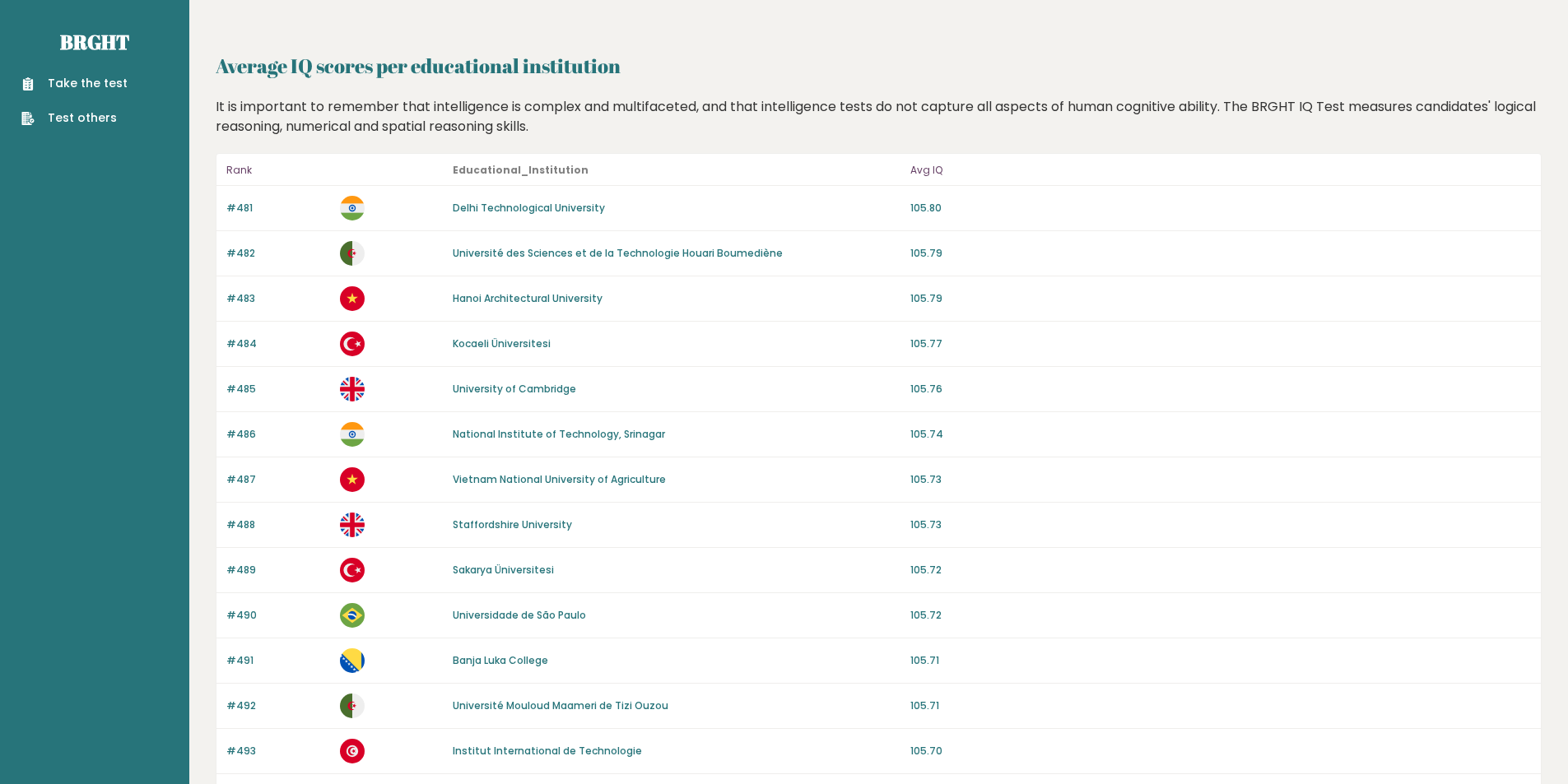 scroll, scrollTop: 0, scrollLeft: 0, axis: both 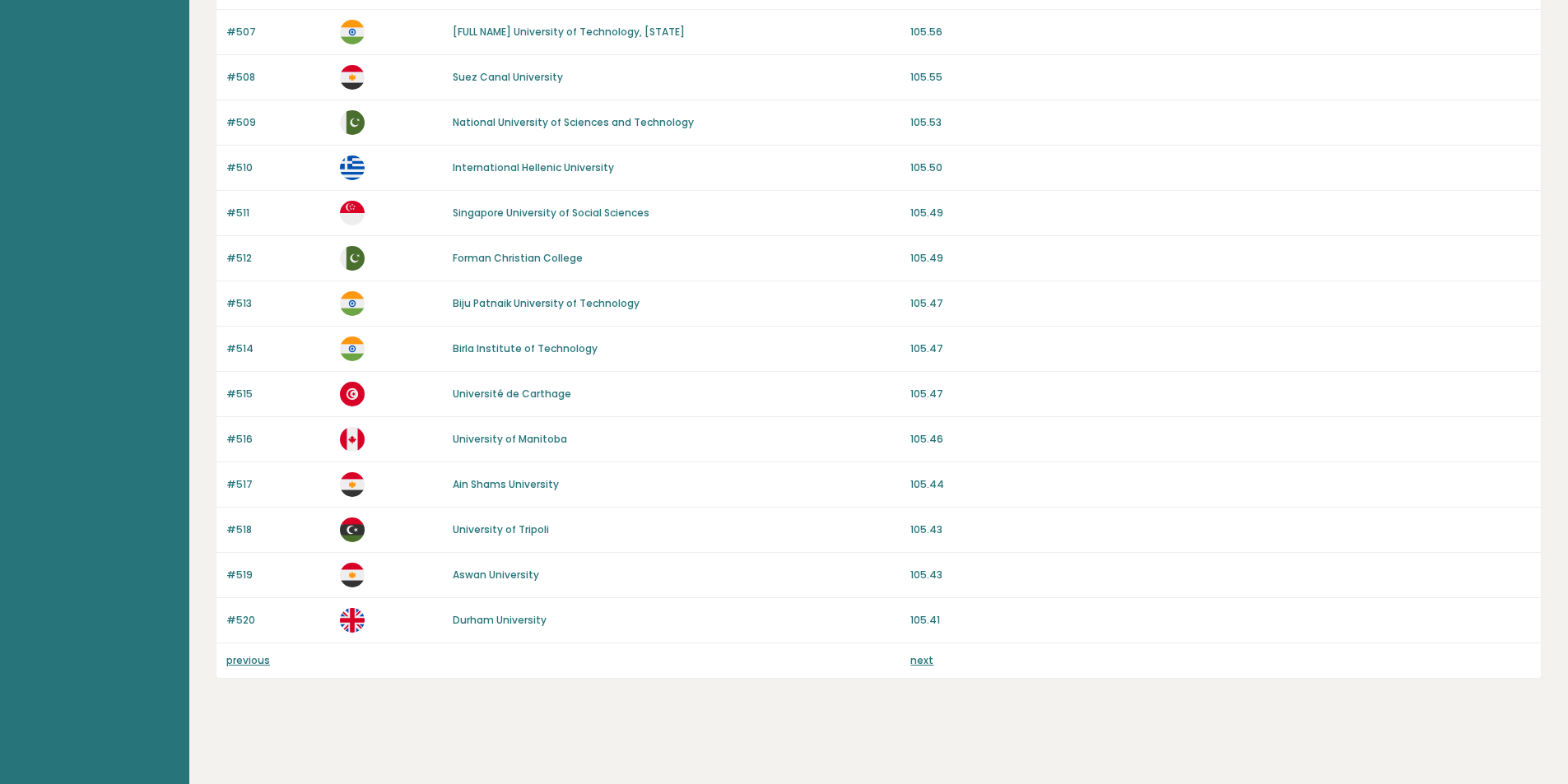 drag, startPoint x: 753, startPoint y: 235, endPoint x: 726, endPoint y: 434, distance: 200.82331 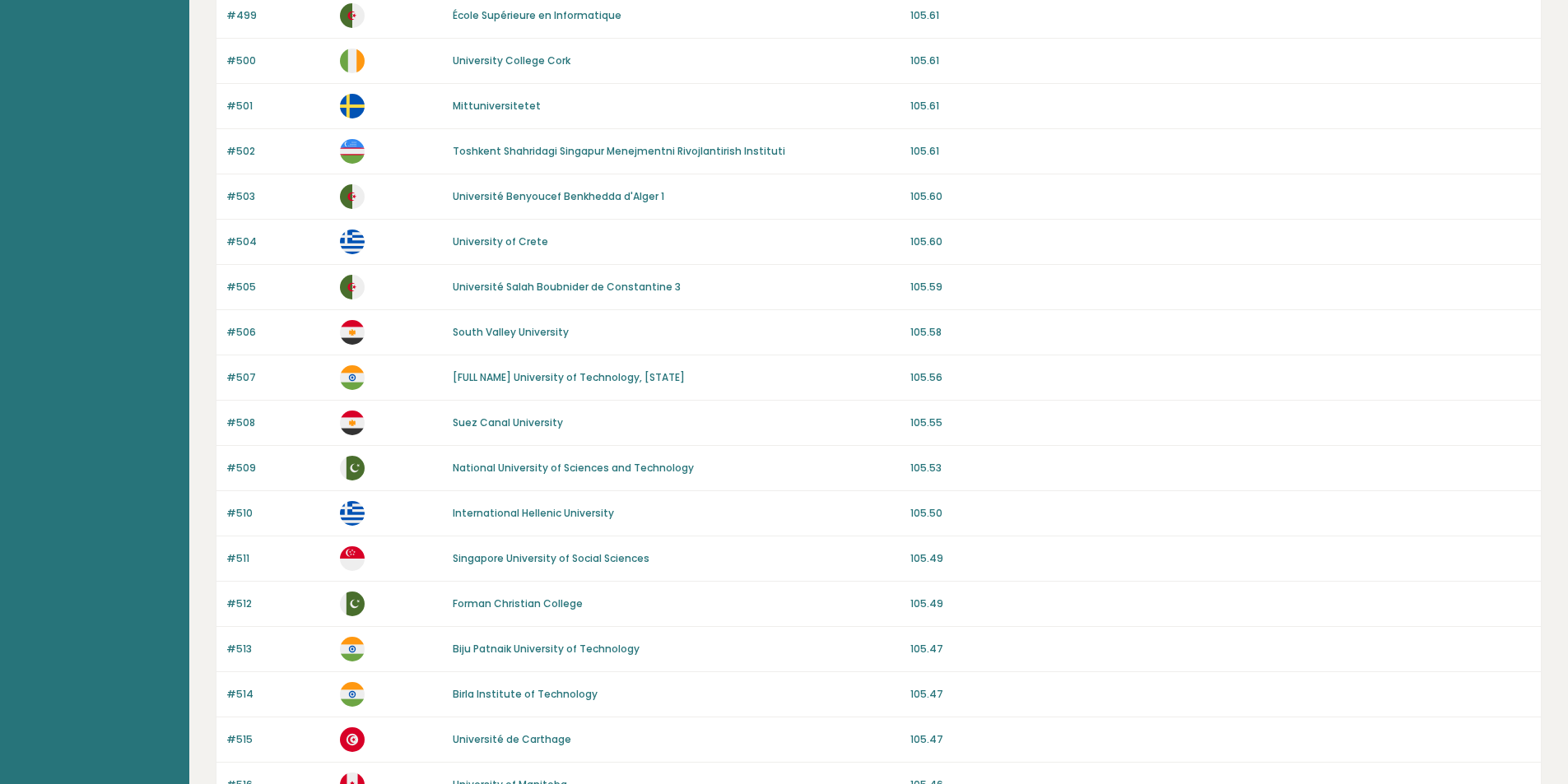 drag, startPoint x: 687, startPoint y: 545, endPoint x: 677, endPoint y: 445, distance: 100.49876 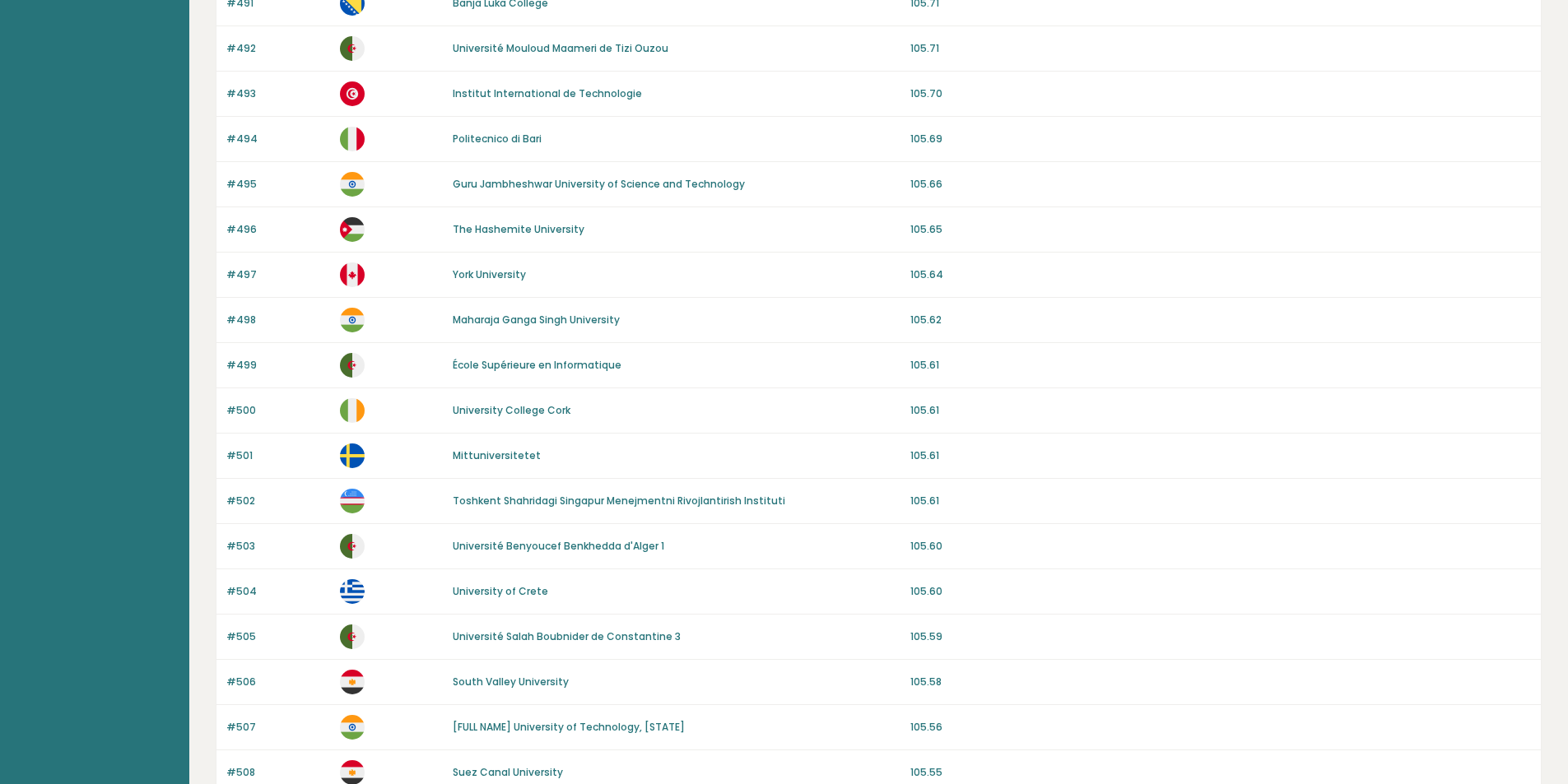 drag, startPoint x: 685, startPoint y: 601, endPoint x: 685, endPoint y: 540, distance: 61 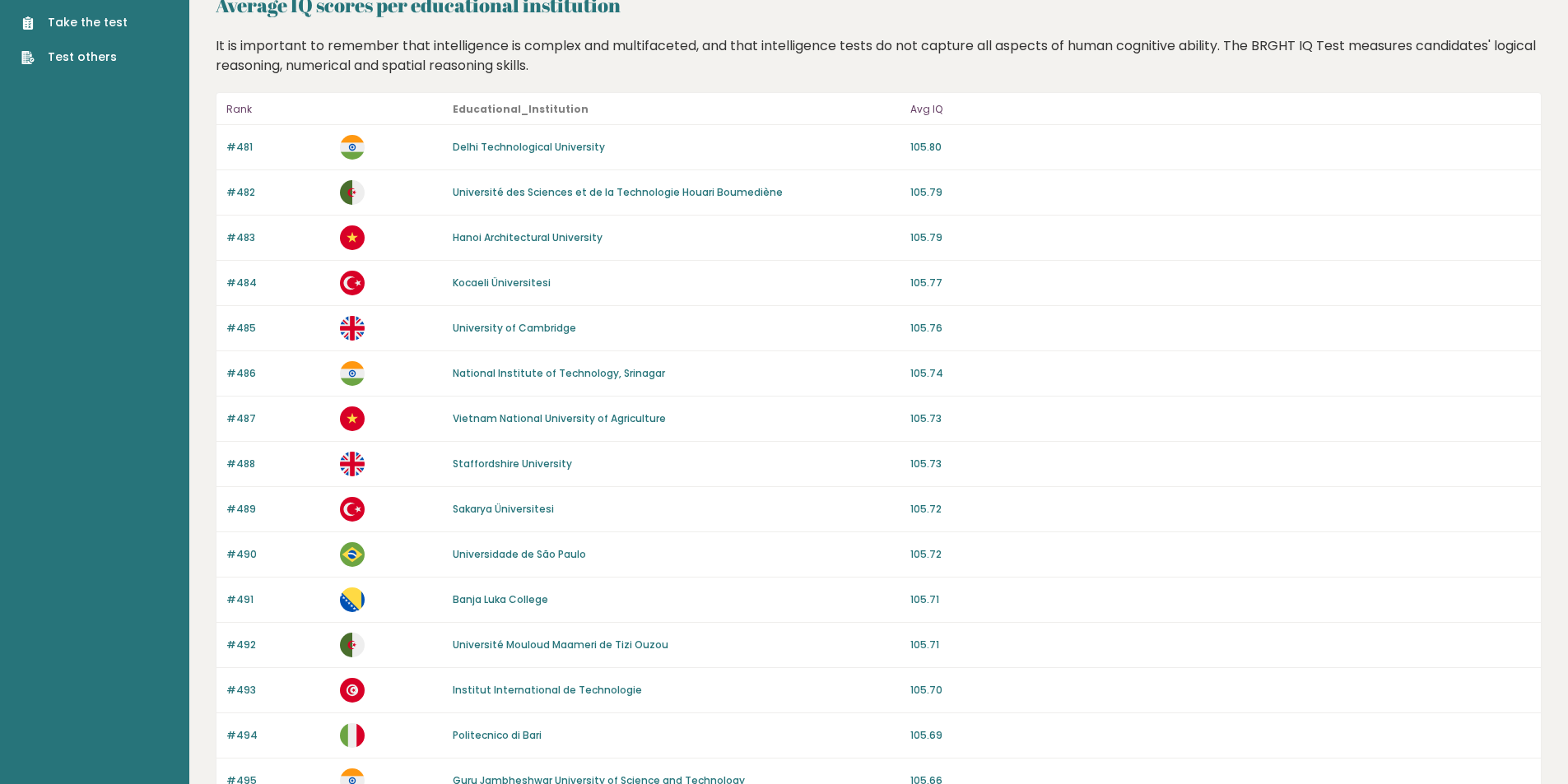 scroll, scrollTop: 0, scrollLeft: 0, axis: both 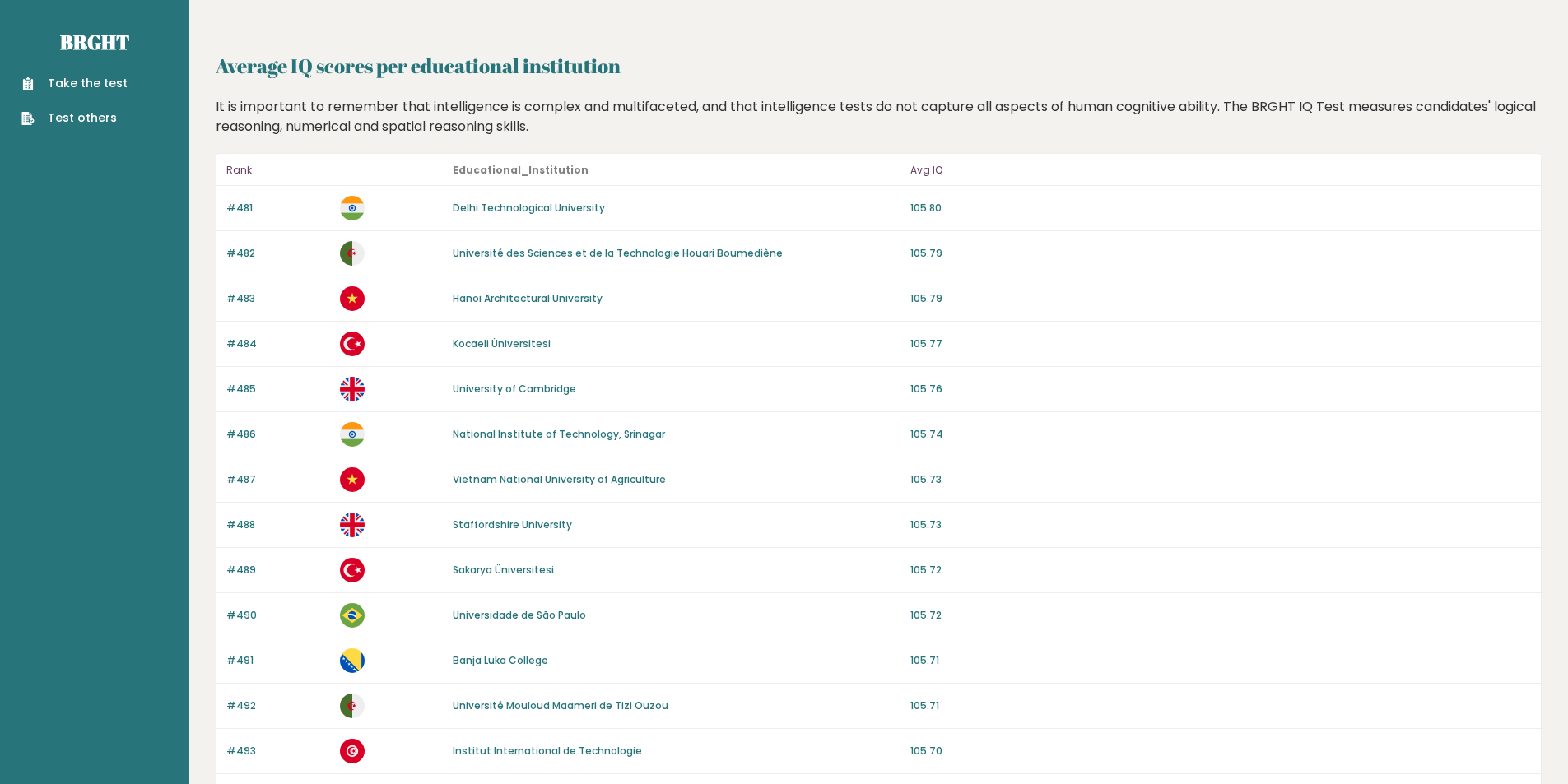 drag, startPoint x: 685, startPoint y: 540, endPoint x: 684, endPoint y: 411, distance: 129.00388 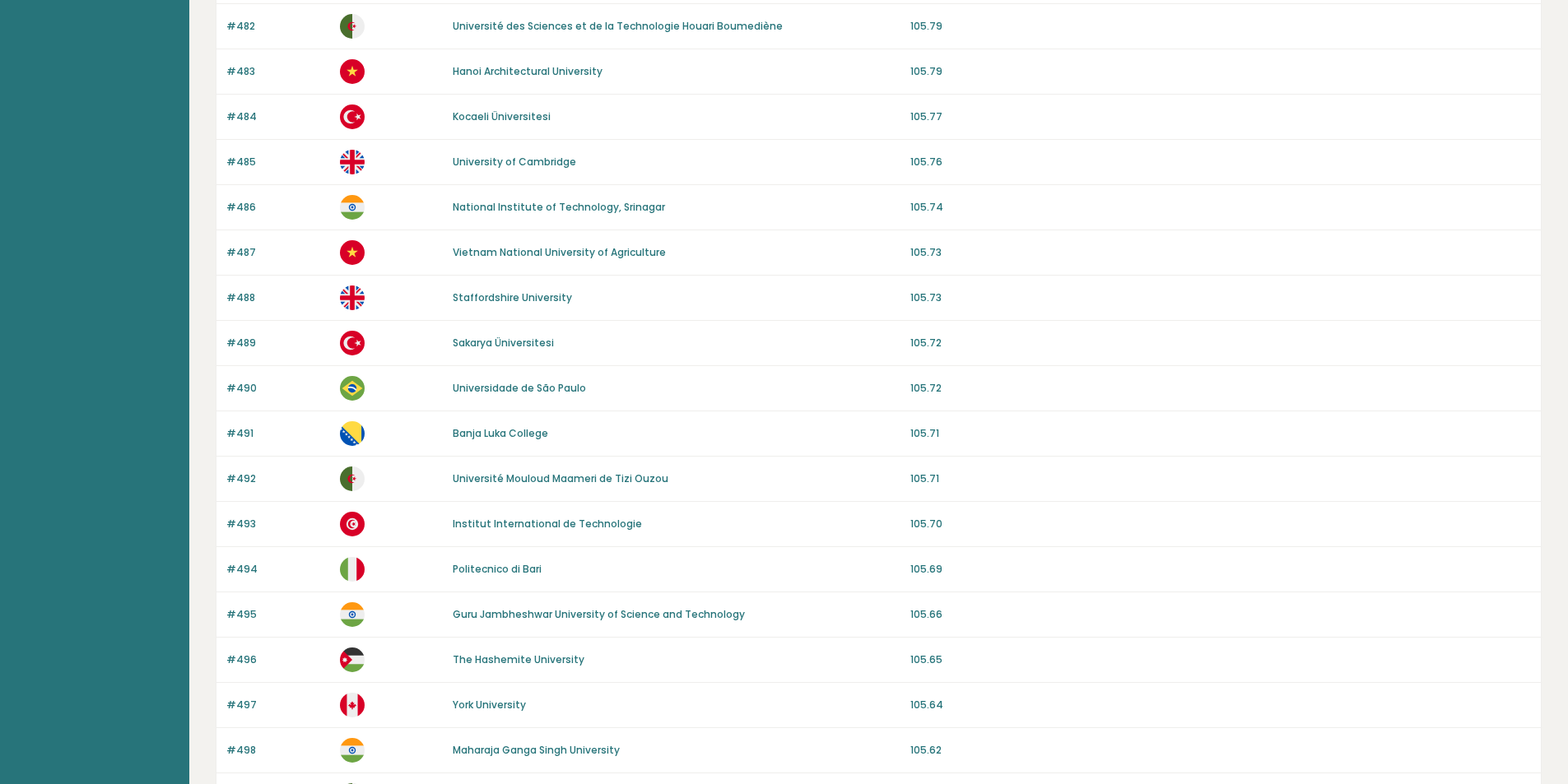 scroll, scrollTop: 1352, scrollLeft: 0, axis: vertical 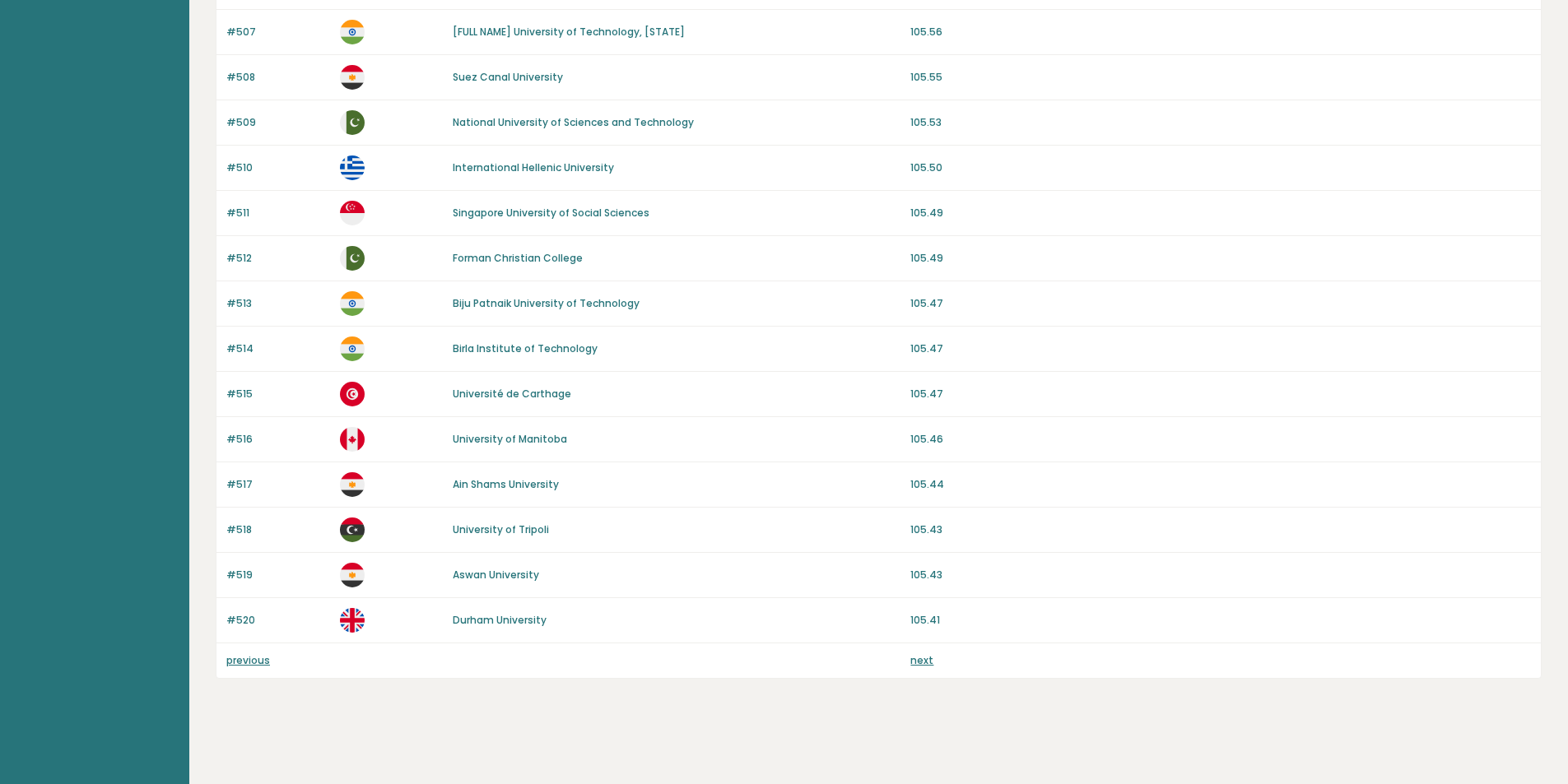 drag, startPoint x: 724, startPoint y: 243, endPoint x: 503, endPoint y: 620, distance: 437.0011 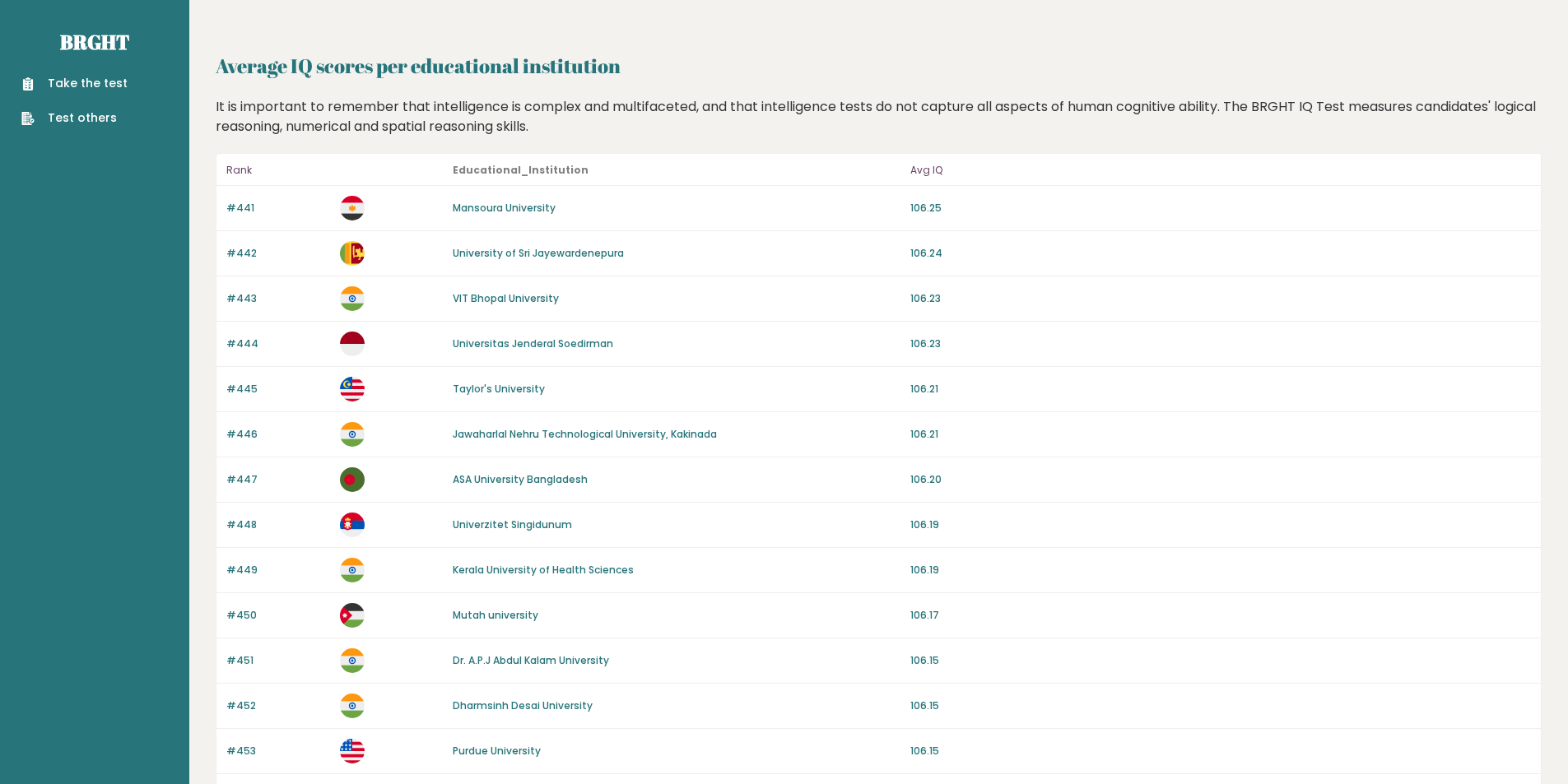 scroll, scrollTop: 0, scrollLeft: 0, axis: both 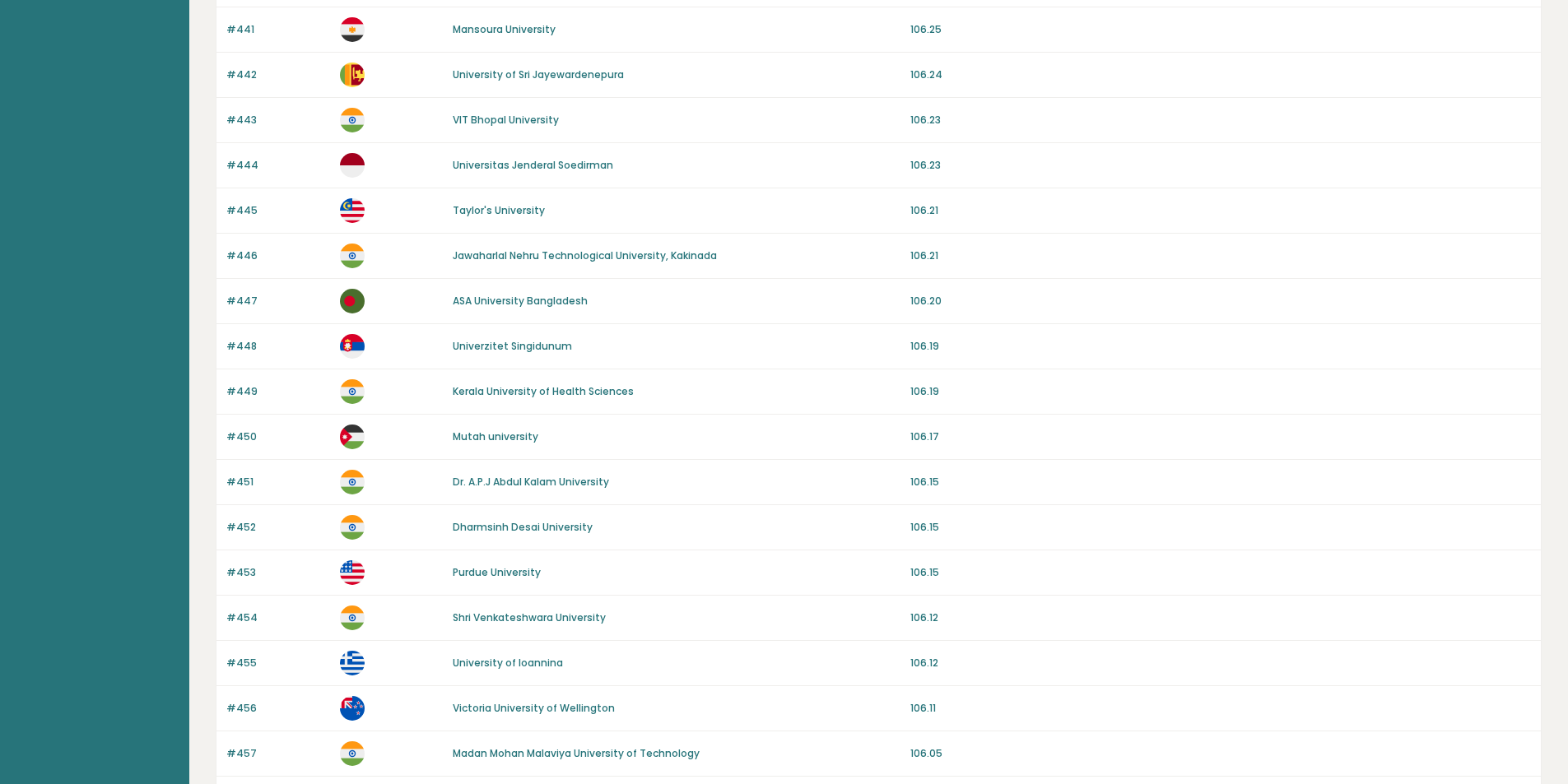 drag, startPoint x: 756, startPoint y: 241, endPoint x: 742, endPoint y: 328, distance: 88.11924 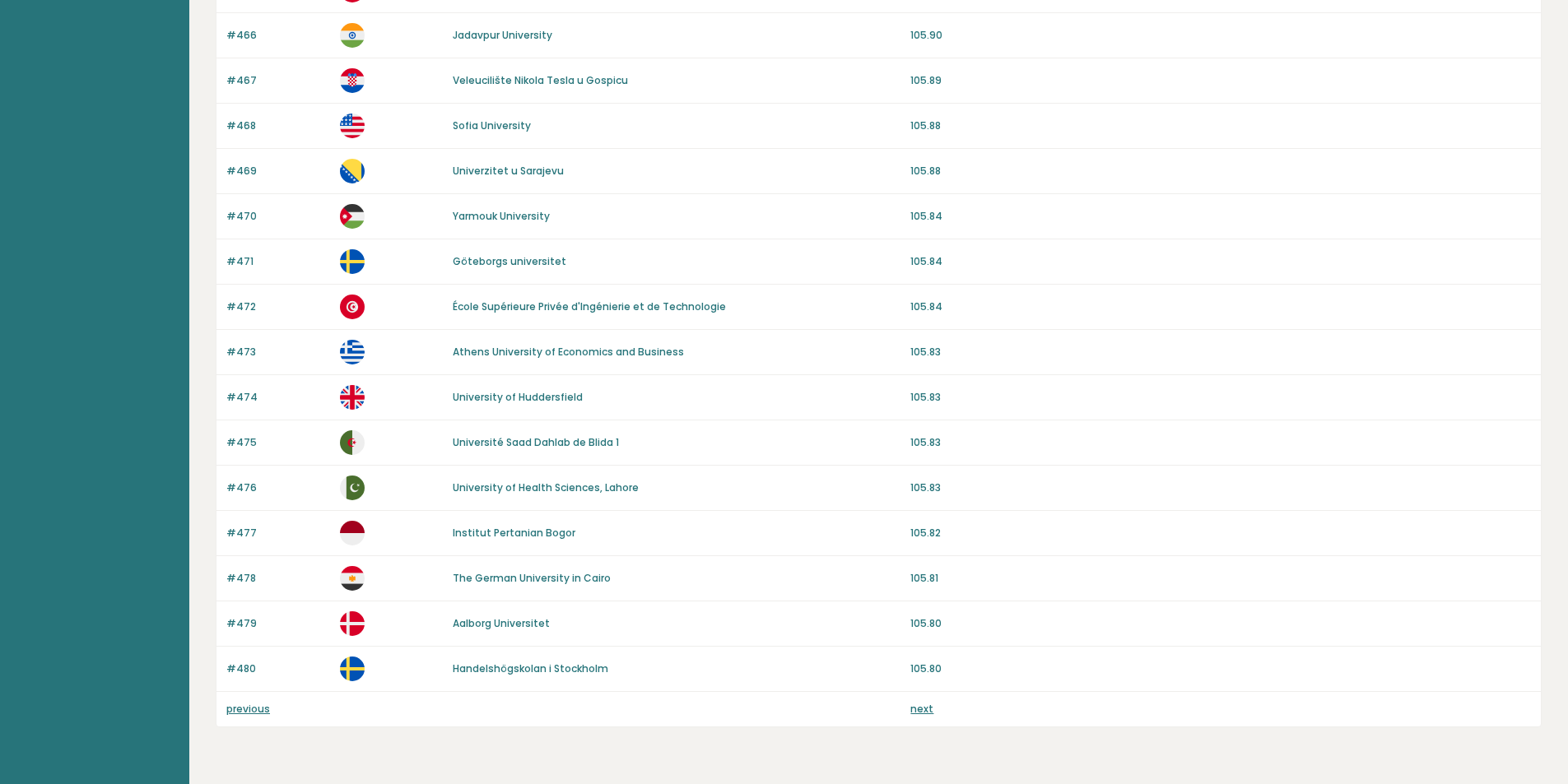 scroll, scrollTop: 1352, scrollLeft: 0, axis: vertical 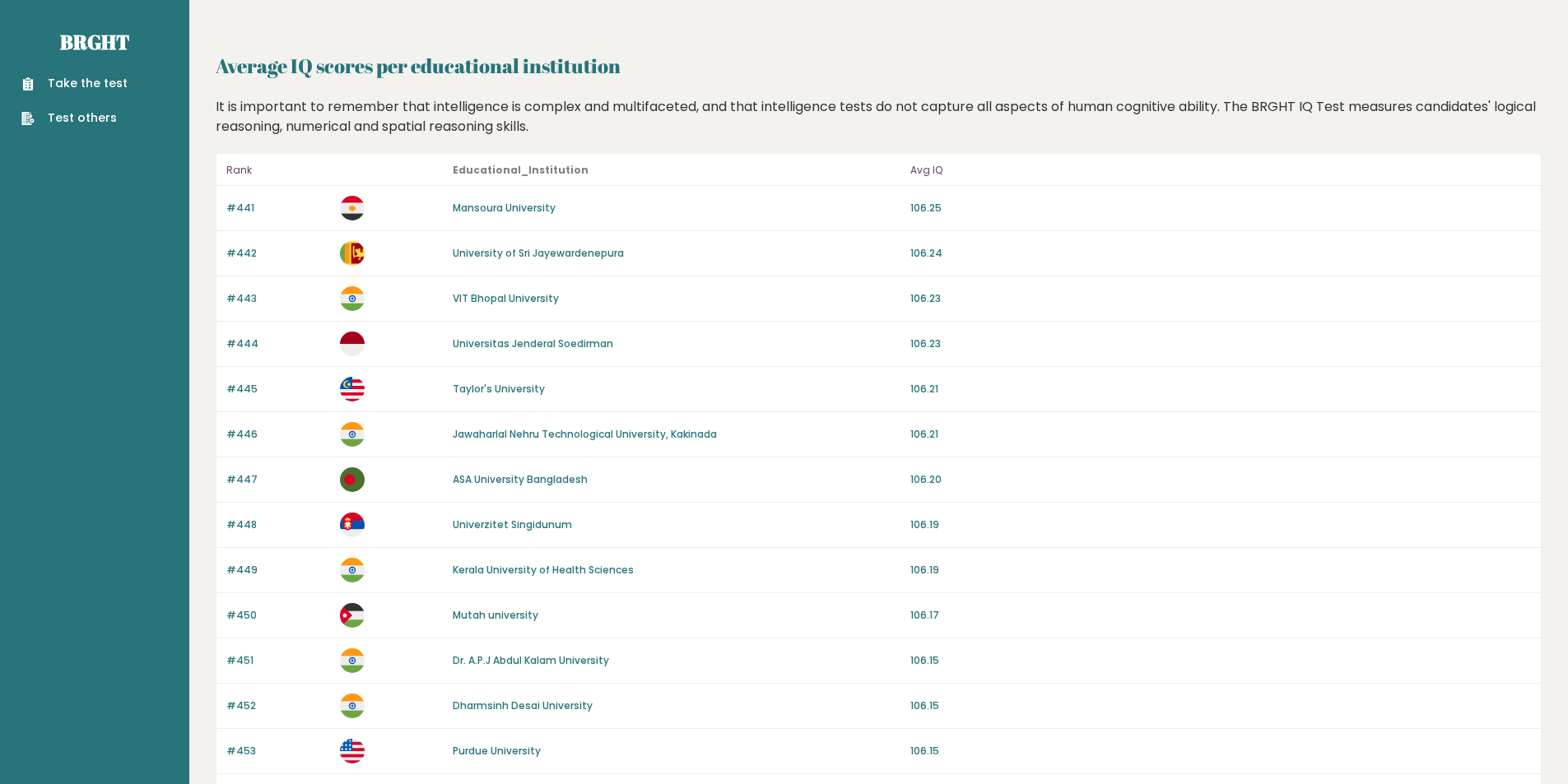 drag, startPoint x: 702, startPoint y: 577, endPoint x: 710, endPoint y: 258, distance: 319.1003 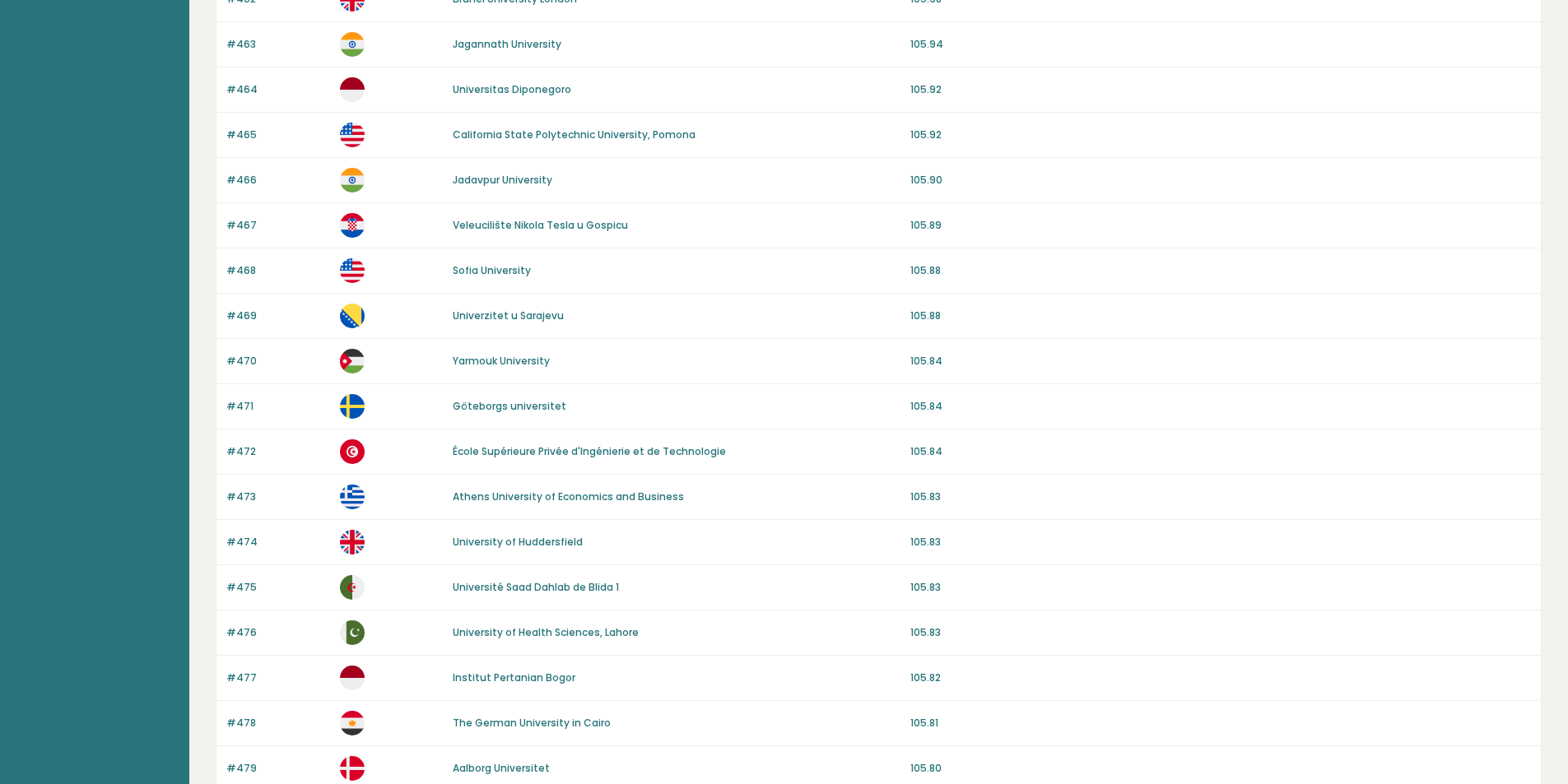 drag, startPoint x: 710, startPoint y: 239, endPoint x: 556, endPoint y: 637, distance: 426.7552 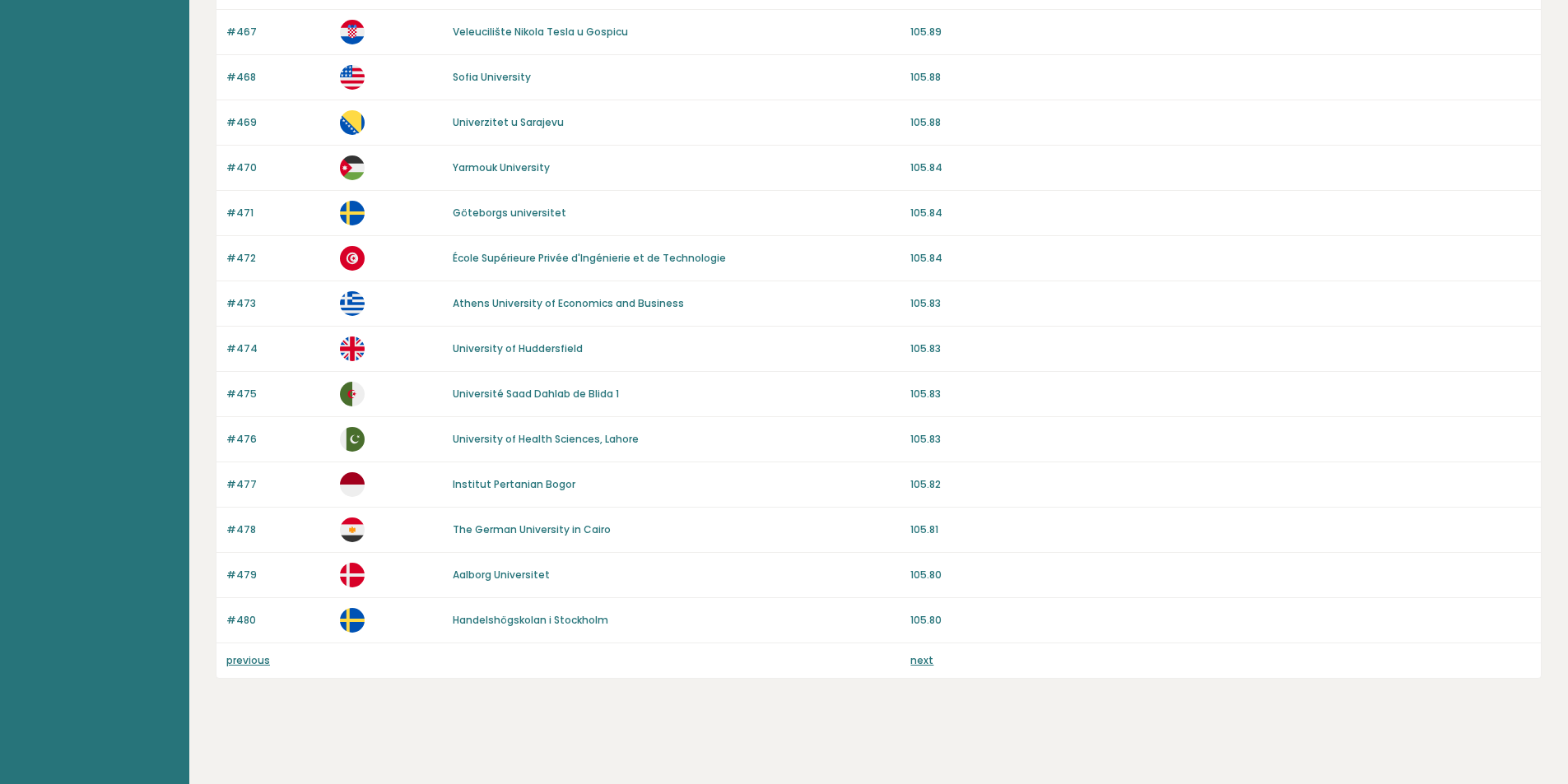 click on "previous" at bounding box center (248, 660) 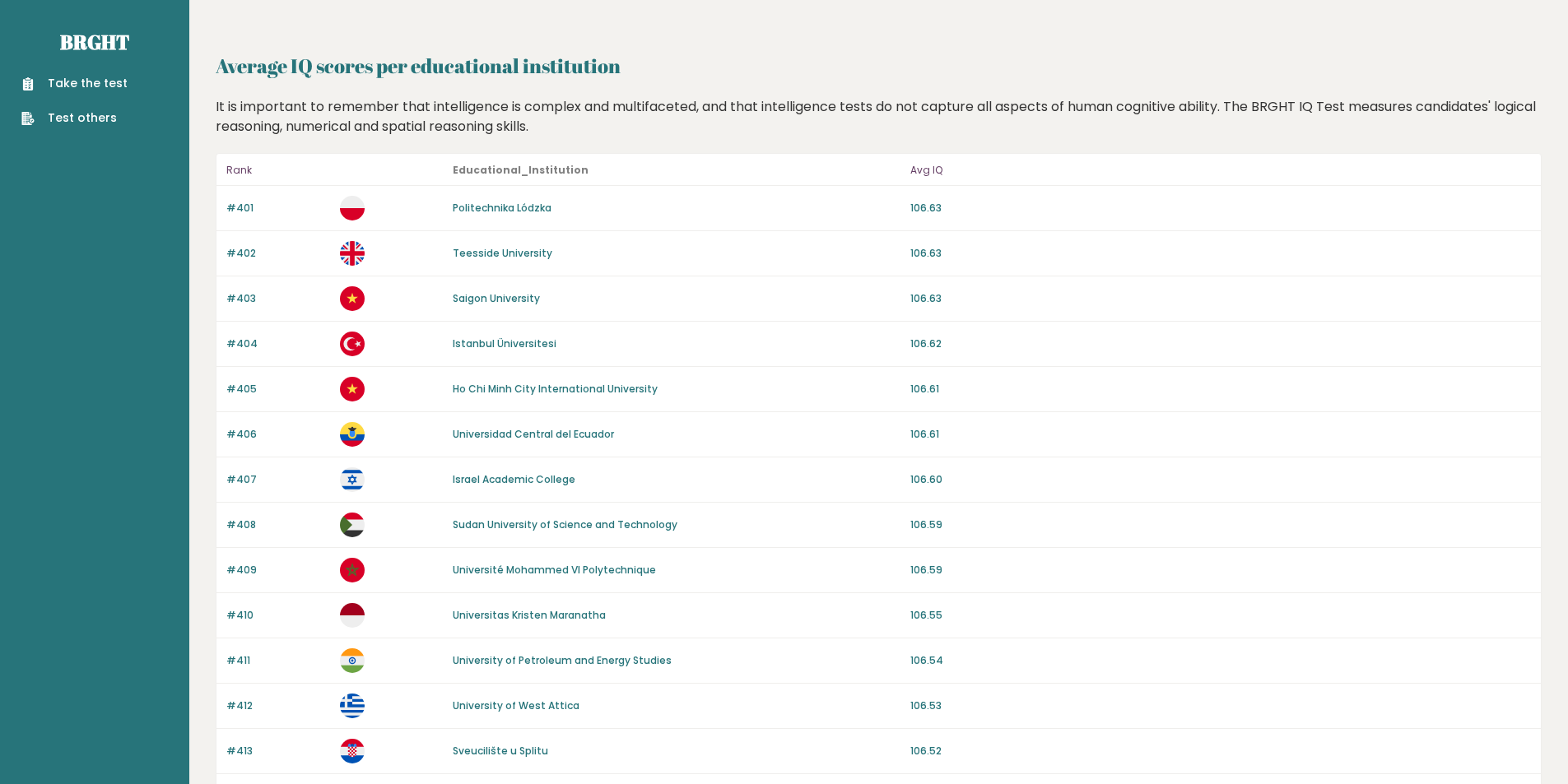 scroll, scrollTop: 0, scrollLeft: 0, axis: both 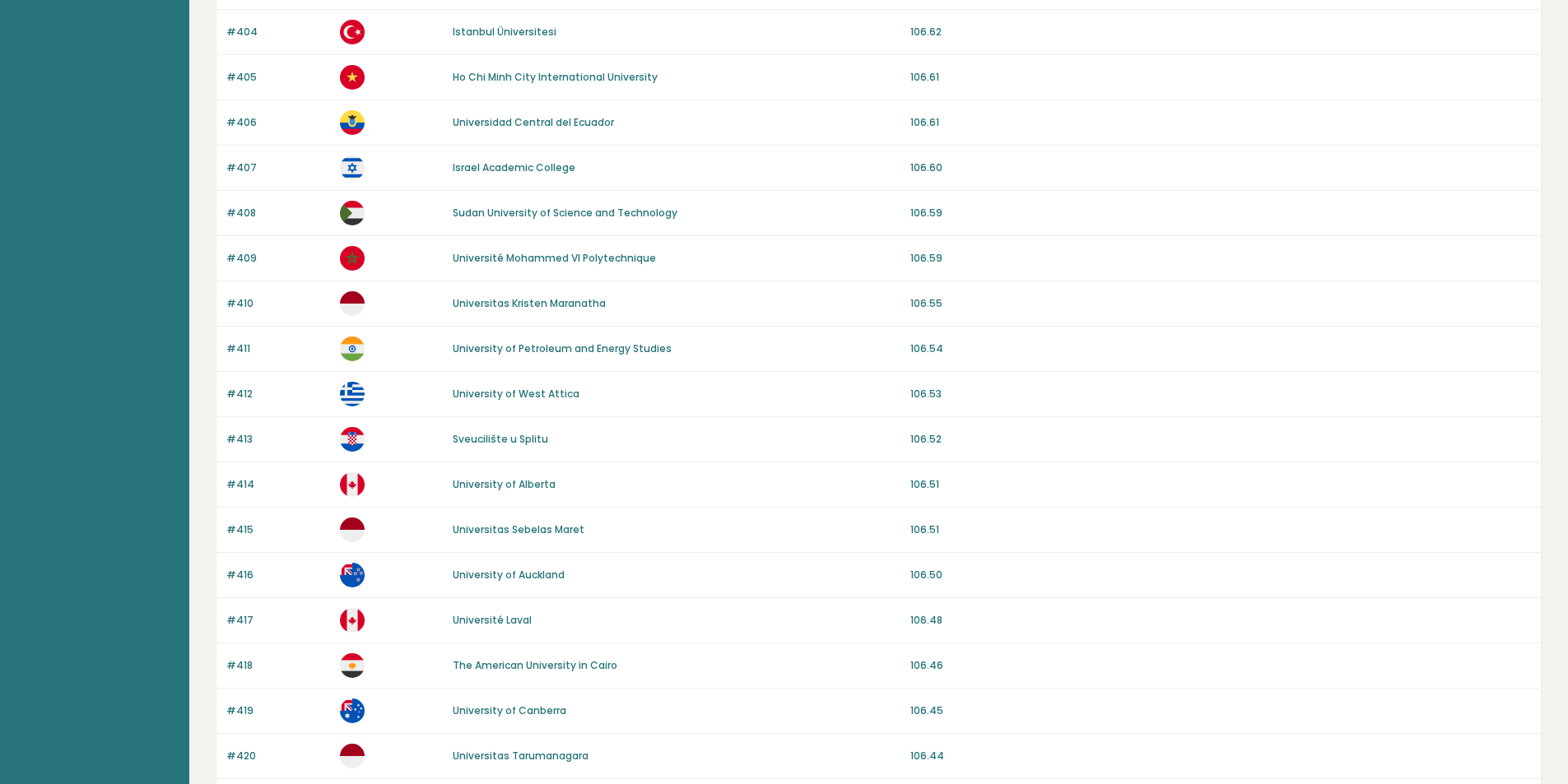 drag, startPoint x: 676, startPoint y: 237, endPoint x: 654, endPoint y: 383, distance: 147.64823 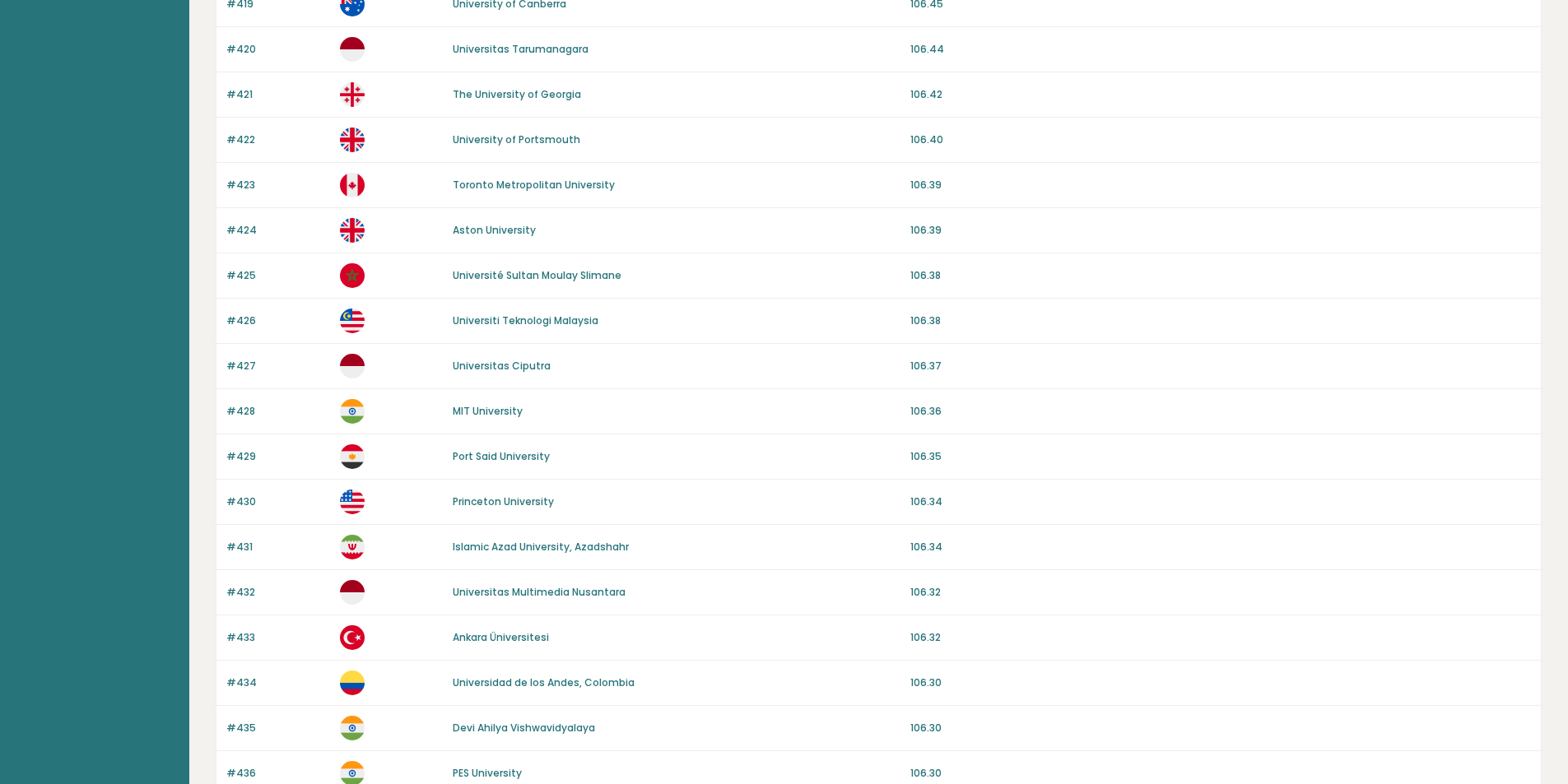 scroll, scrollTop: 1352, scrollLeft: 0, axis: vertical 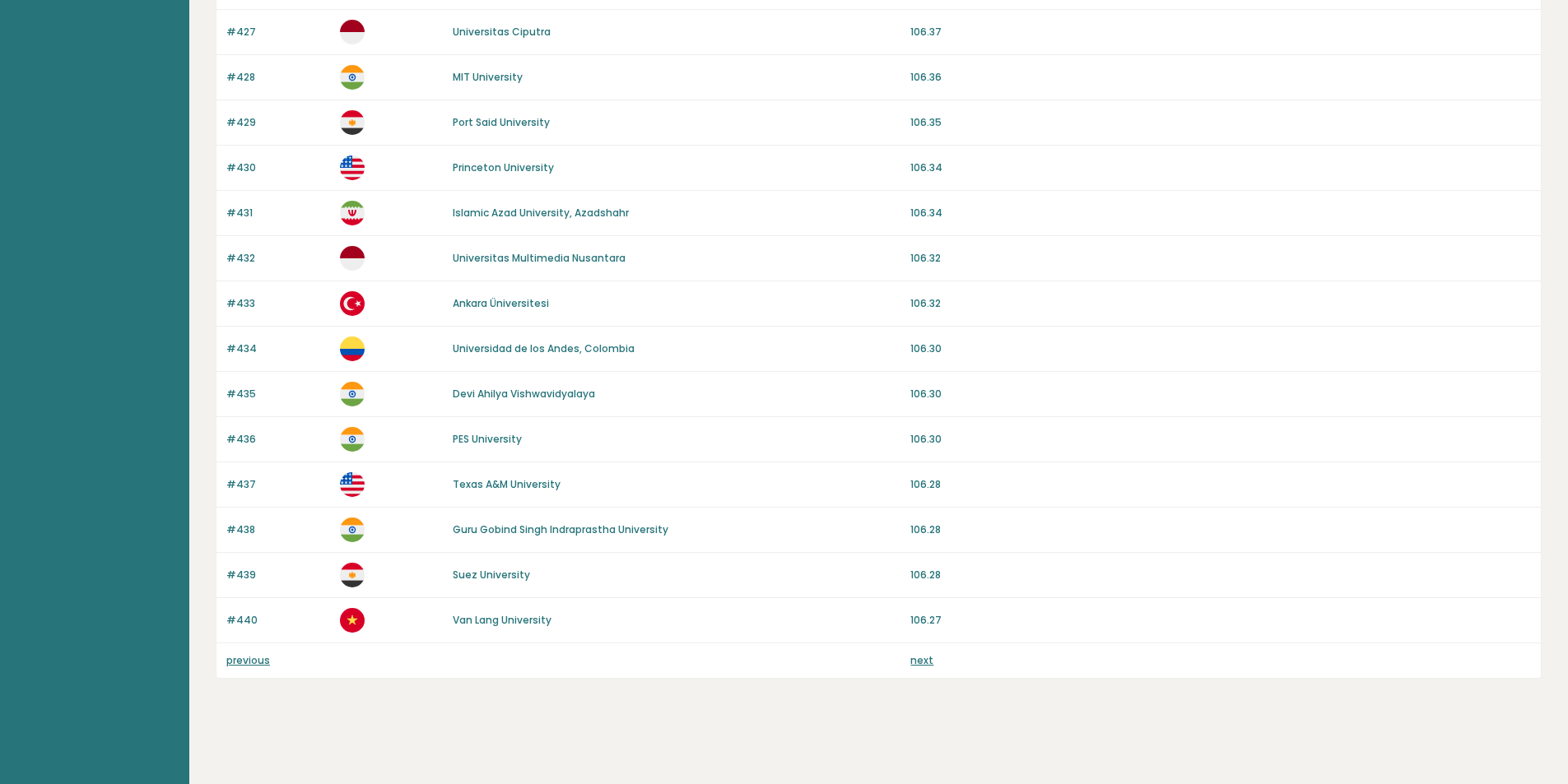 drag, startPoint x: 686, startPoint y: 286, endPoint x: 671, endPoint y: 430, distance: 144.77914 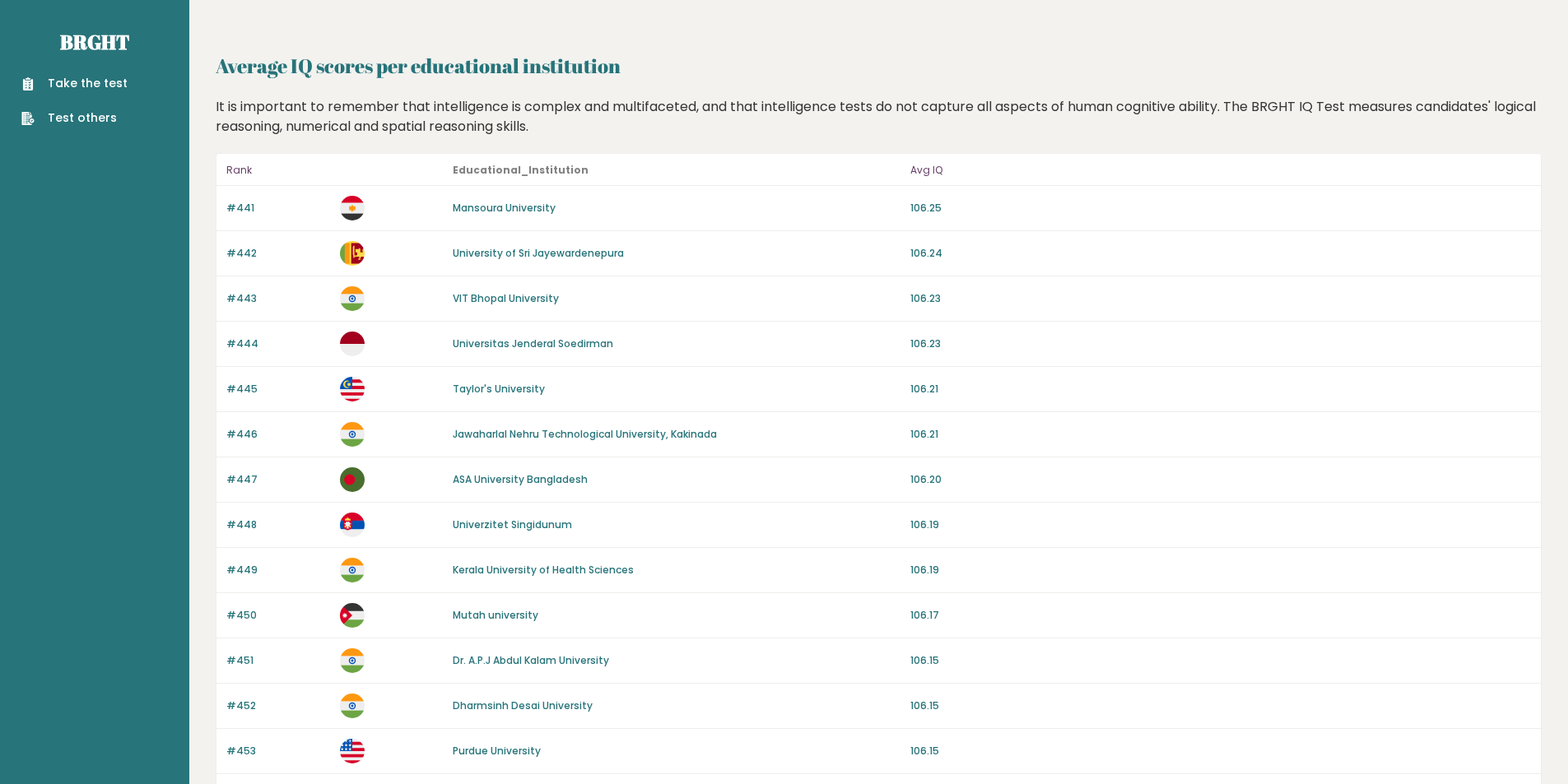 scroll, scrollTop: 0, scrollLeft: 0, axis: both 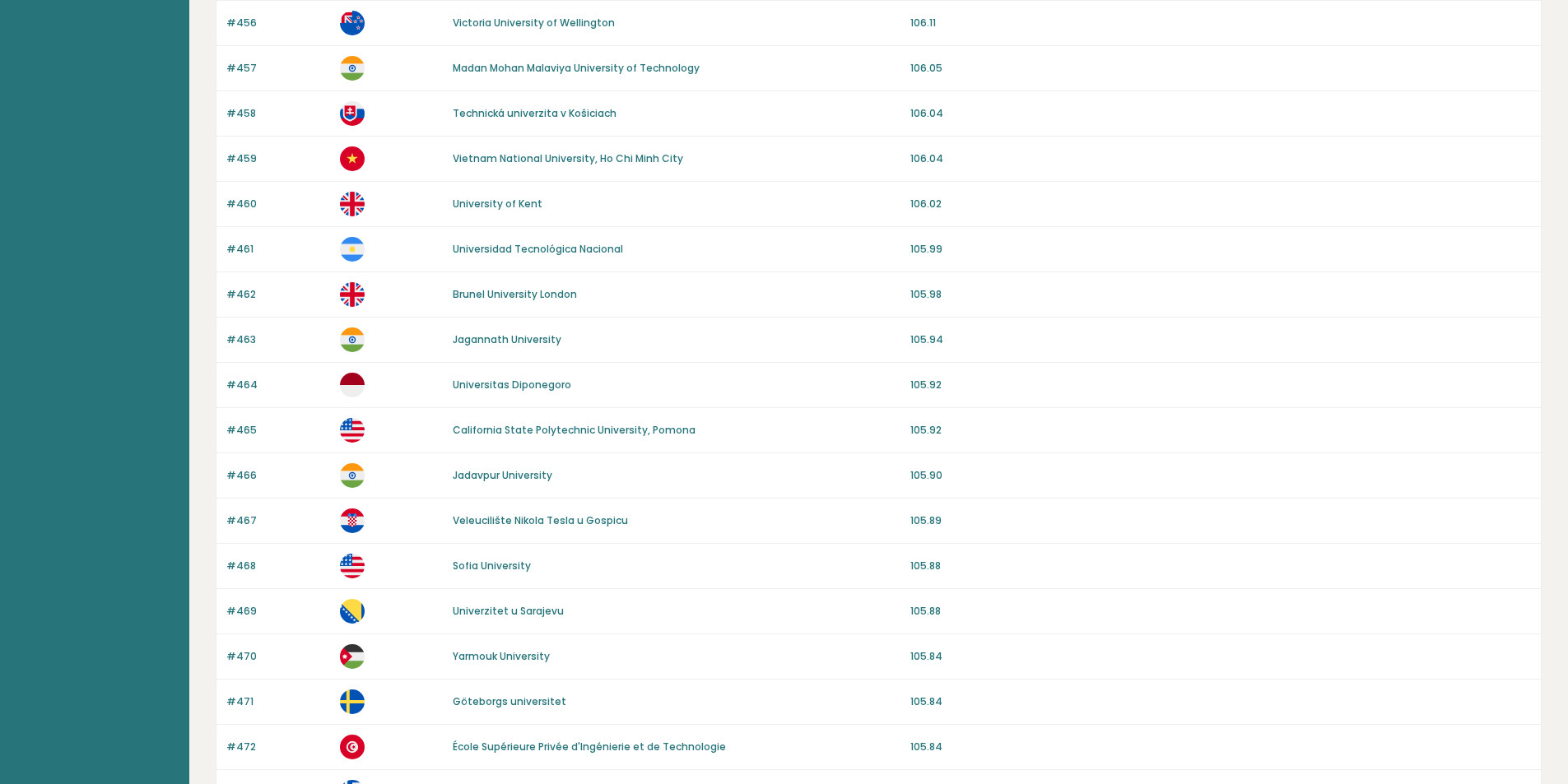 drag, startPoint x: 769, startPoint y: 282, endPoint x: 725, endPoint y: 606, distance: 326.97401 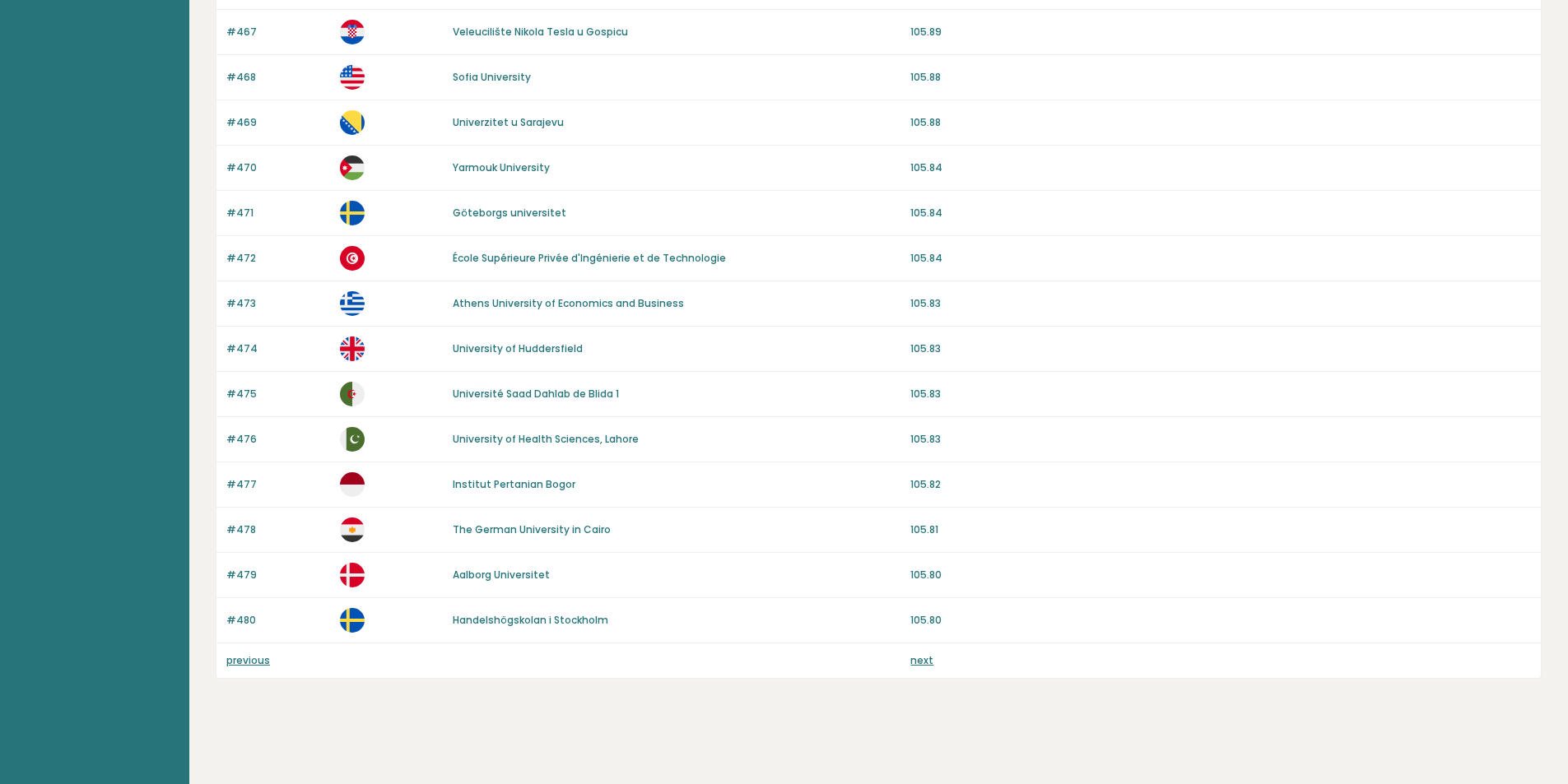 click on "previous" at bounding box center (248, 660) 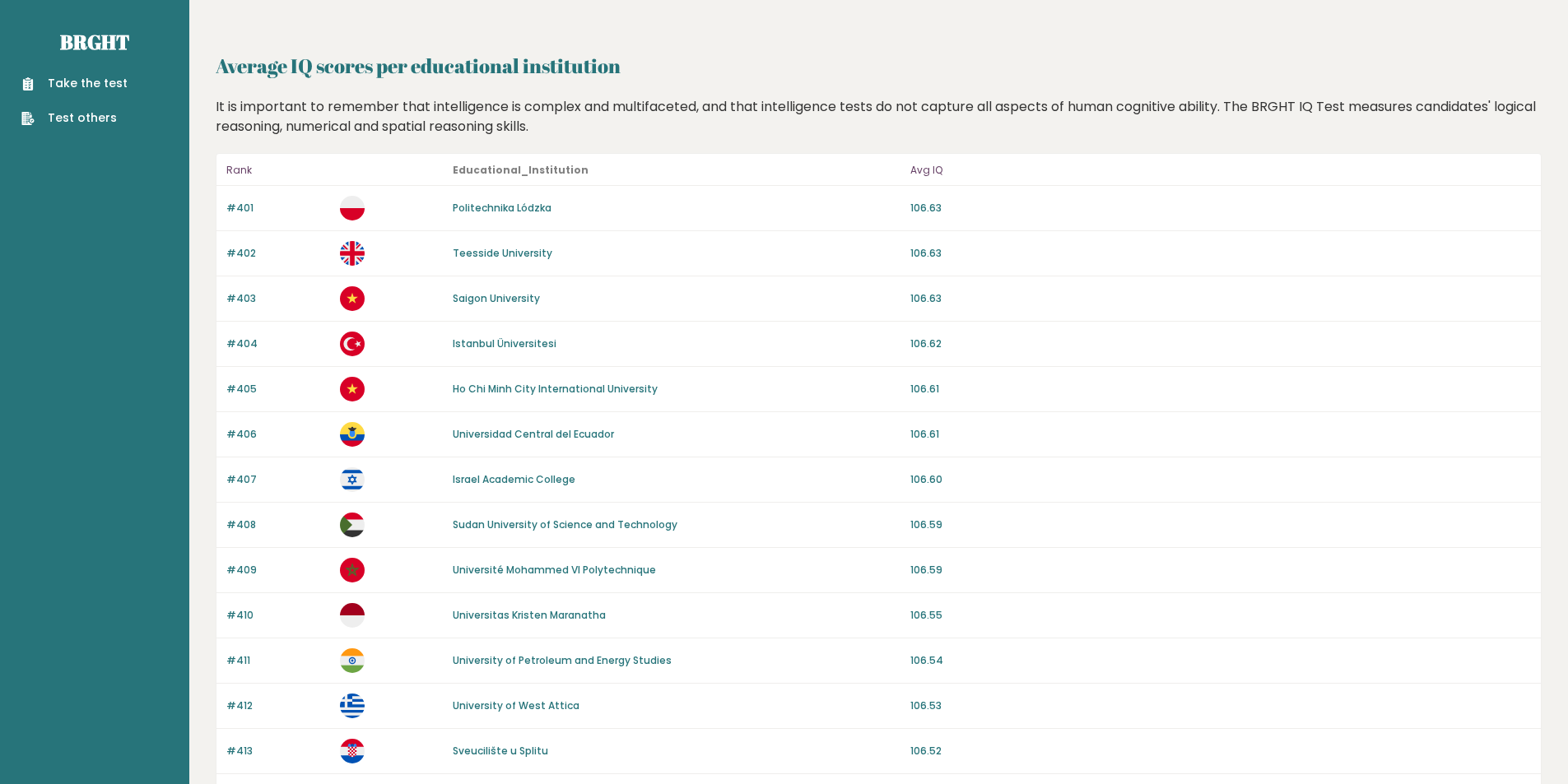 scroll, scrollTop: 1352, scrollLeft: 0, axis: vertical 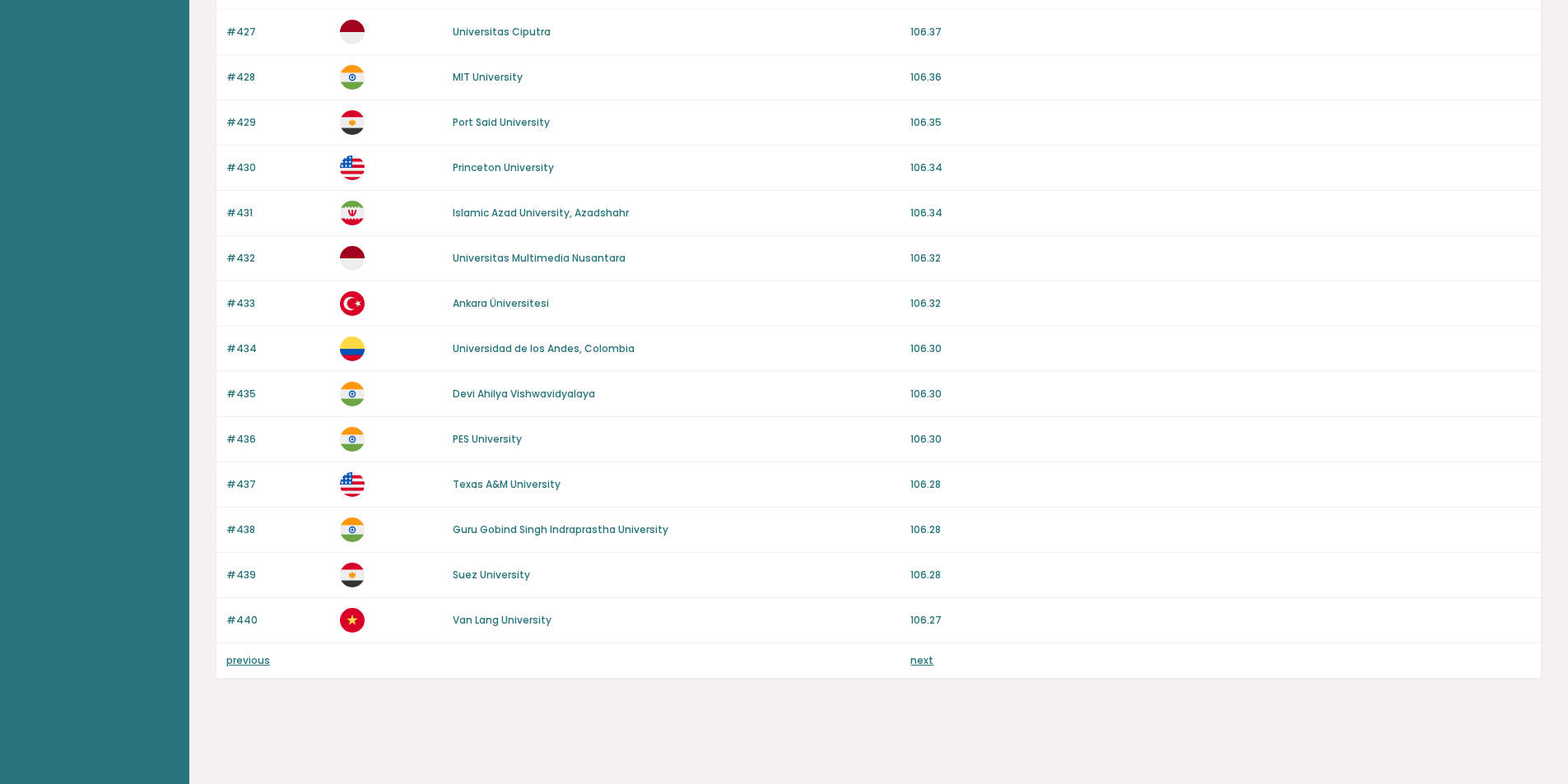 click on "previous" at bounding box center (248, 660) 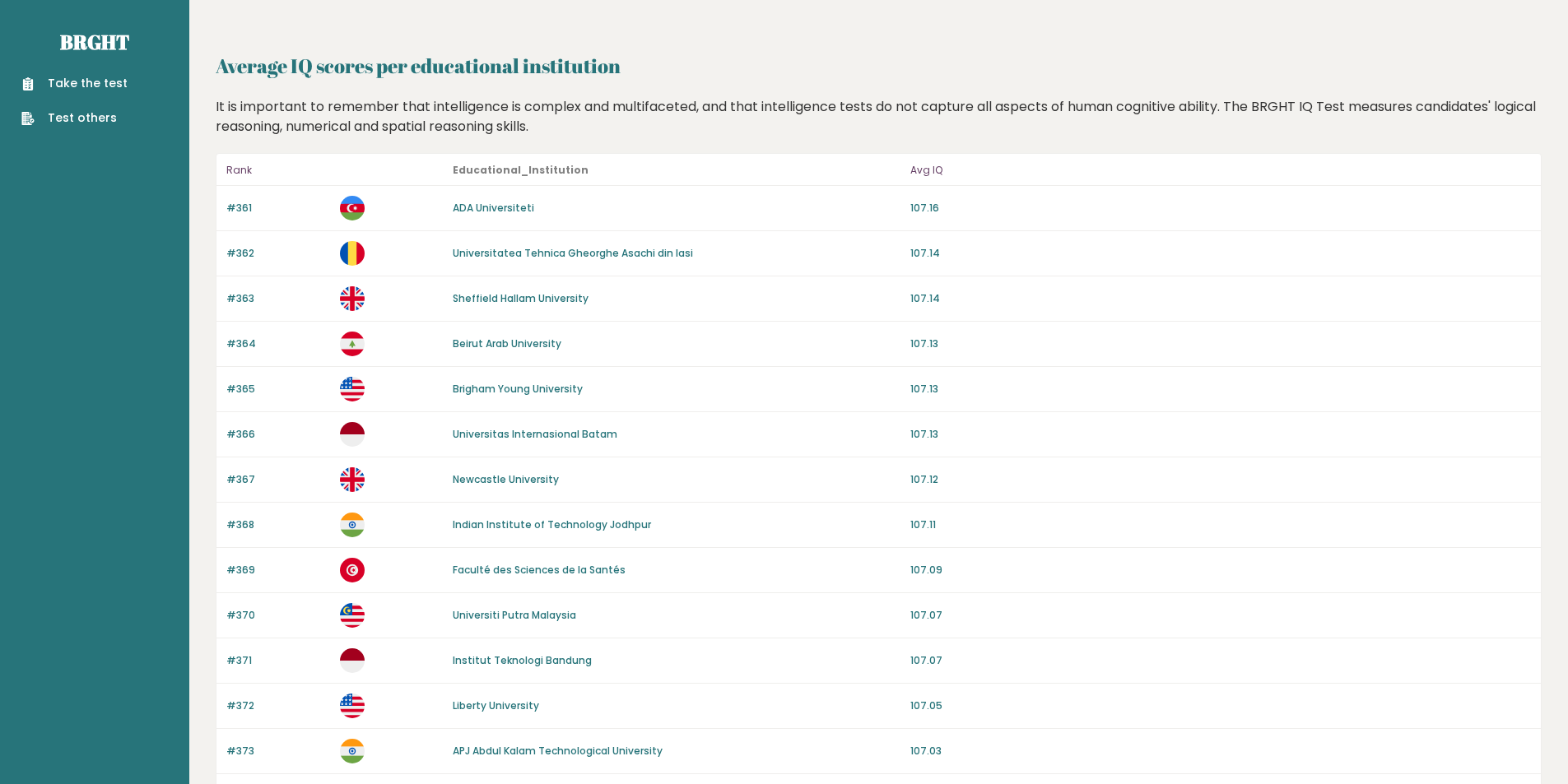 scroll, scrollTop: 1352, scrollLeft: 0, axis: vertical 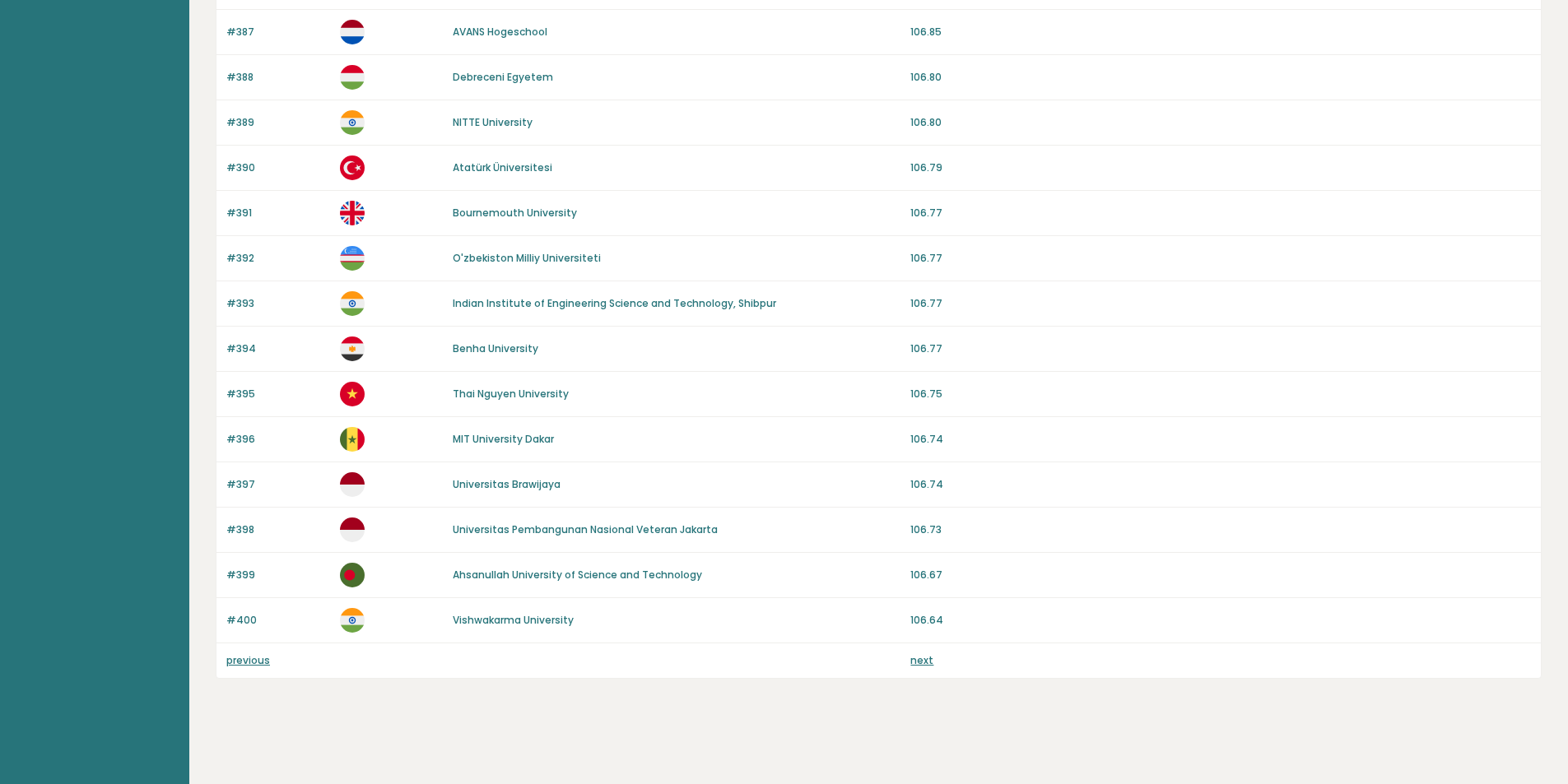 click on "previous" at bounding box center (248, 660) 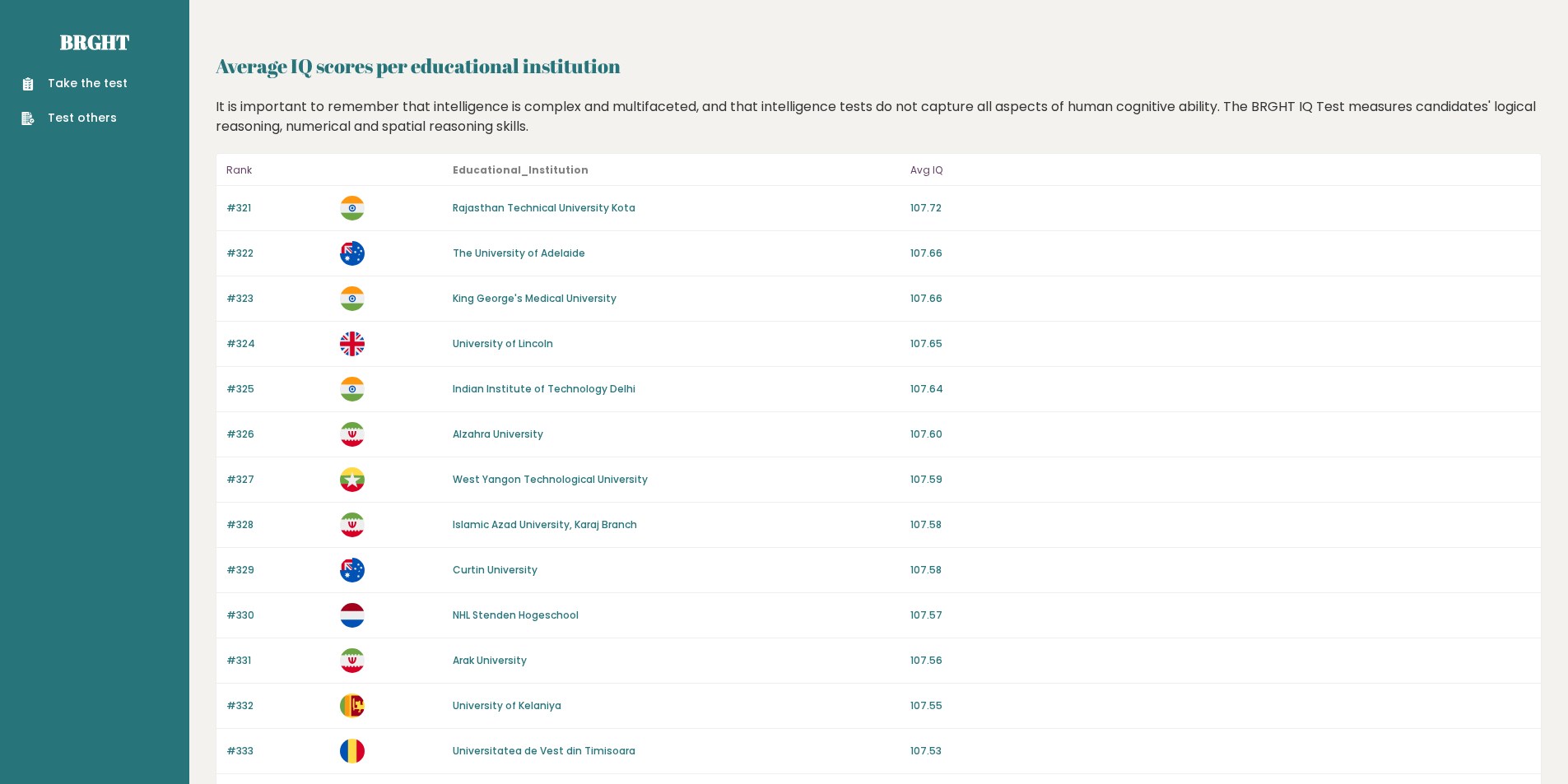 scroll, scrollTop: 1352, scrollLeft: 0, axis: vertical 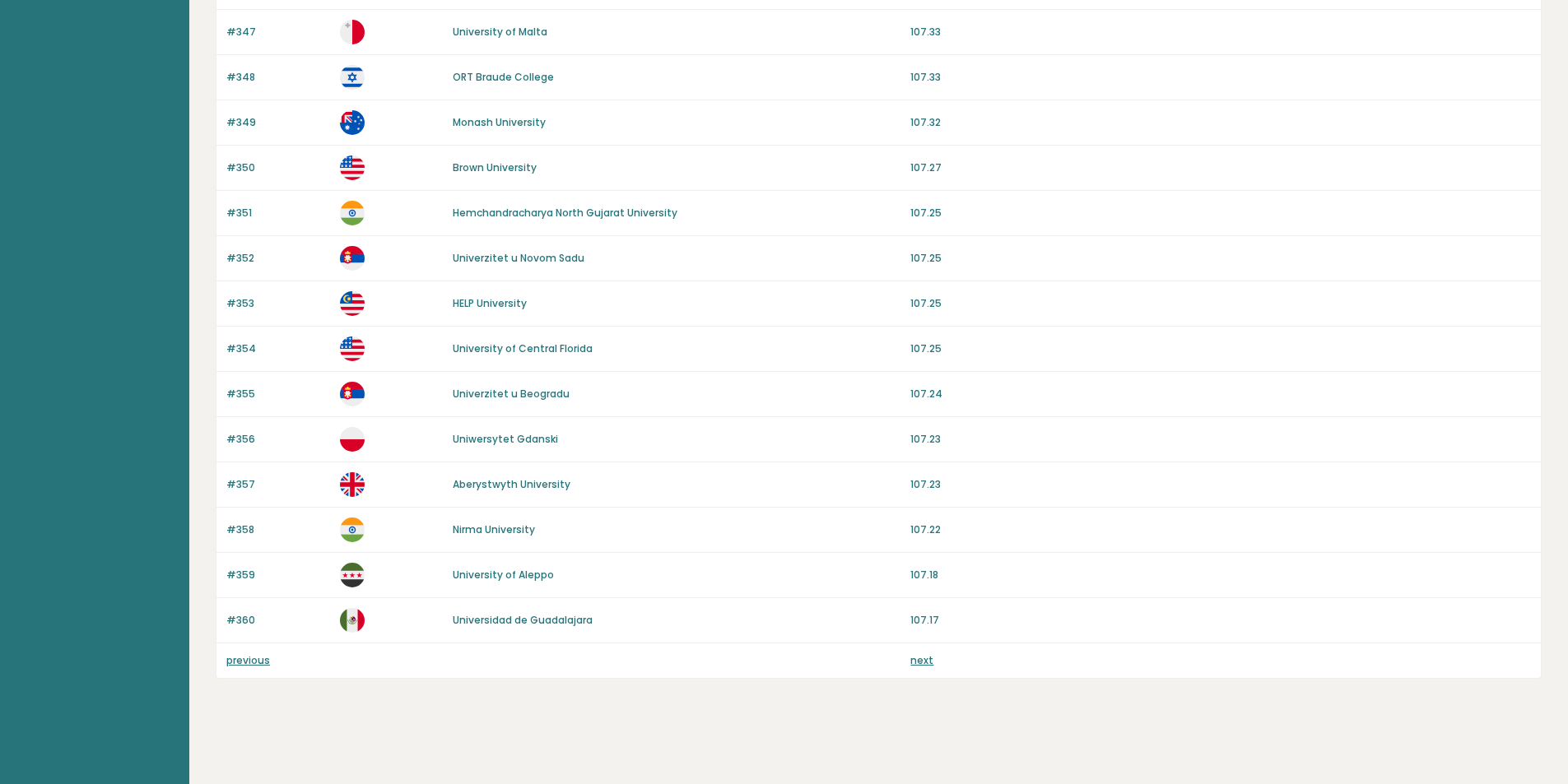click on "previous" at bounding box center (248, 660) 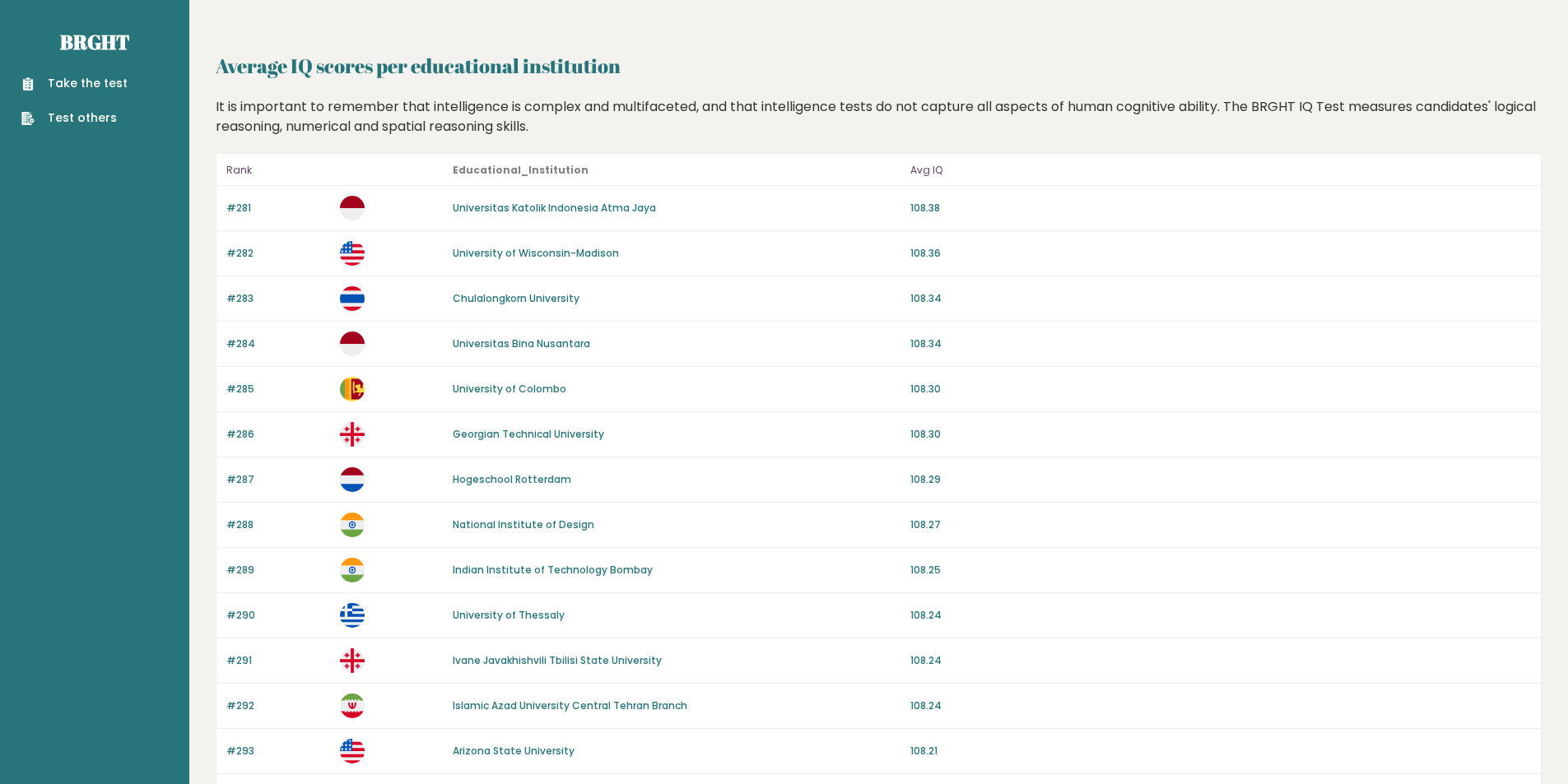 scroll, scrollTop: 1352, scrollLeft: 0, axis: vertical 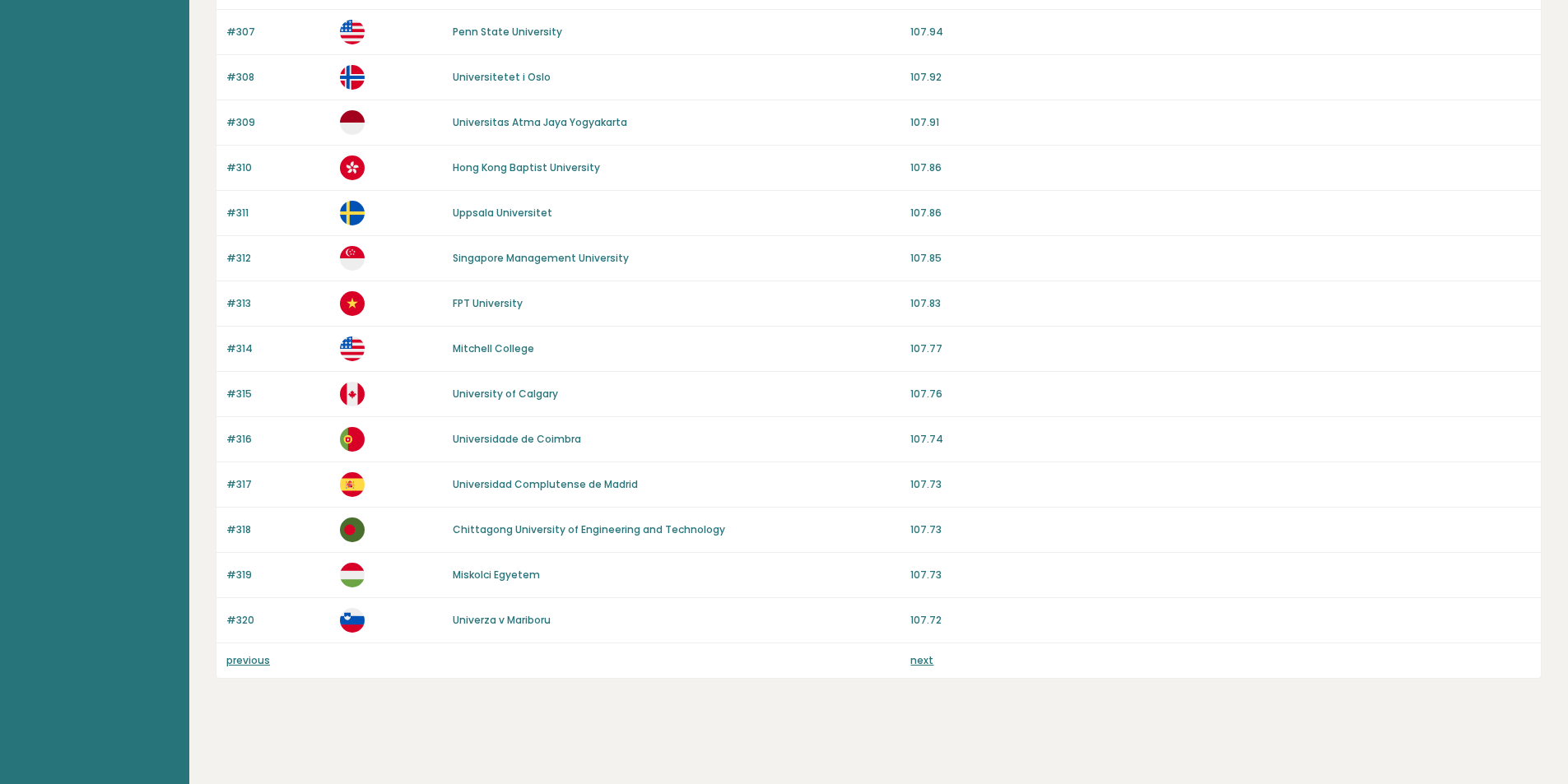 click on "next" at bounding box center (922, 660) 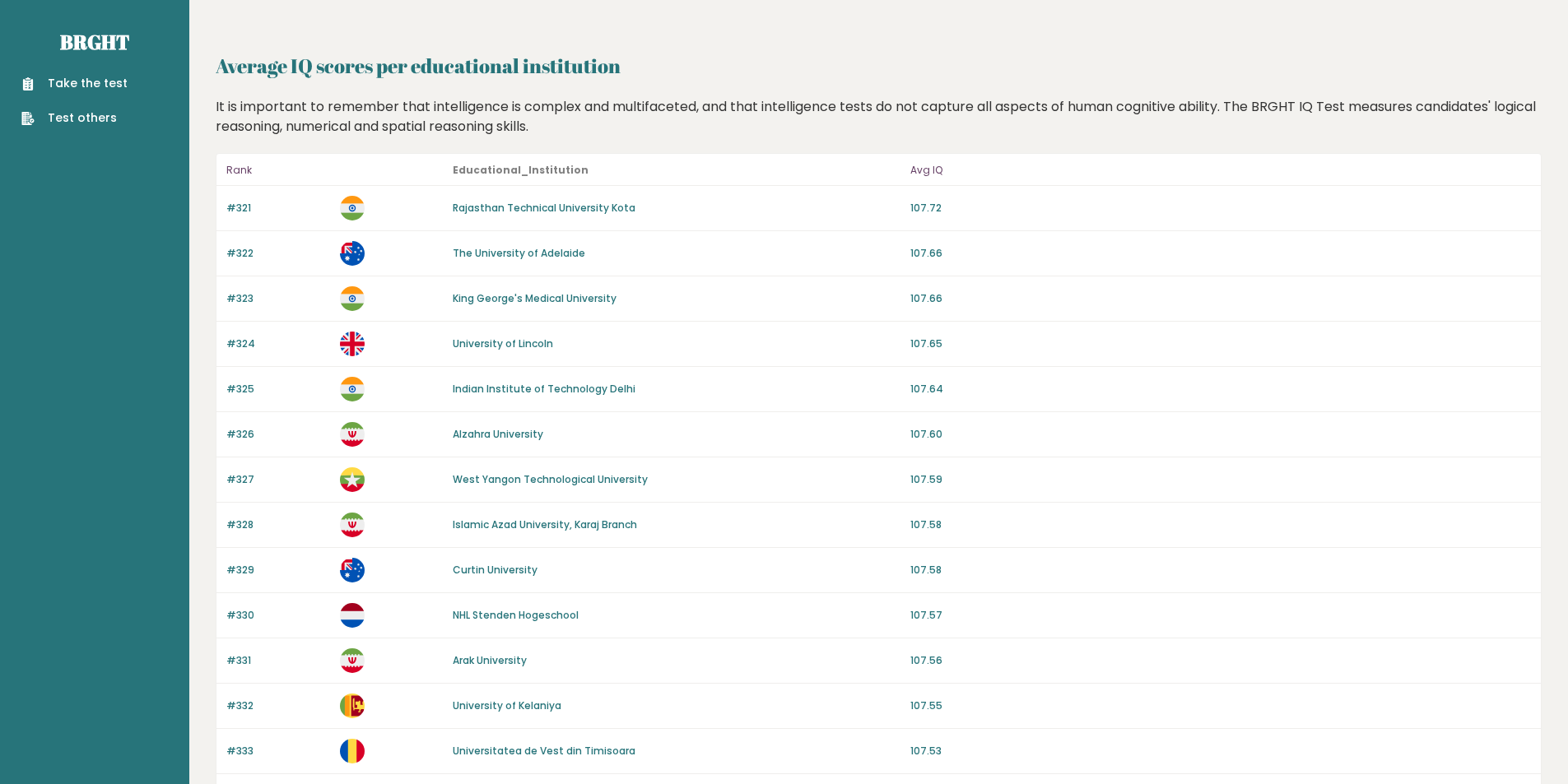 scroll, scrollTop: 0, scrollLeft: 0, axis: both 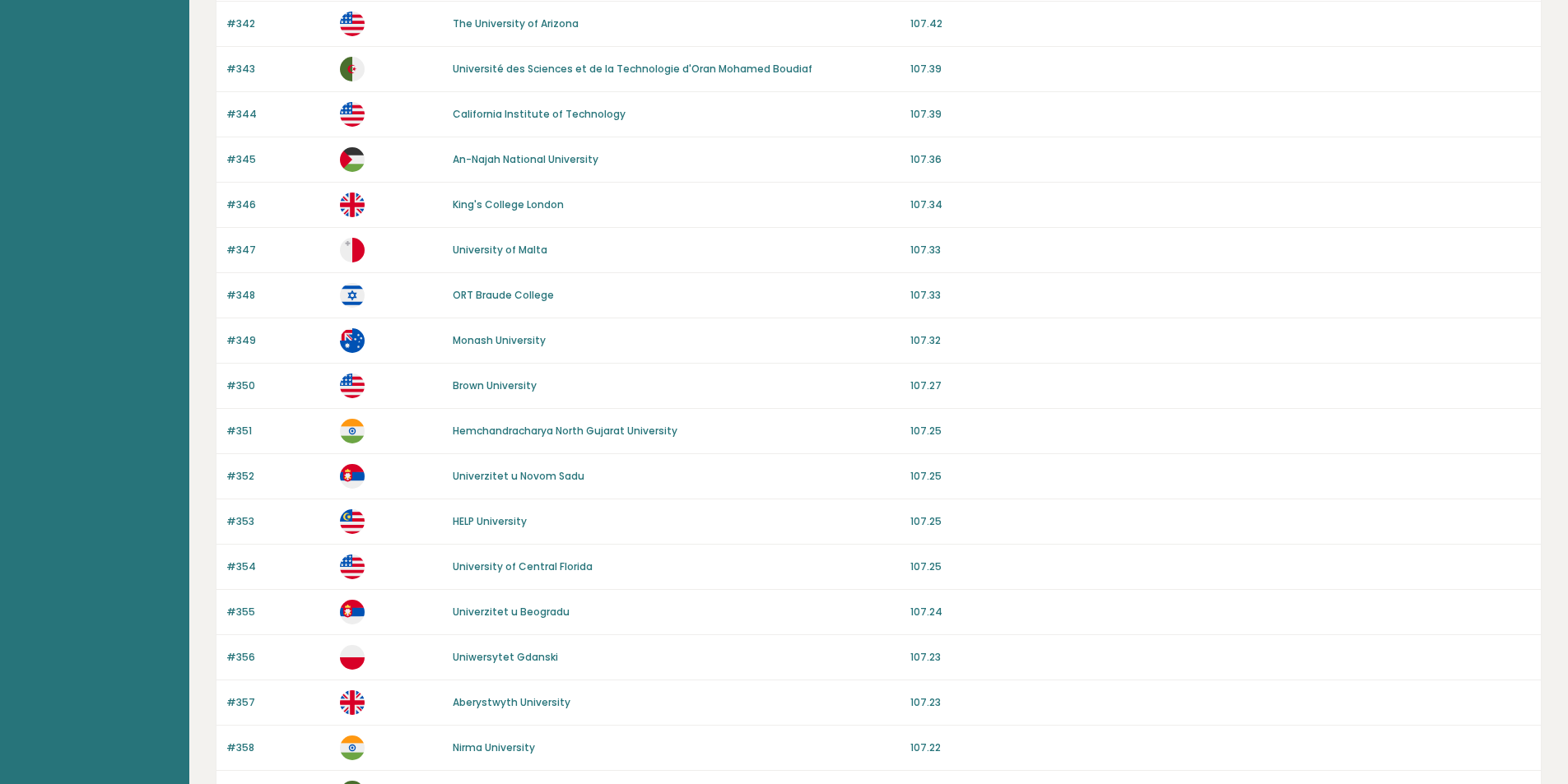 drag, startPoint x: 806, startPoint y: 466, endPoint x: 797, endPoint y: 622, distance: 156.2594 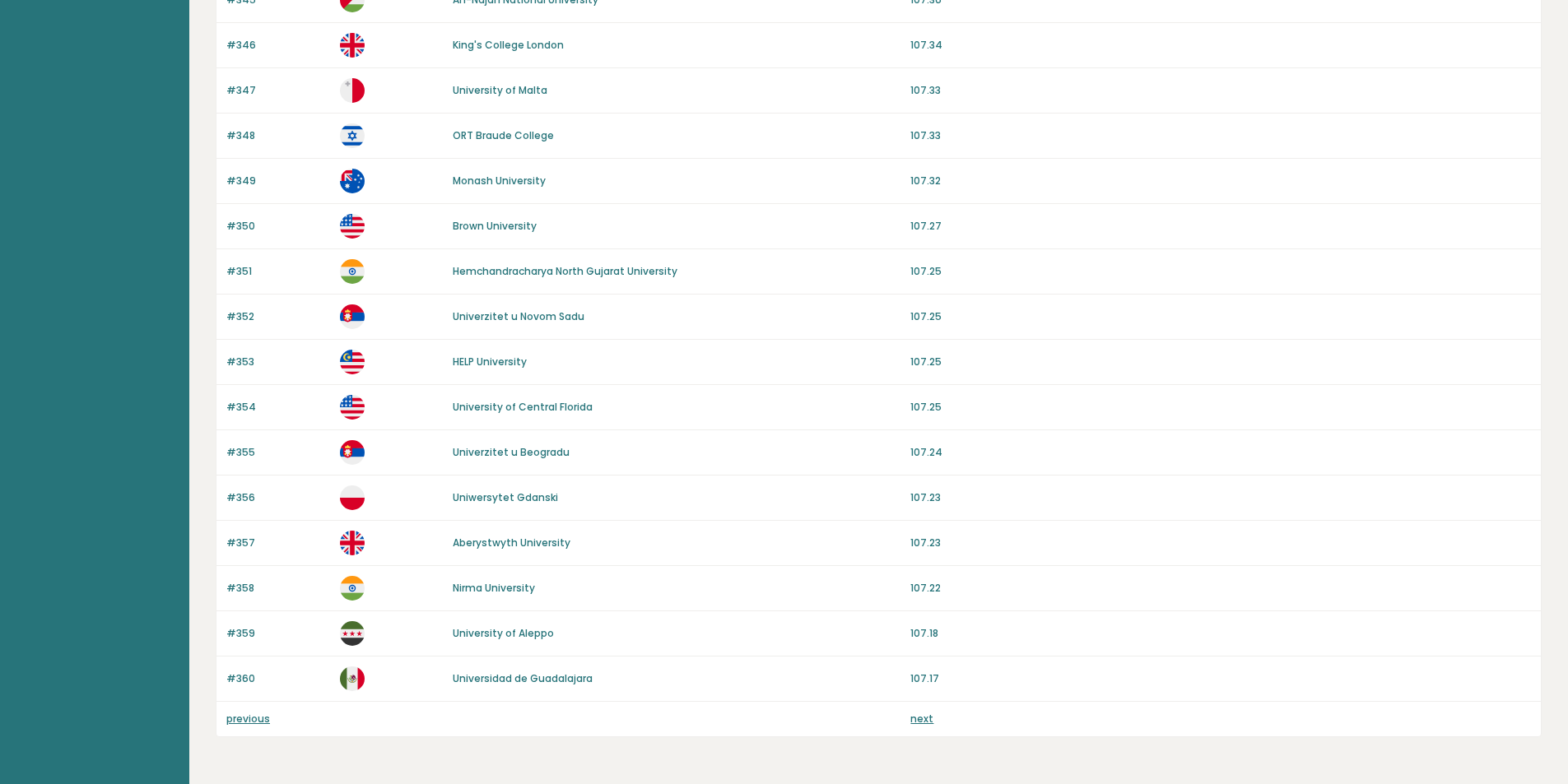 click on "next" at bounding box center (922, 718) 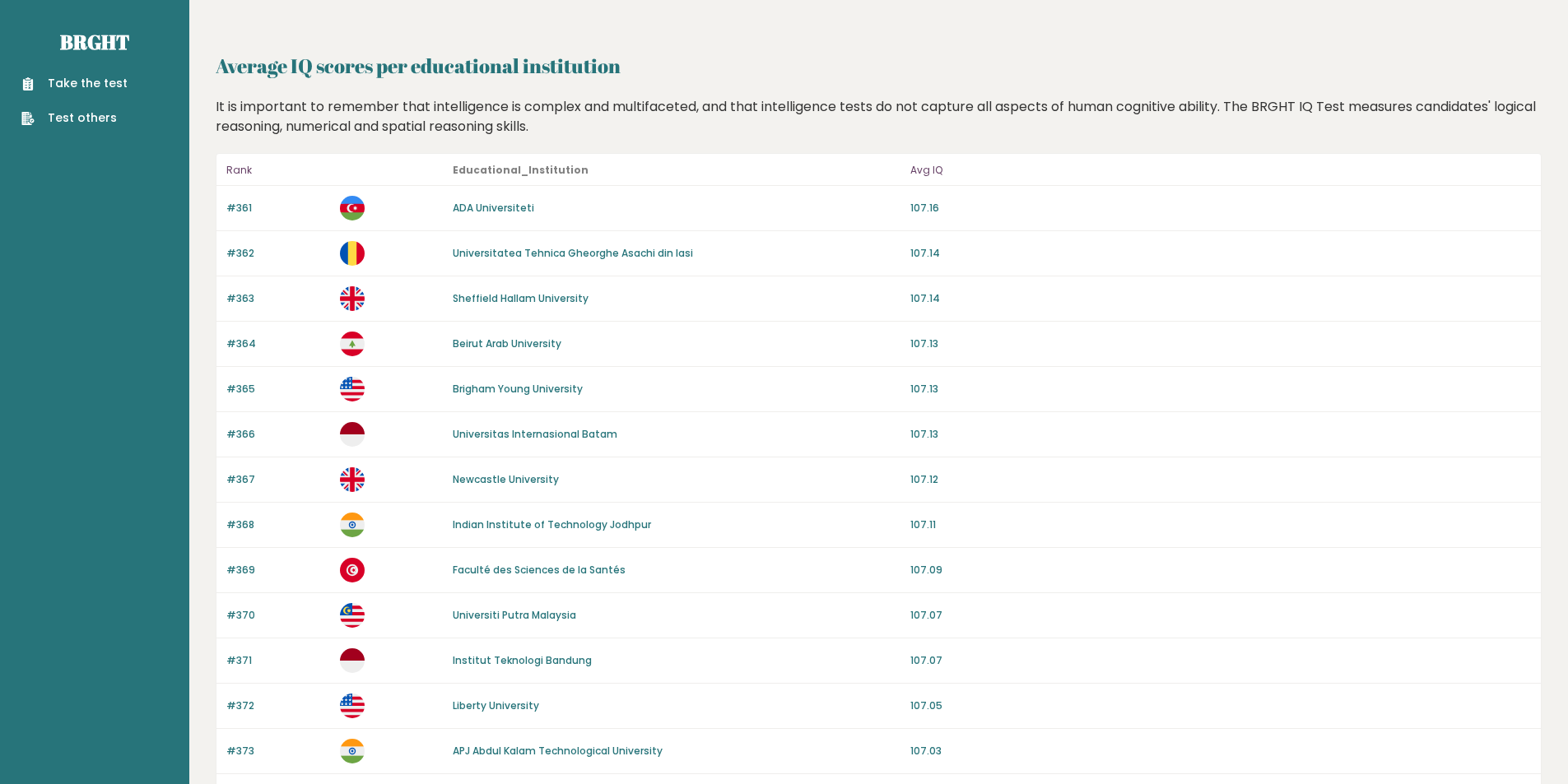 scroll, scrollTop: 1352, scrollLeft: 0, axis: vertical 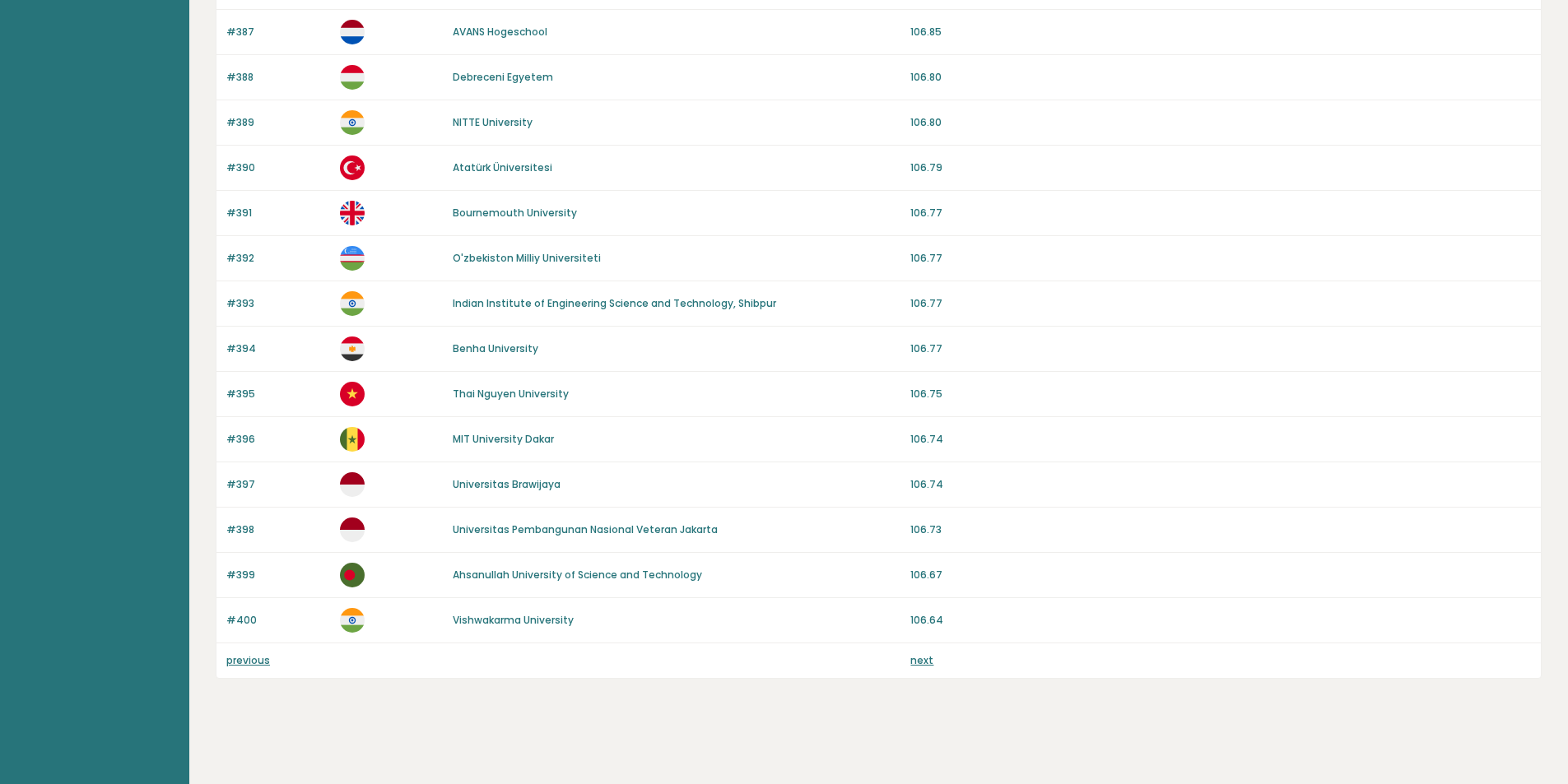 click on "next" at bounding box center [922, 660] 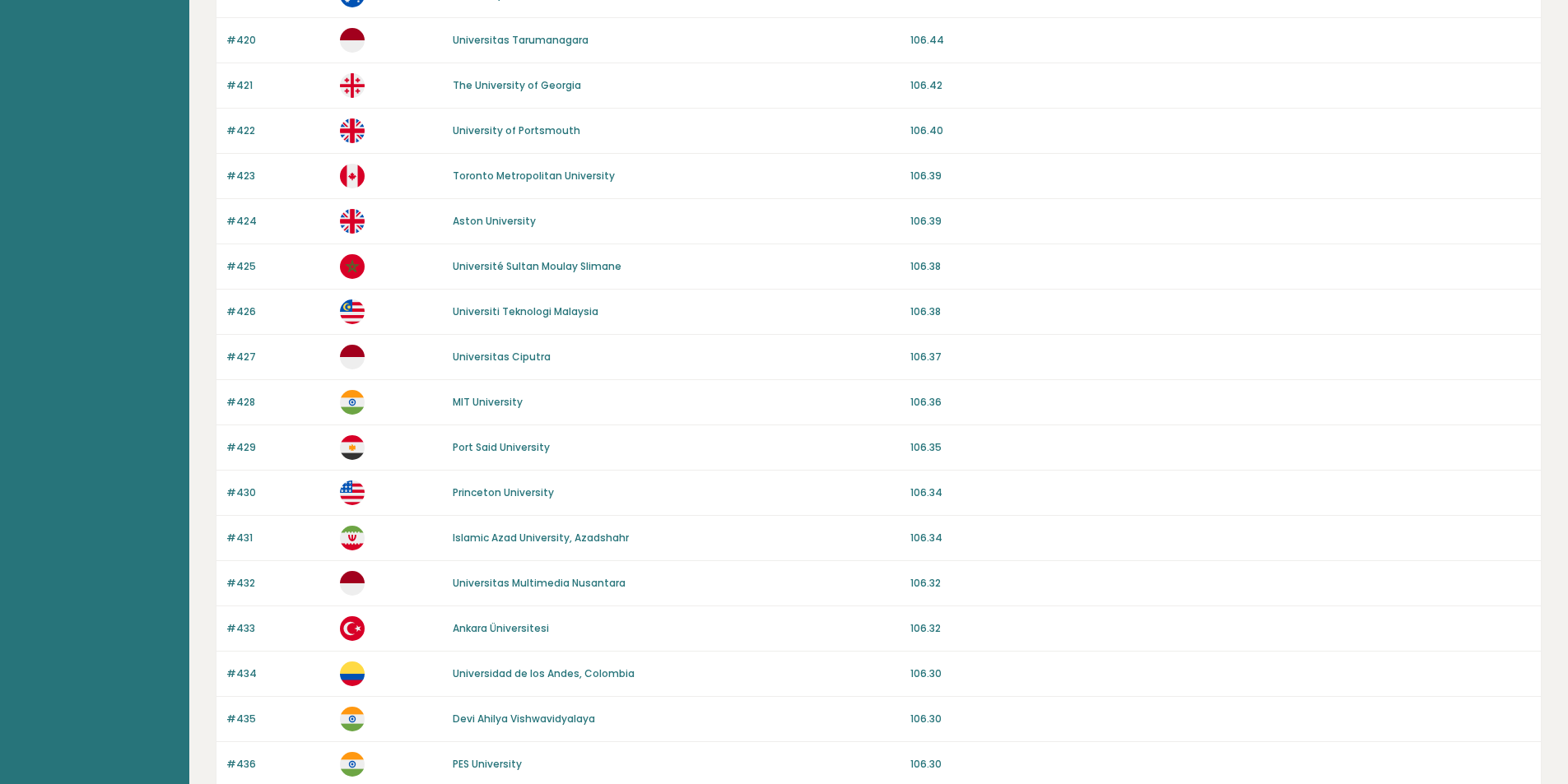 scroll, scrollTop: 1352, scrollLeft: 0, axis: vertical 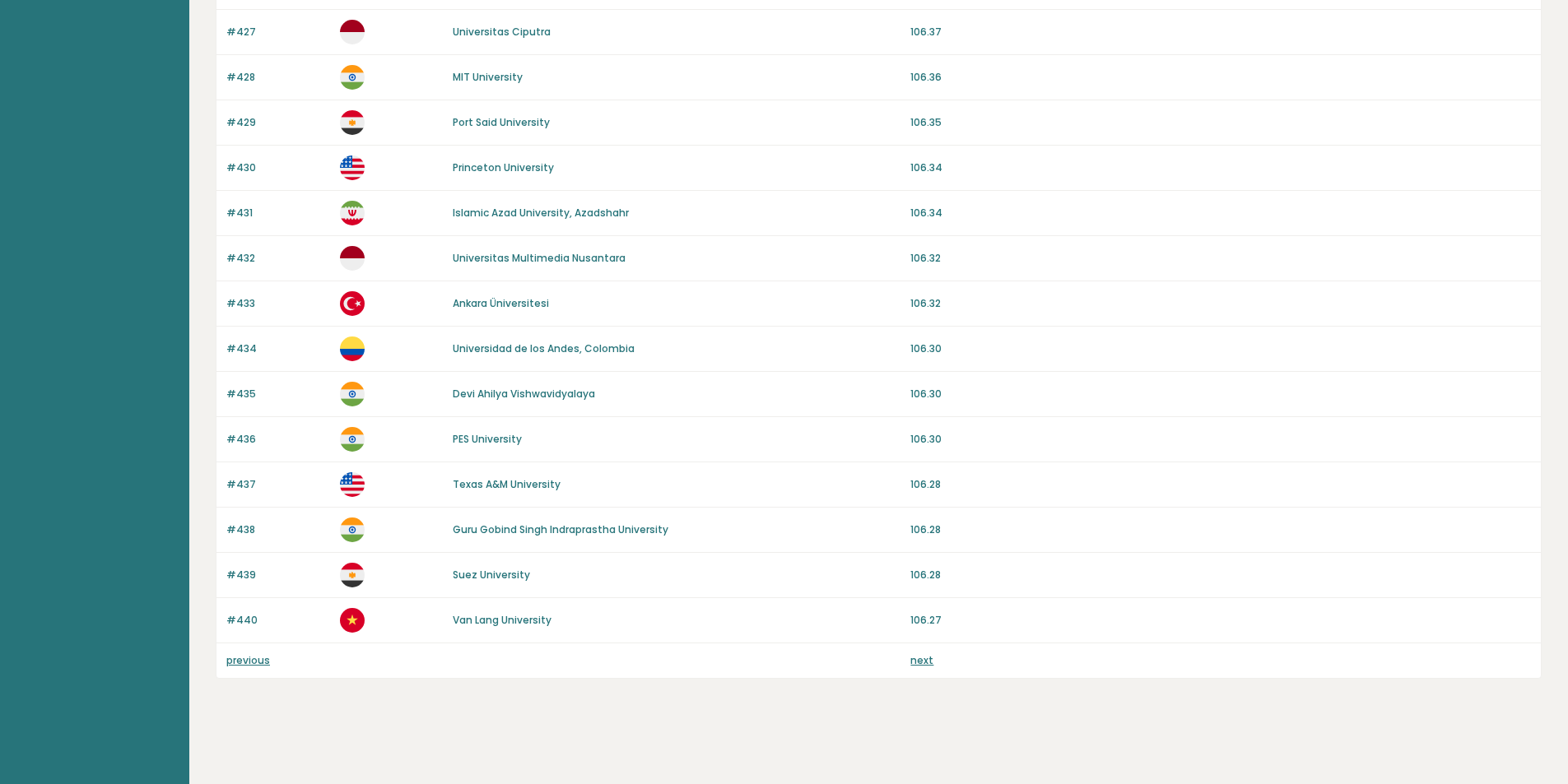 click on "next" at bounding box center [922, 660] 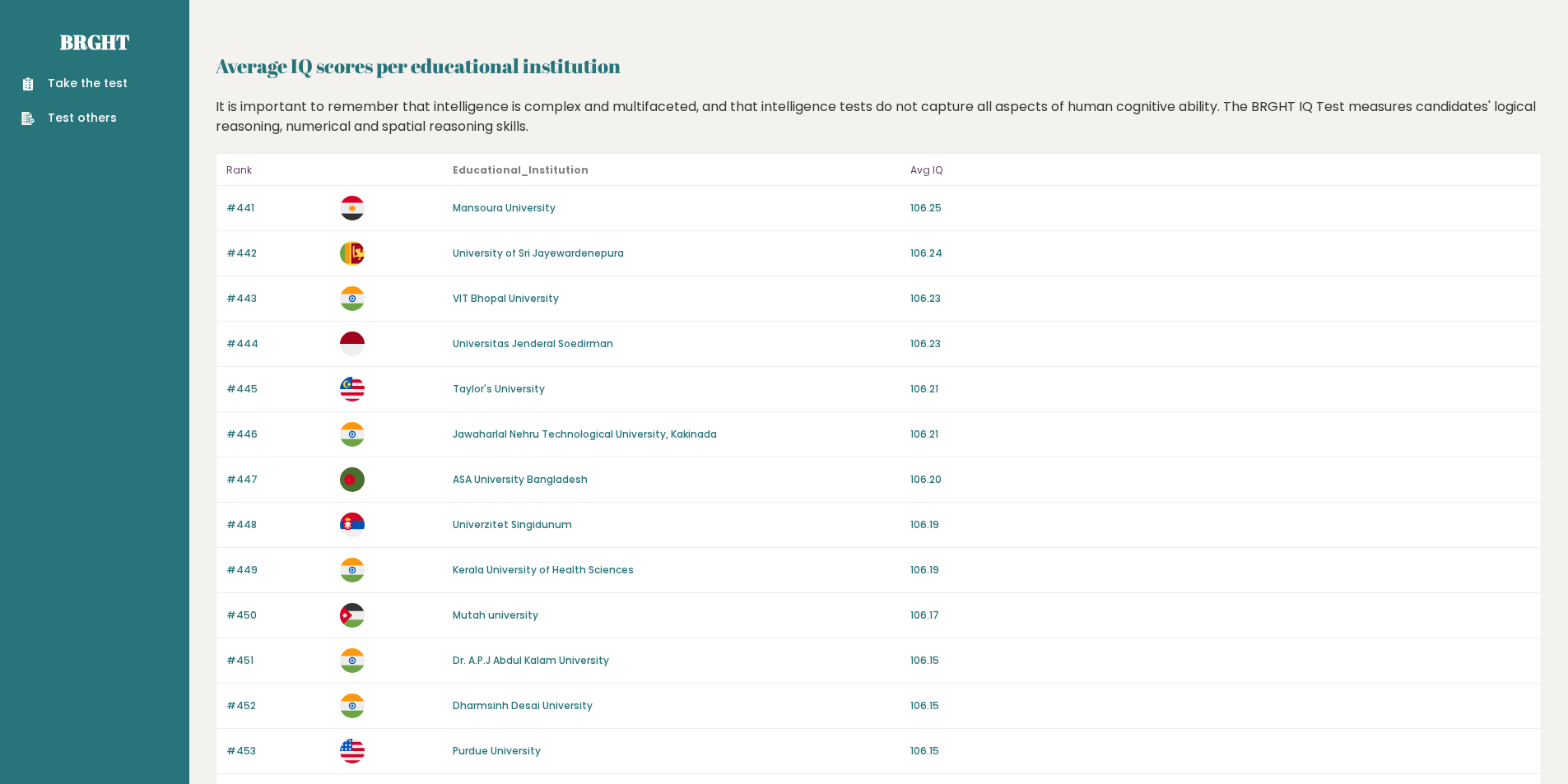 scroll, scrollTop: 1352, scrollLeft: 0, axis: vertical 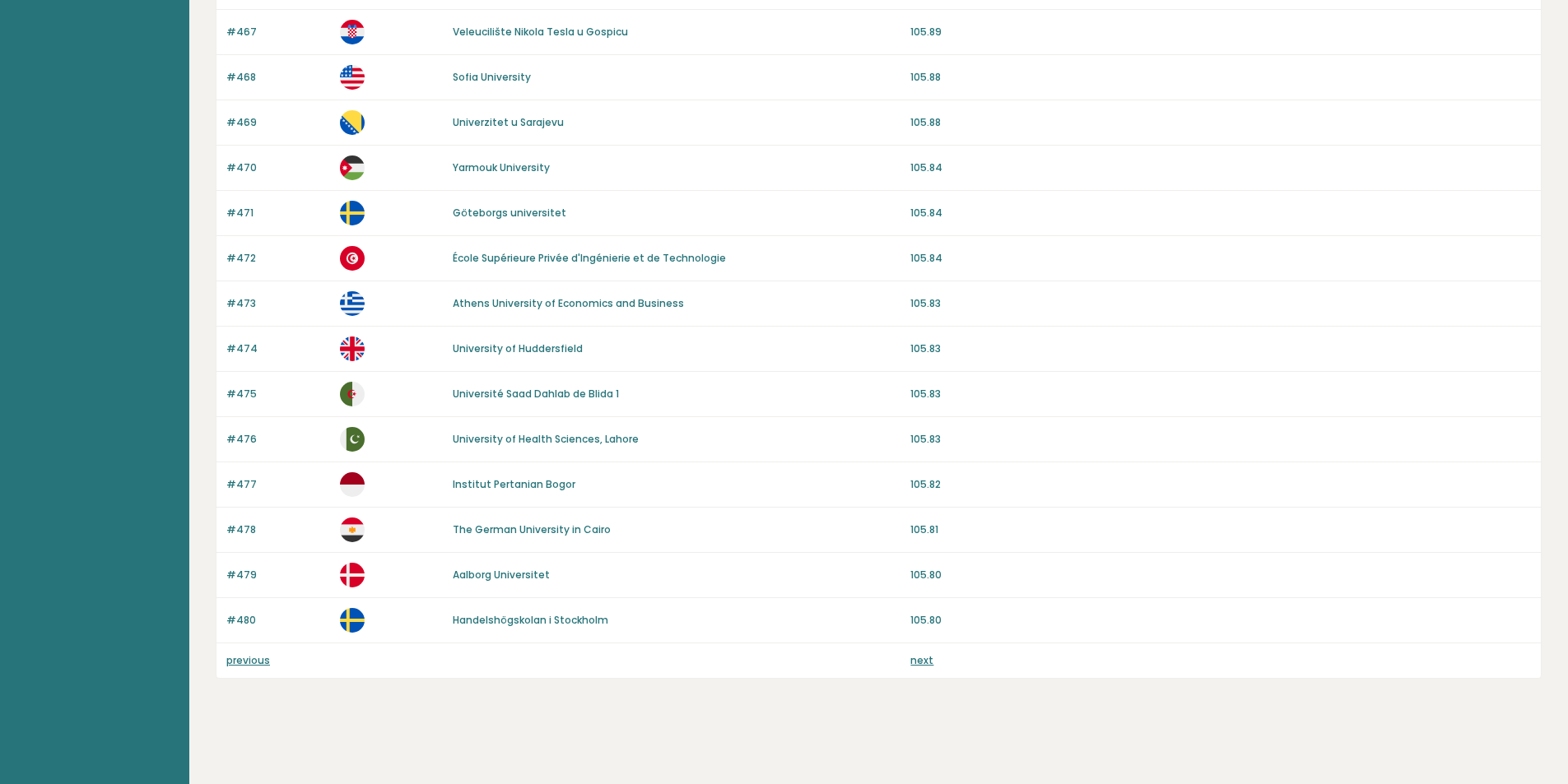 click on "next" at bounding box center (922, 660) 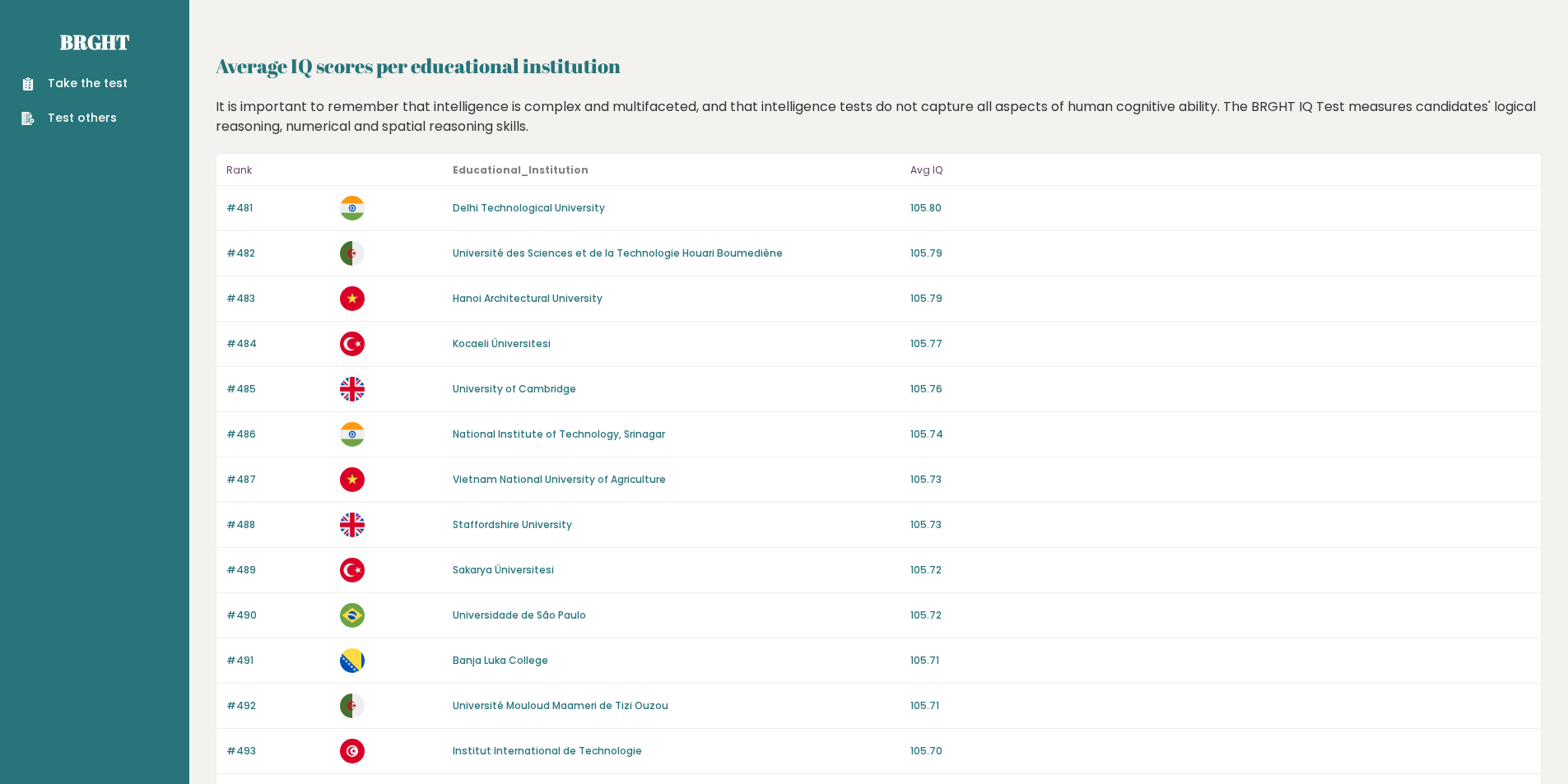 scroll, scrollTop: 1352, scrollLeft: 0, axis: vertical 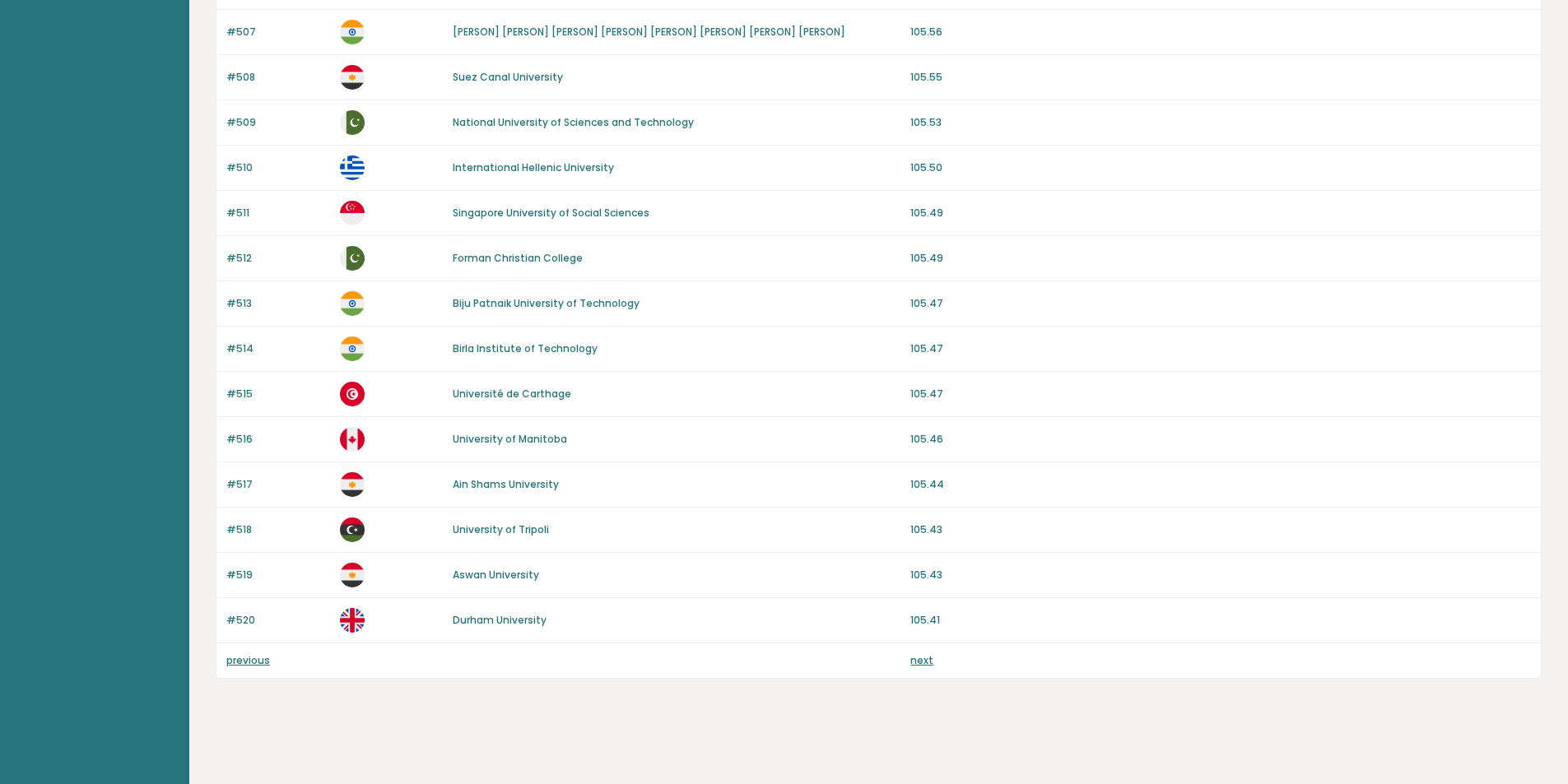 click on "next" at bounding box center [922, 660] 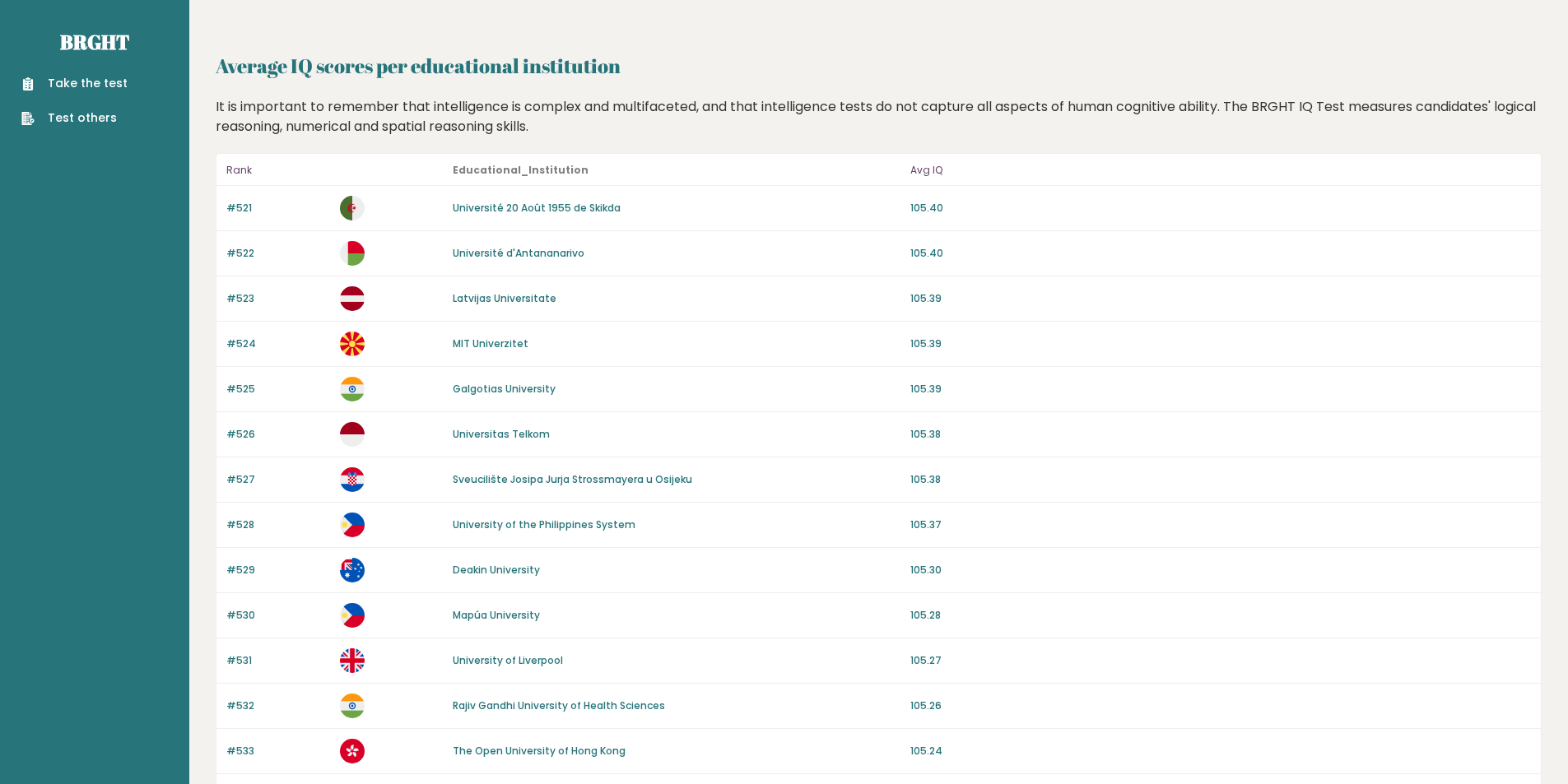 scroll, scrollTop: 0, scrollLeft: 0, axis: both 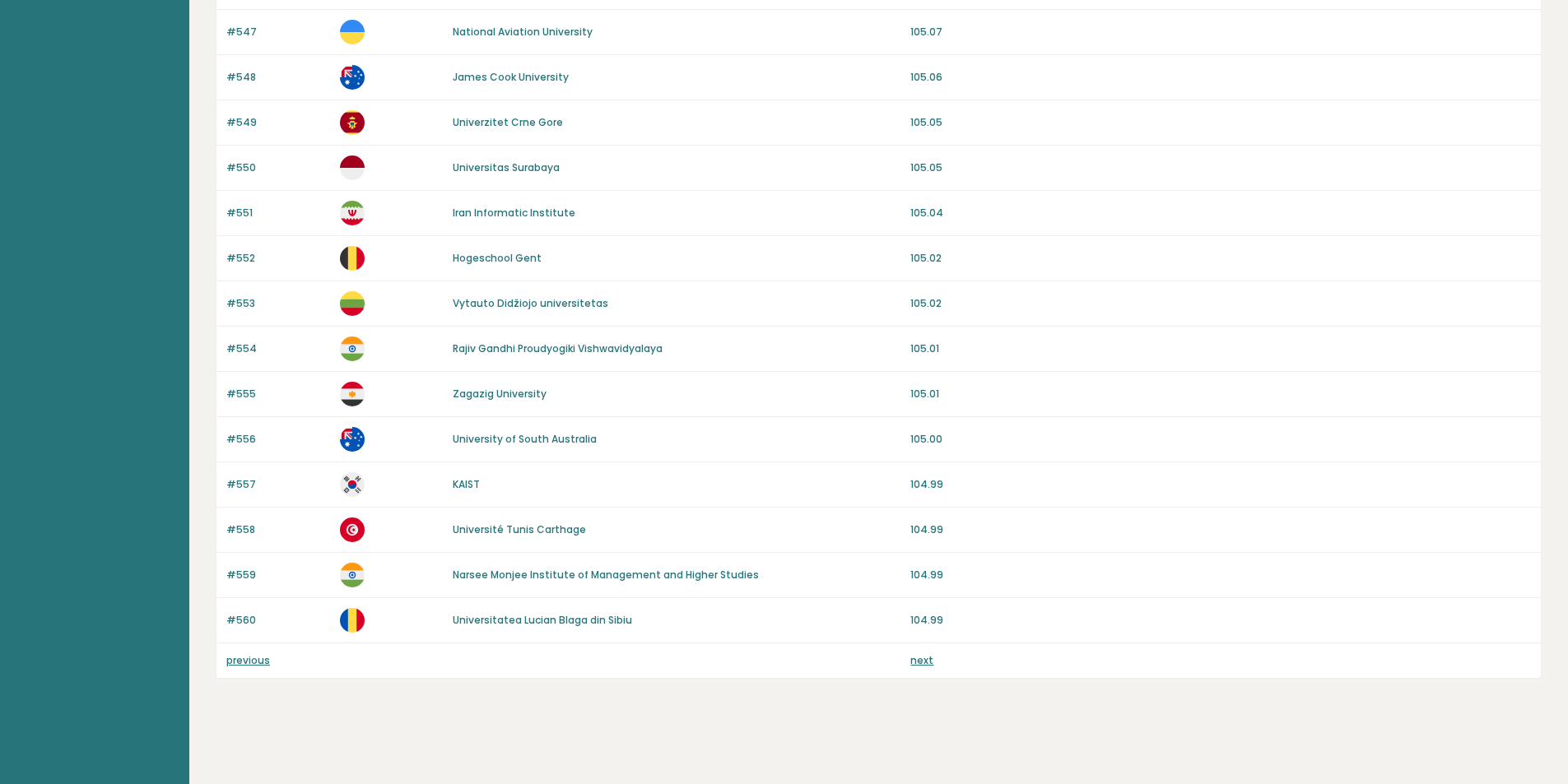 drag, startPoint x: 747, startPoint y: 255, endPoint x: 730, endPoint y: 487, distance: 232.62201 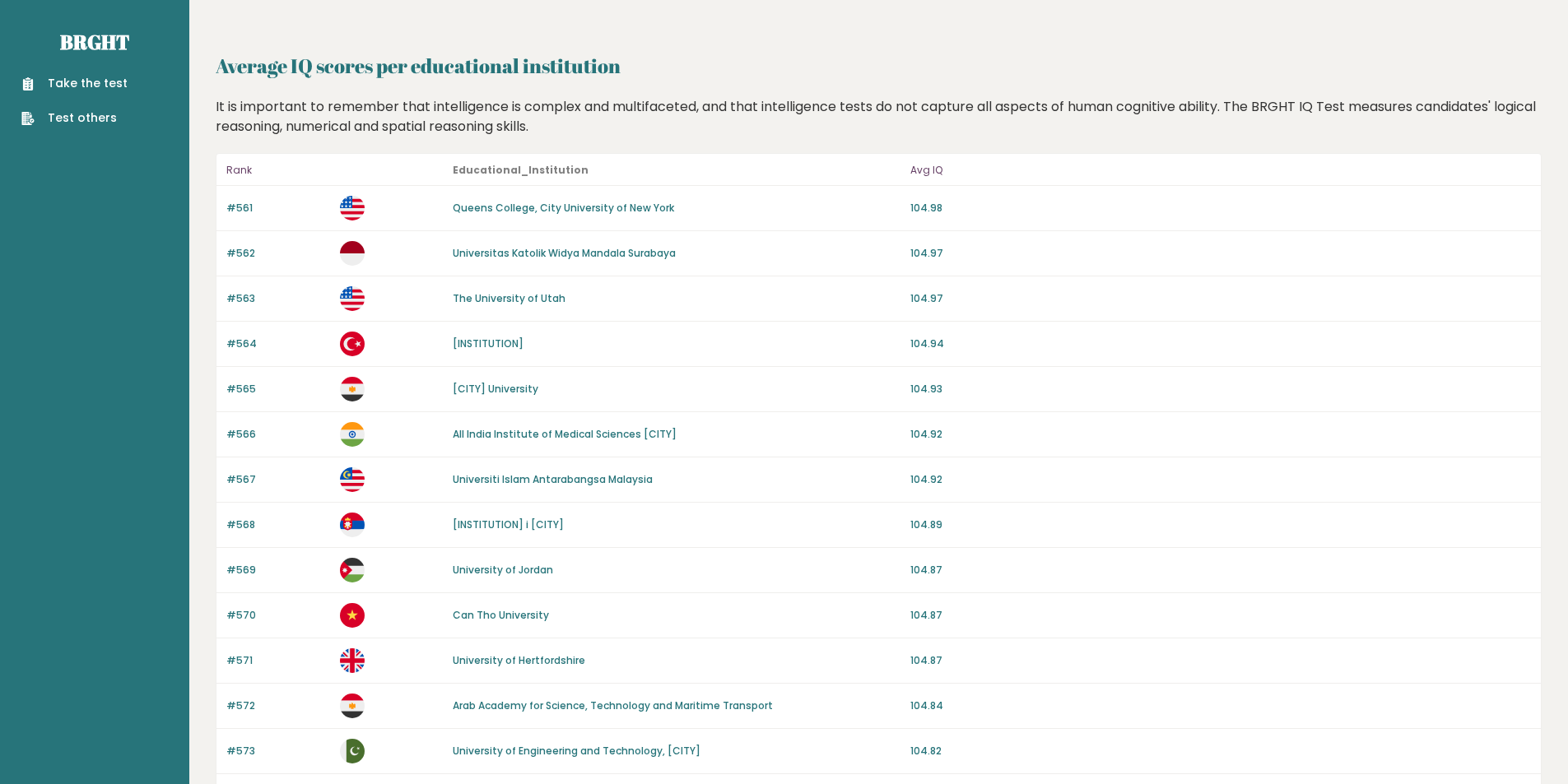 scroll, scrollTop: 1352, scrollLeft: 0, axis: vertical 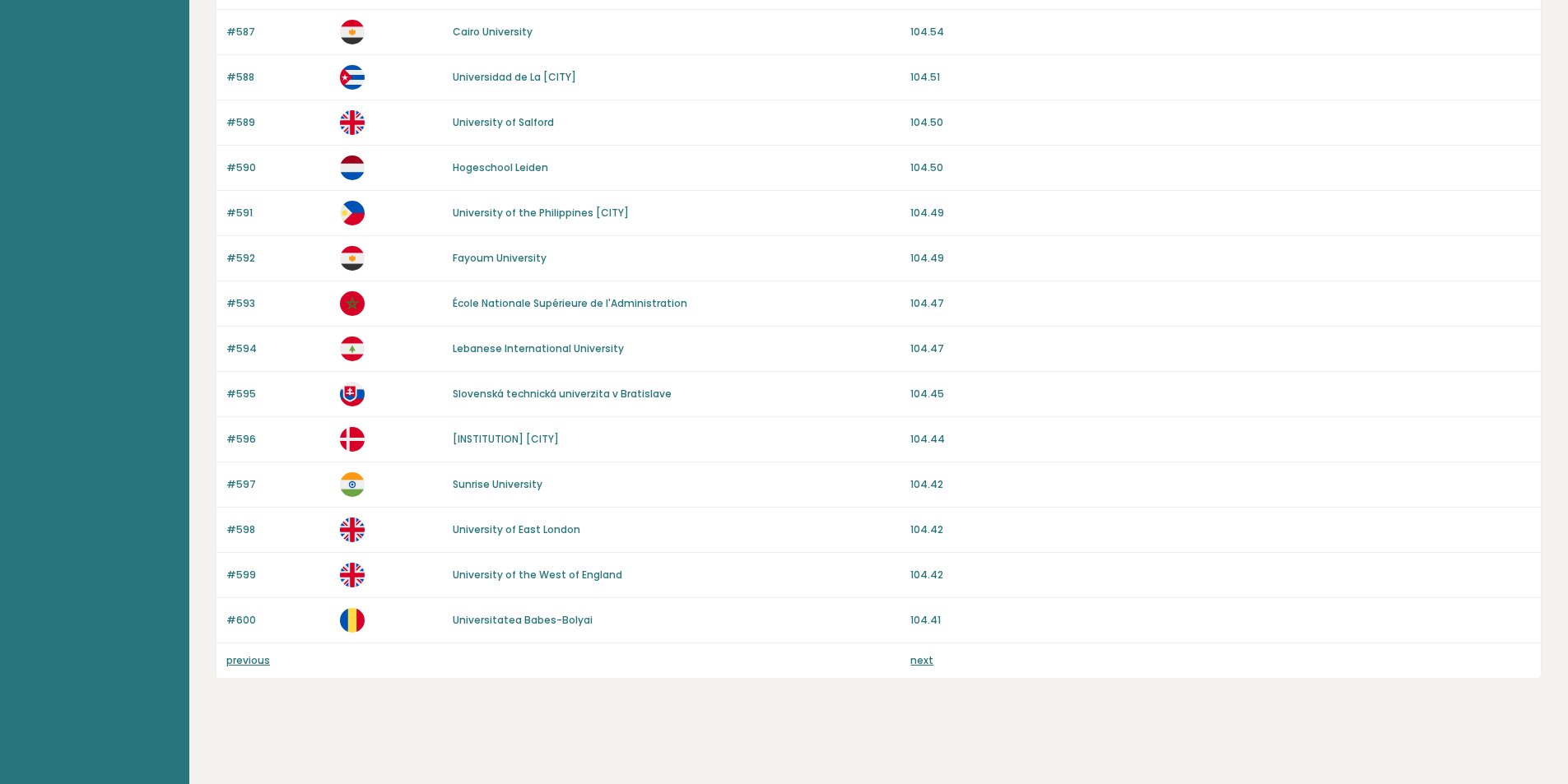 click on "next" at bounding box center (922, 660) 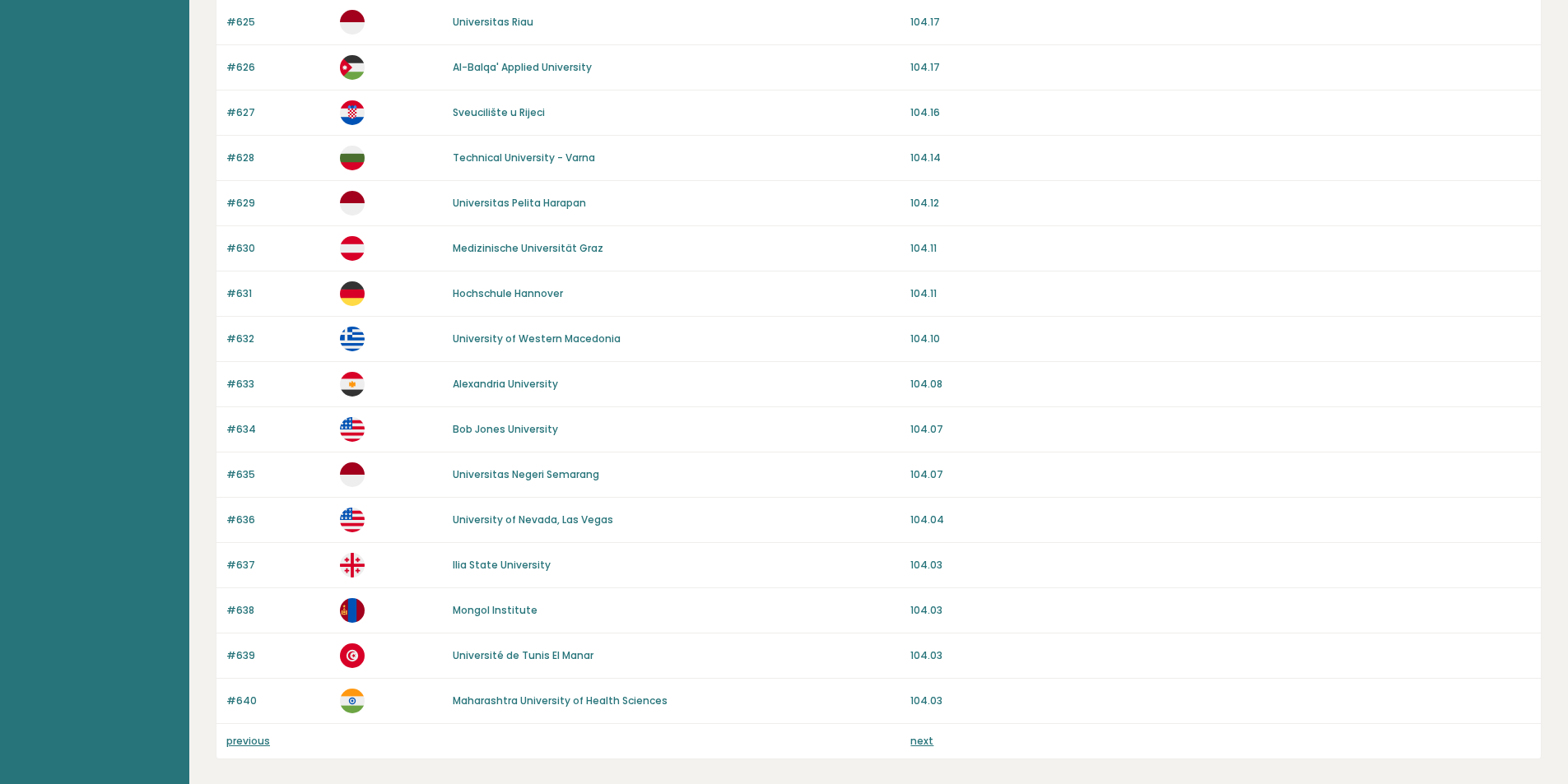 scroll, scrollTop: 1352, scrollLeft: 0, axis: vertical 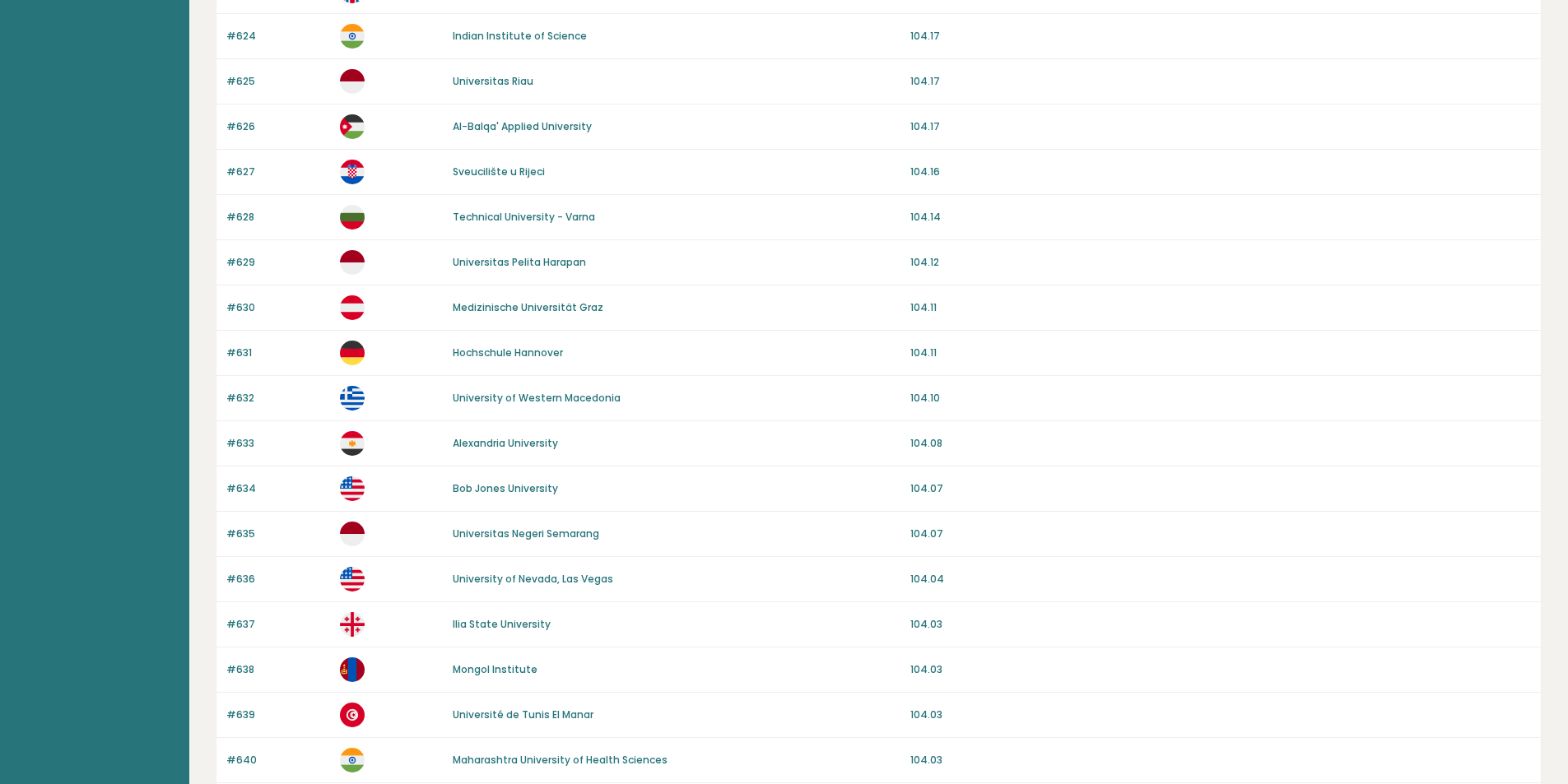 drag, startPoint x: 725, startPoint y: 472, endPoint x: 700, endPoint y: 395, distance: 80.9568 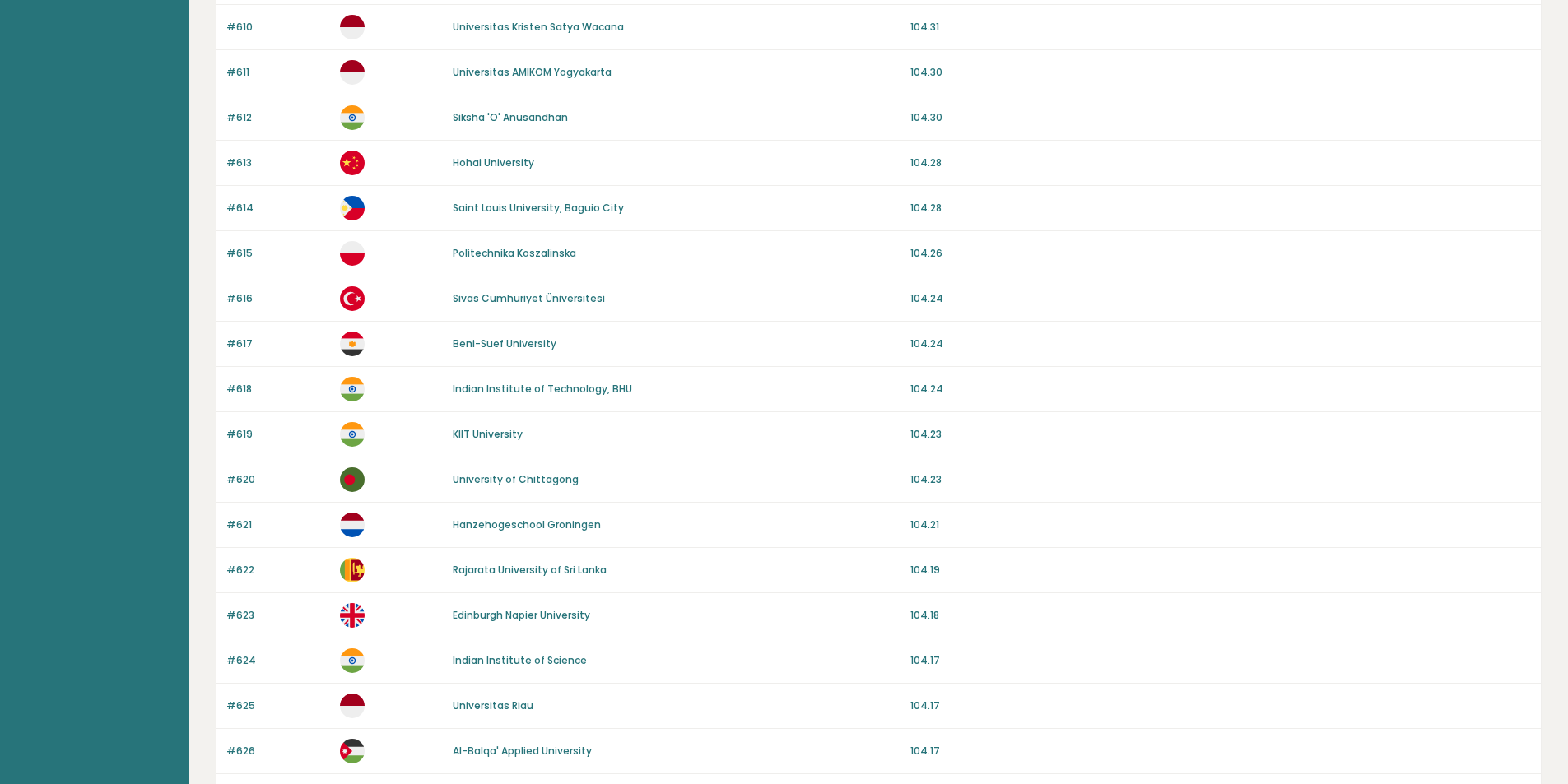 drag, startPoint x: 701, startPoint y: 465, endPoint x: 677, endPoint y: 392, distance: 76.844 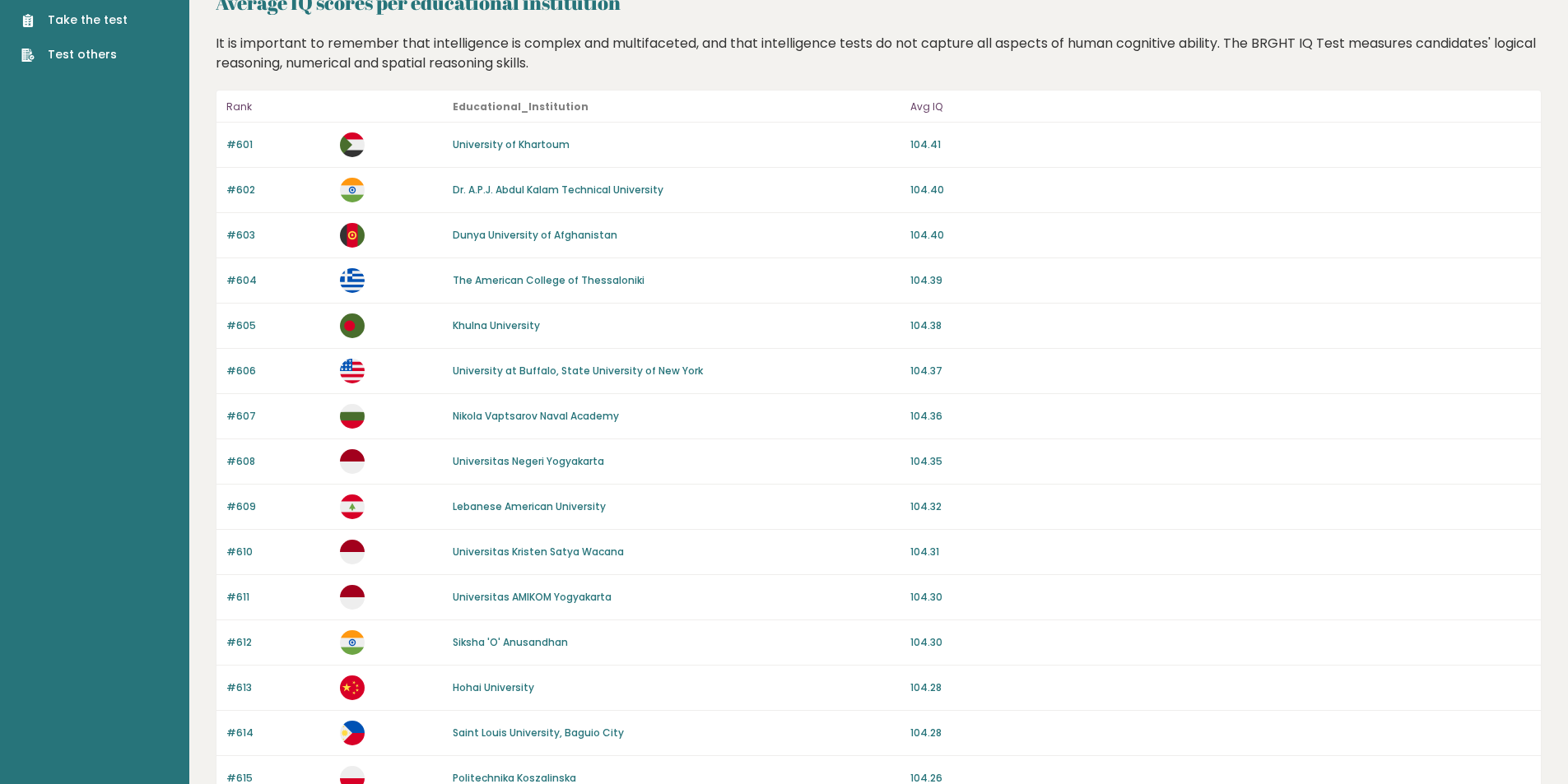 scroll, scrollTop: 0, scrollLeft: 0, axis: both 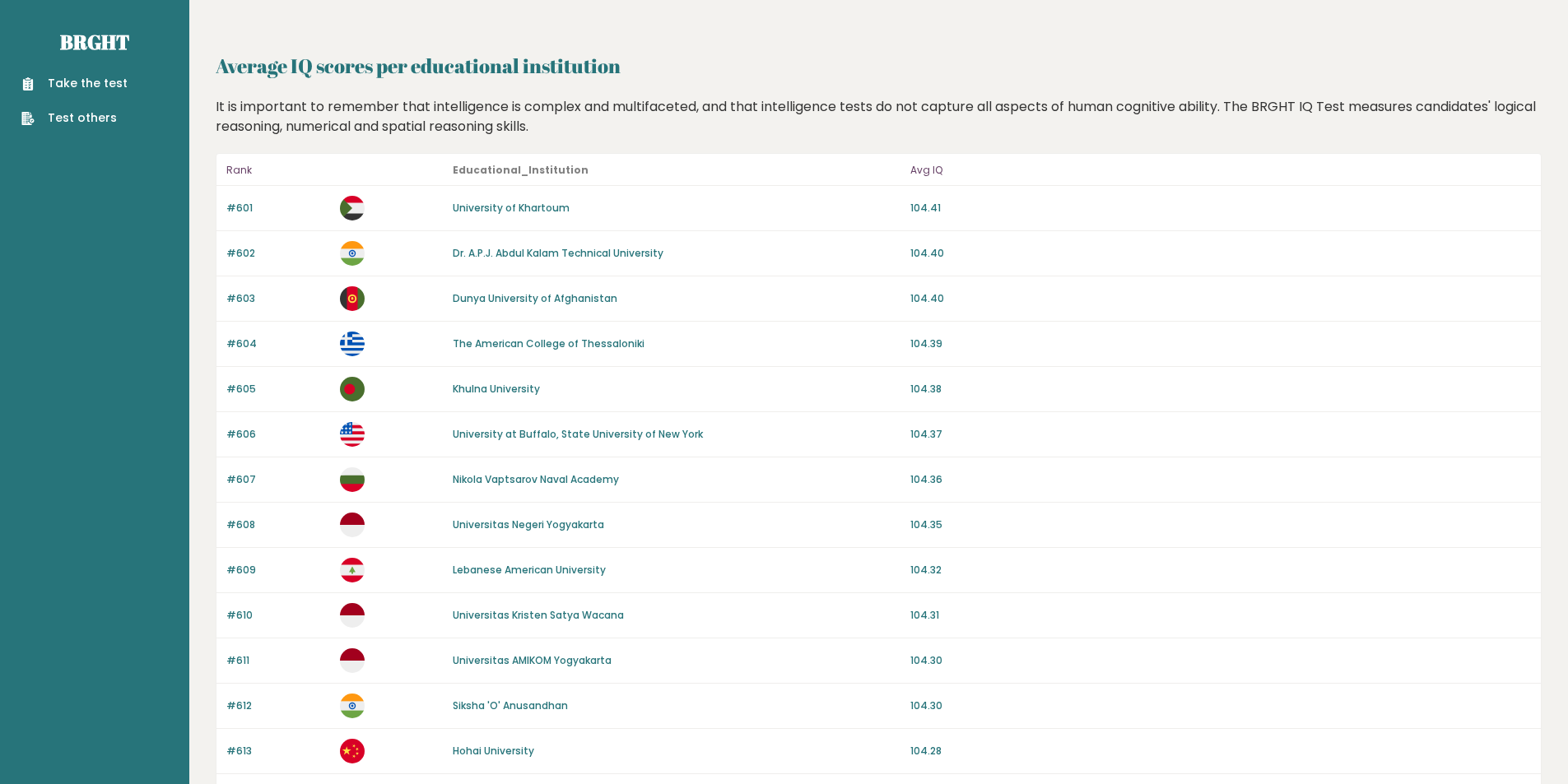 drag, startPoint x: 719, startPoint y: 422, endPoint x: 676, endPoint y: 286, distance: 142.6359 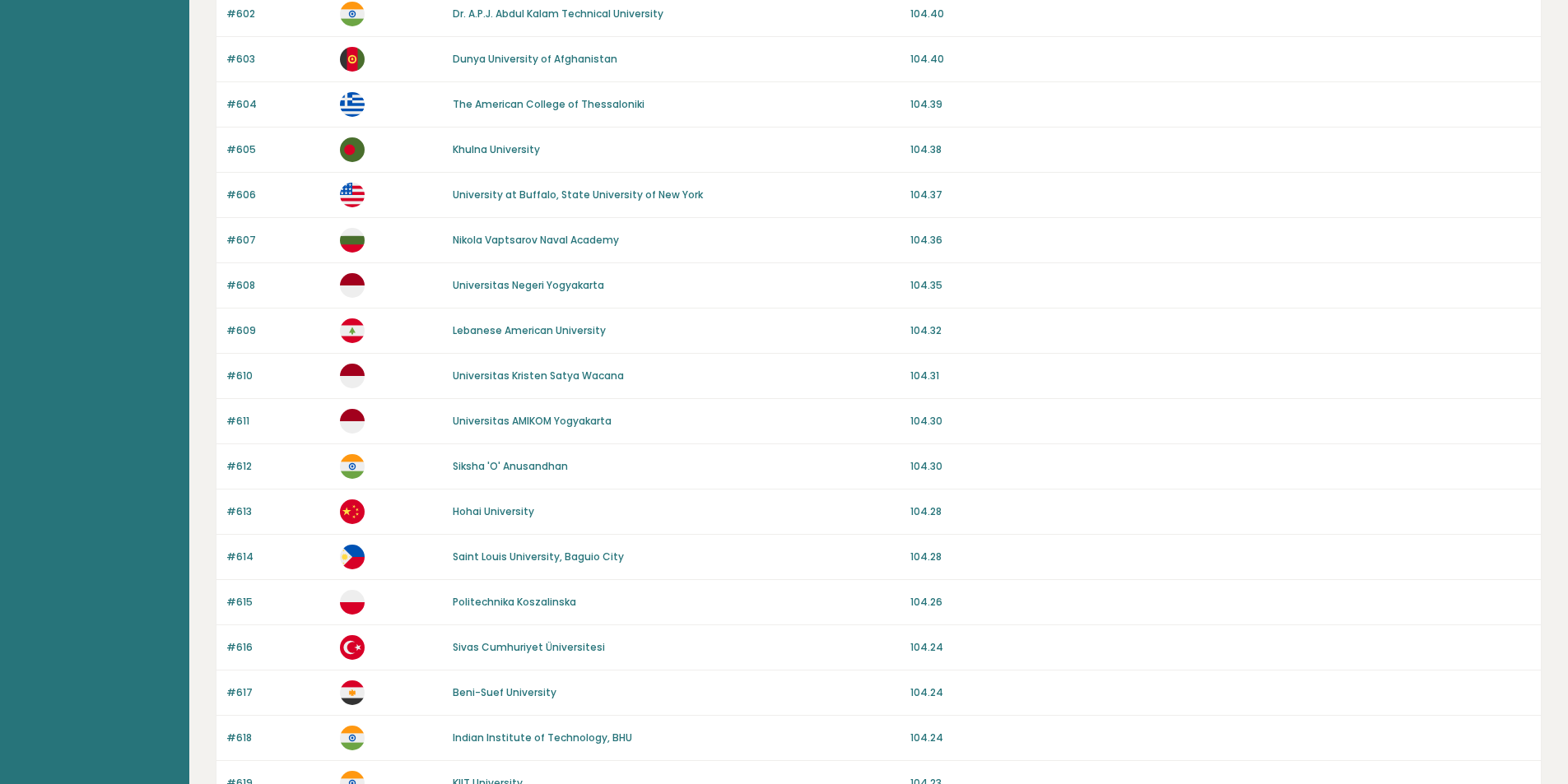 scroll, scrollTop: 1352, scrollLeft: 0, axis: vertical 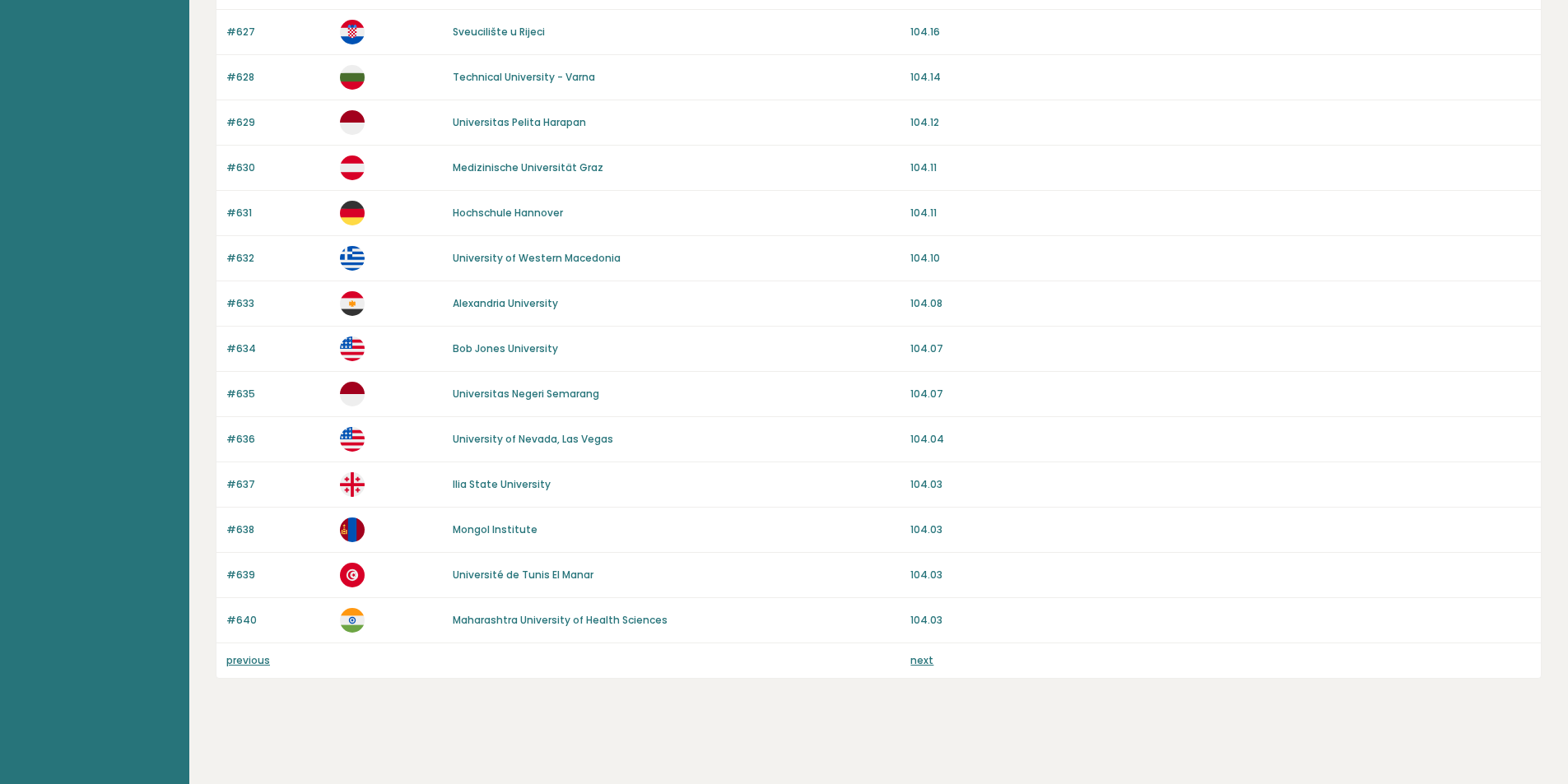 drag, startPoint x: 710, startPoint y: 205, endPoint x: 710, endPoint y: 489, distance: 284 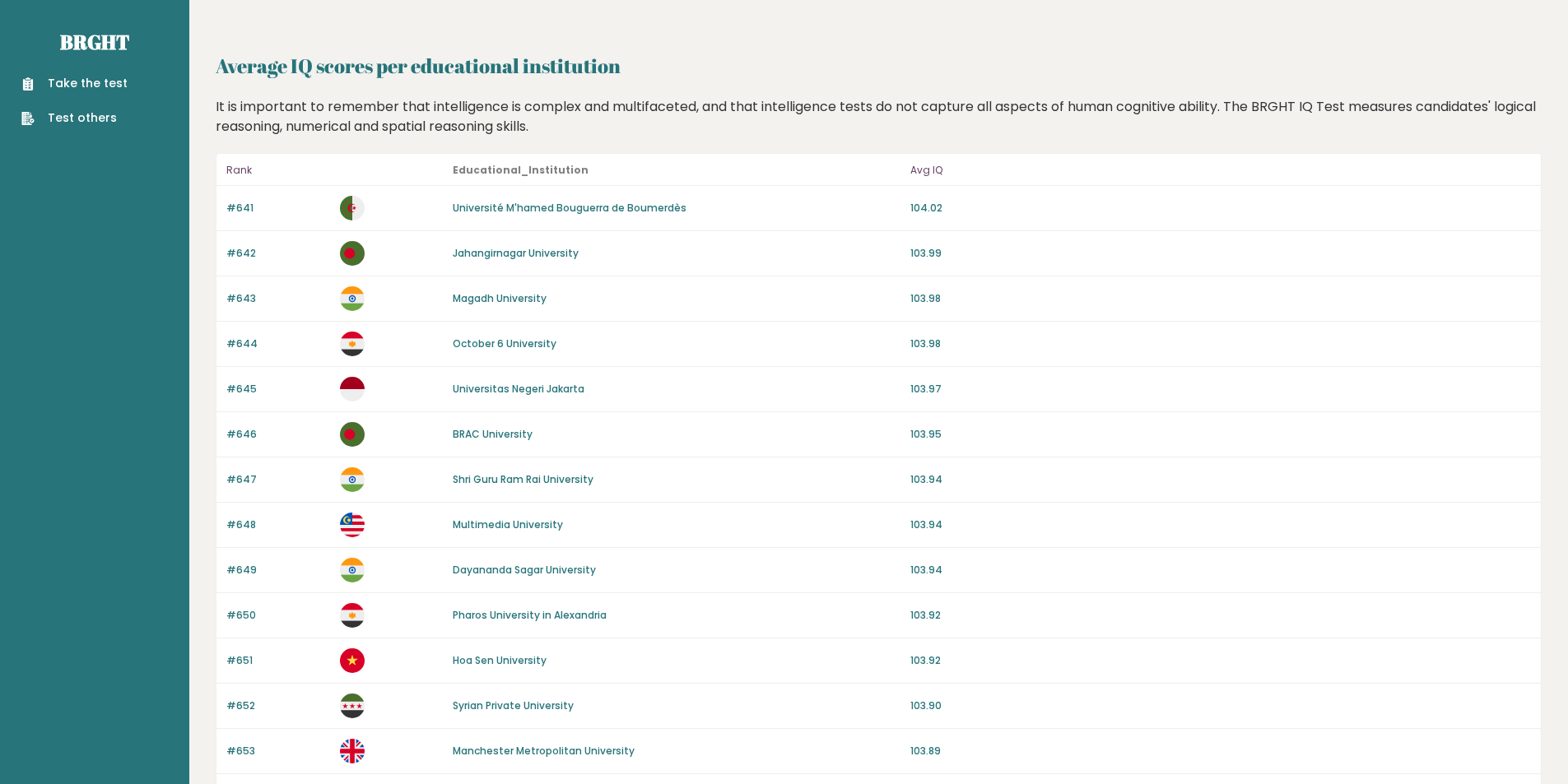 scroll, scrollTop: 0, scrollLeft: 0, axis: both 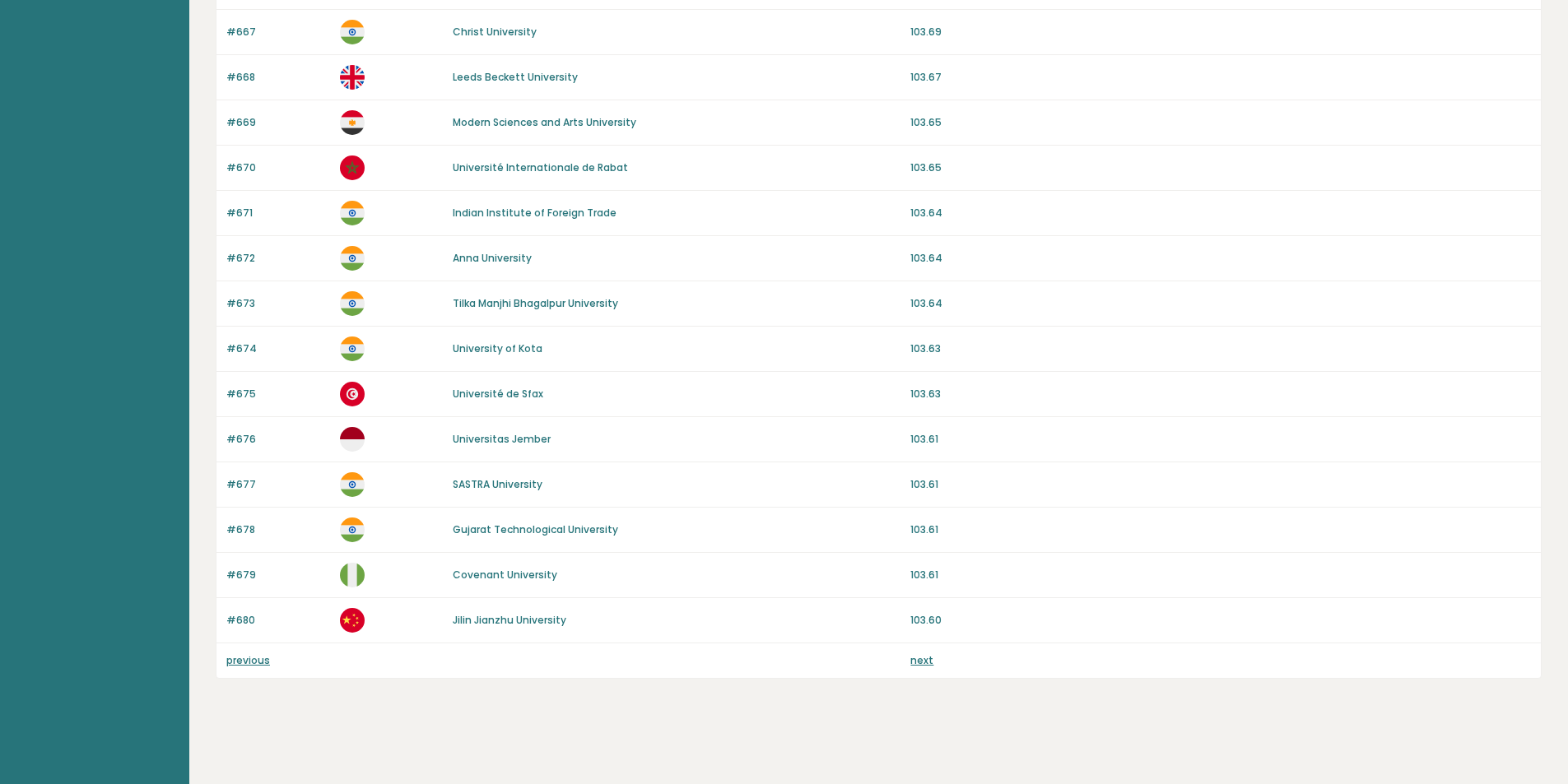 click on "next" at bounding box center (922, 660) 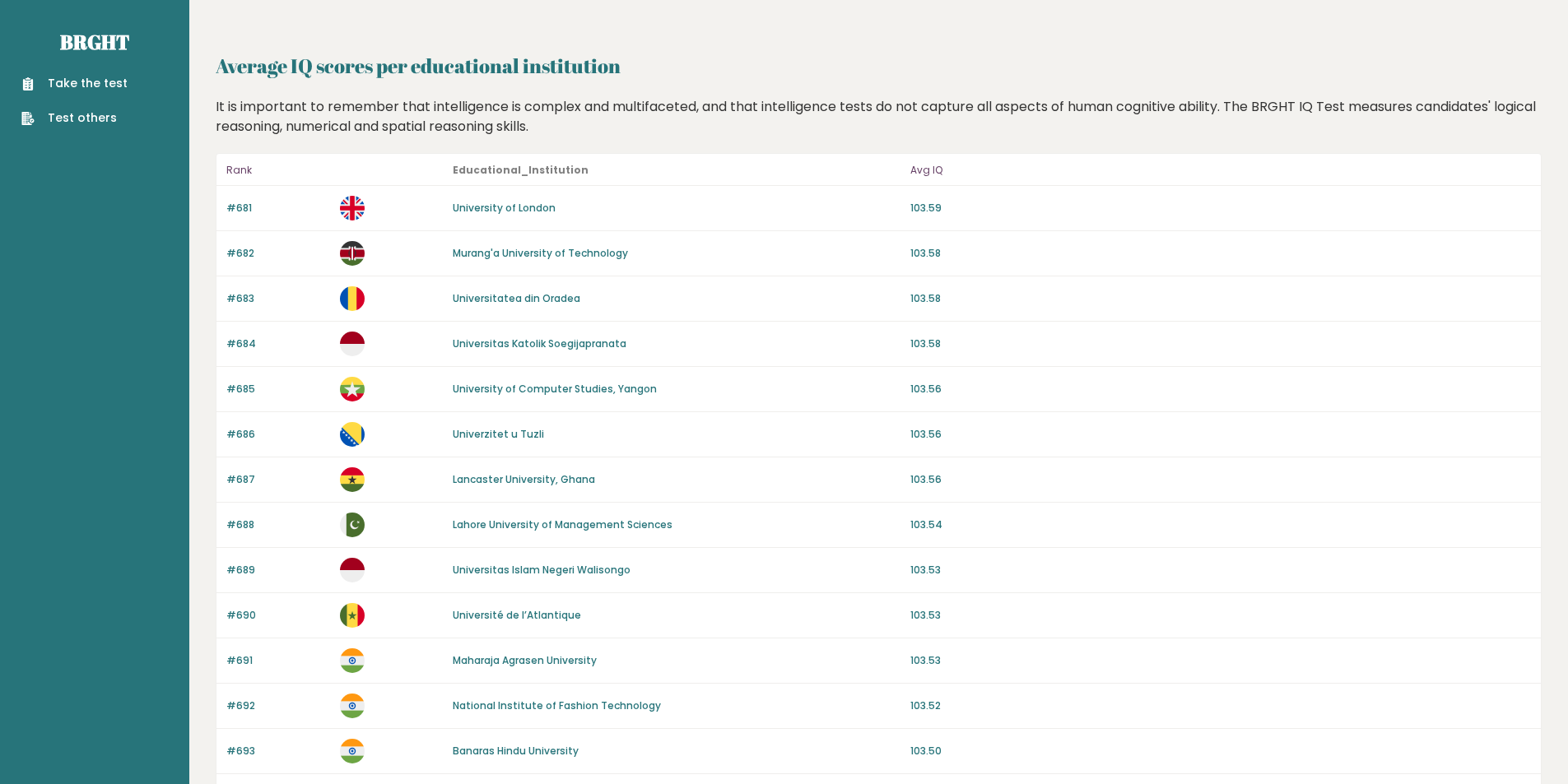 scroll, scrollTop: 0, scrollLeft: 0, axis: both 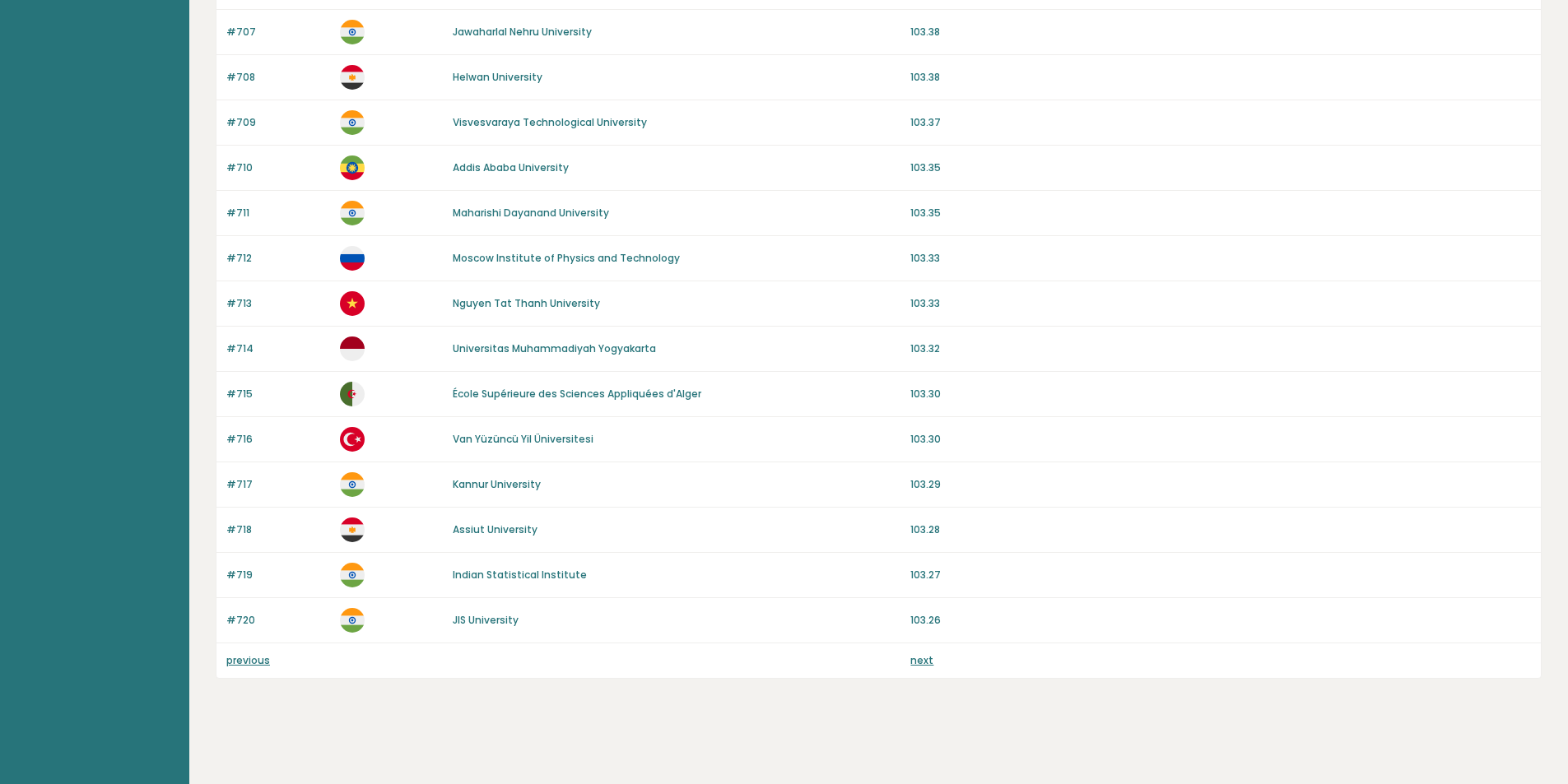drag, startPoint x: 715, startPoint y: 288, endPoint x: 707, endPoint y: 571, distance: 283.11305 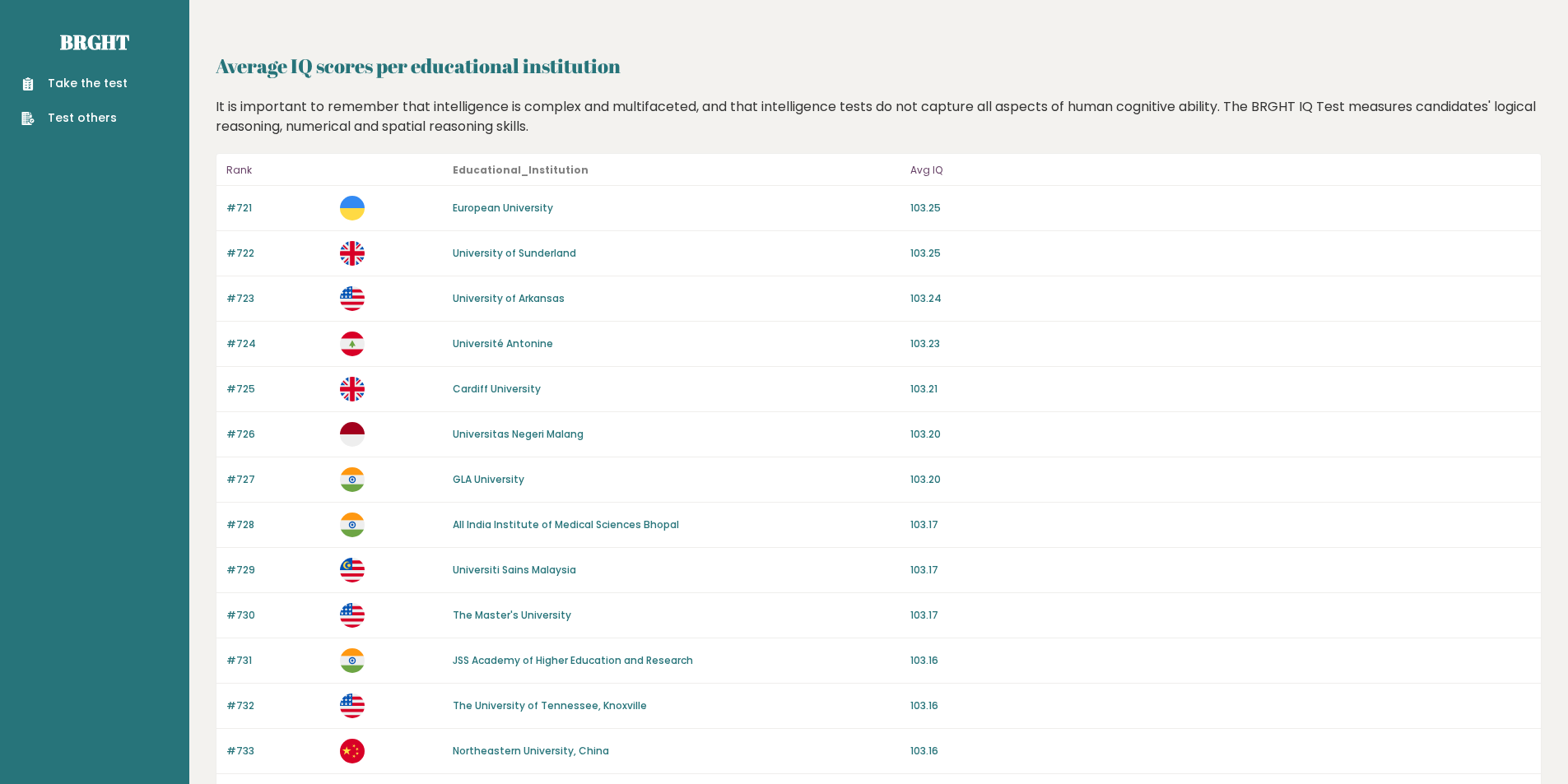 scroll, scrollTop: 0, scrollLeft: 0, axis: both 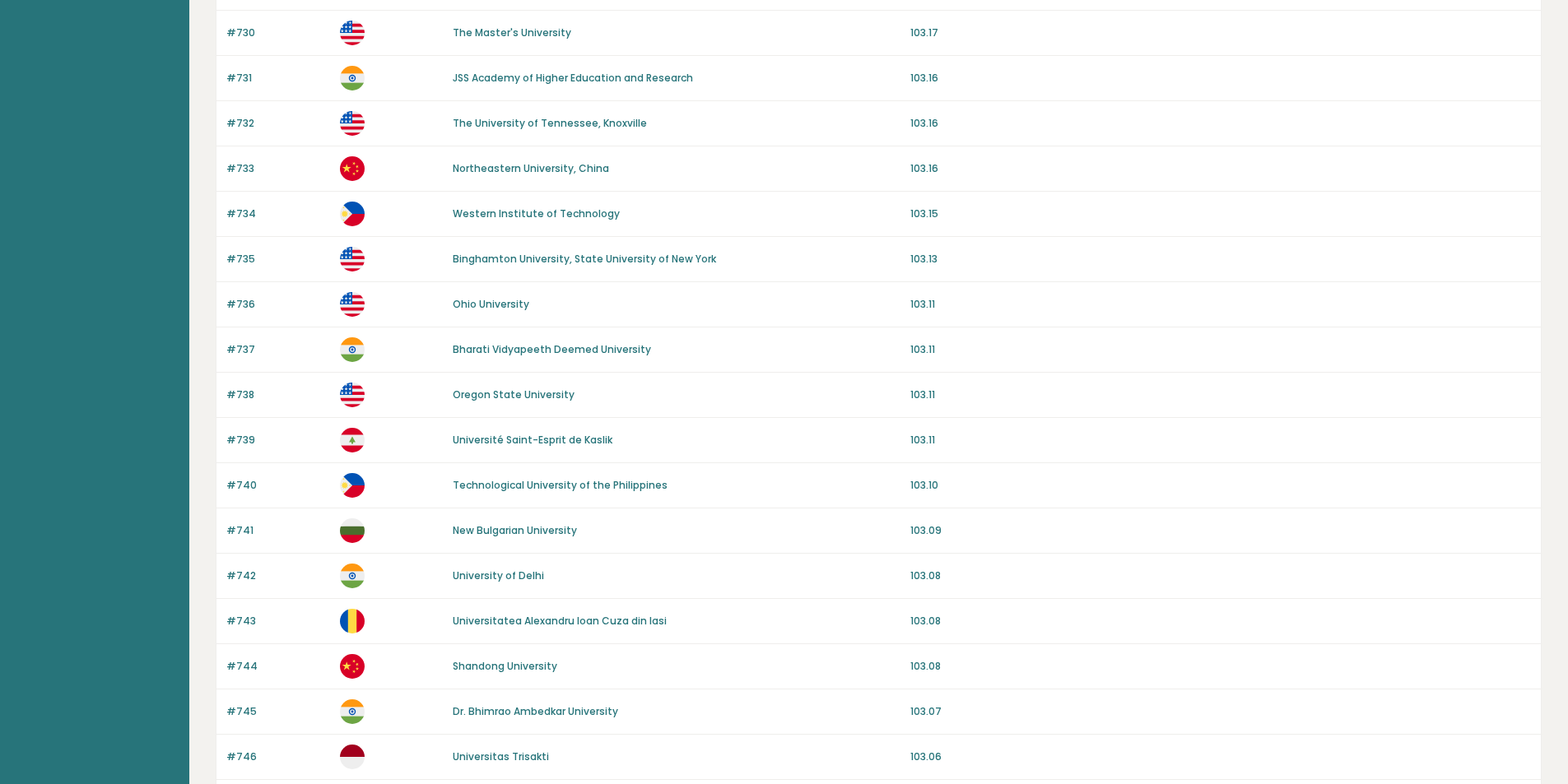 drag, startPoint x: 692, startPoint y: 268, endPoint x: 700, endPoint y: 352, distance: 84.380092 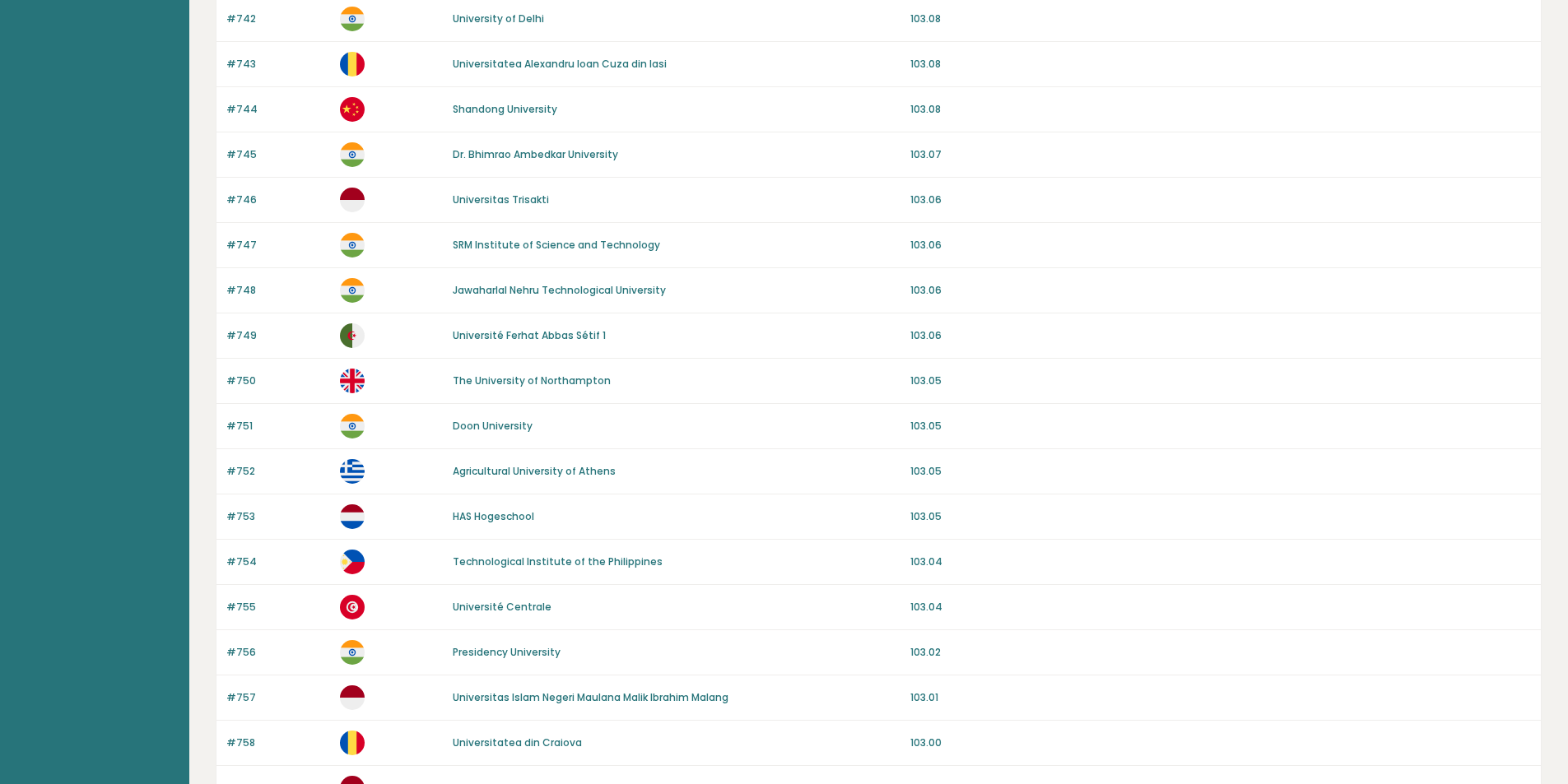 scroll, scrollTop: 1352, scrollLeft: 0, axis: vertical 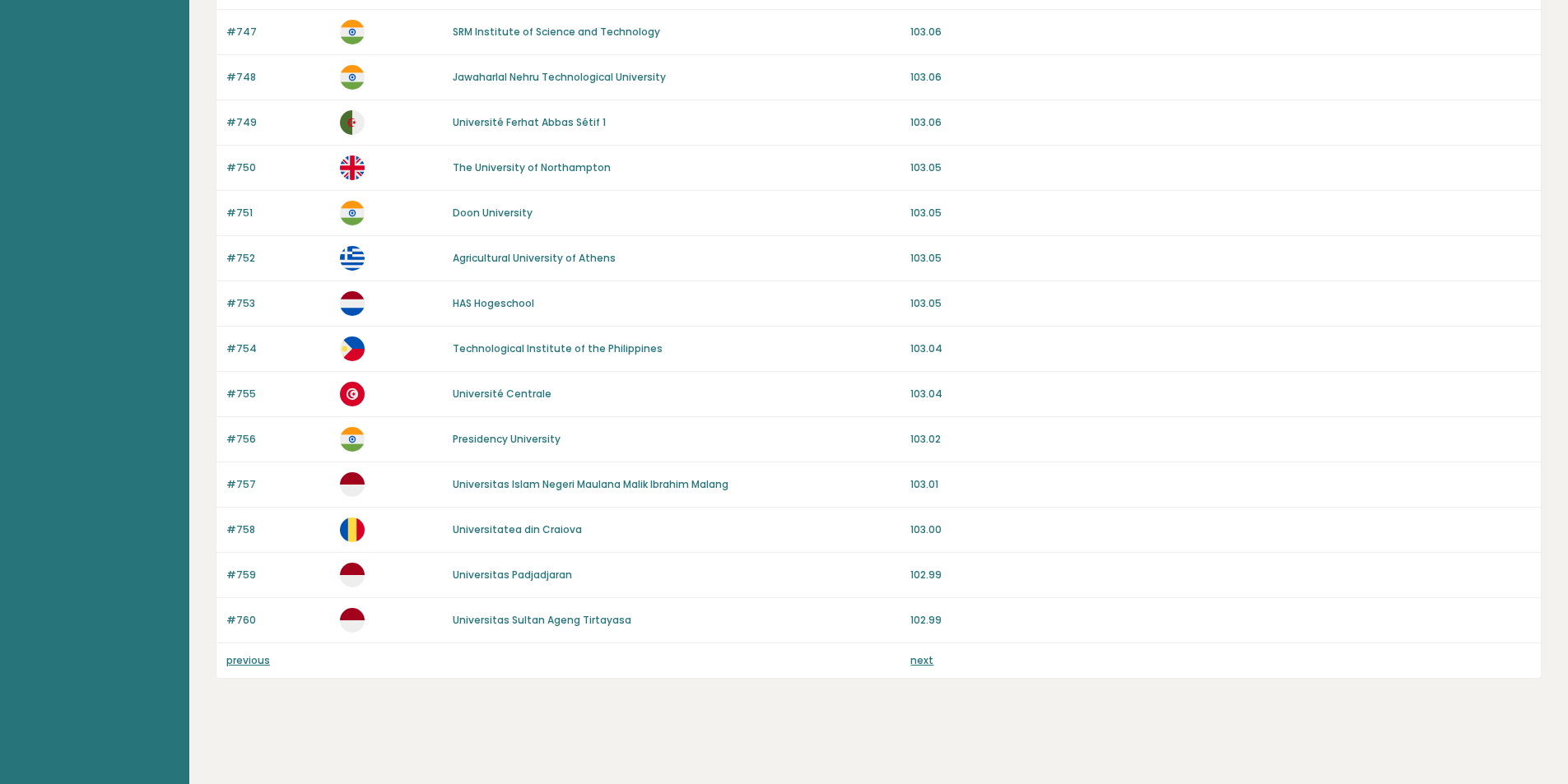 drag, startPoint x: 706, startPoint y: 243, endPoint x: 702, endPoint y: 364, distance: 121.0661 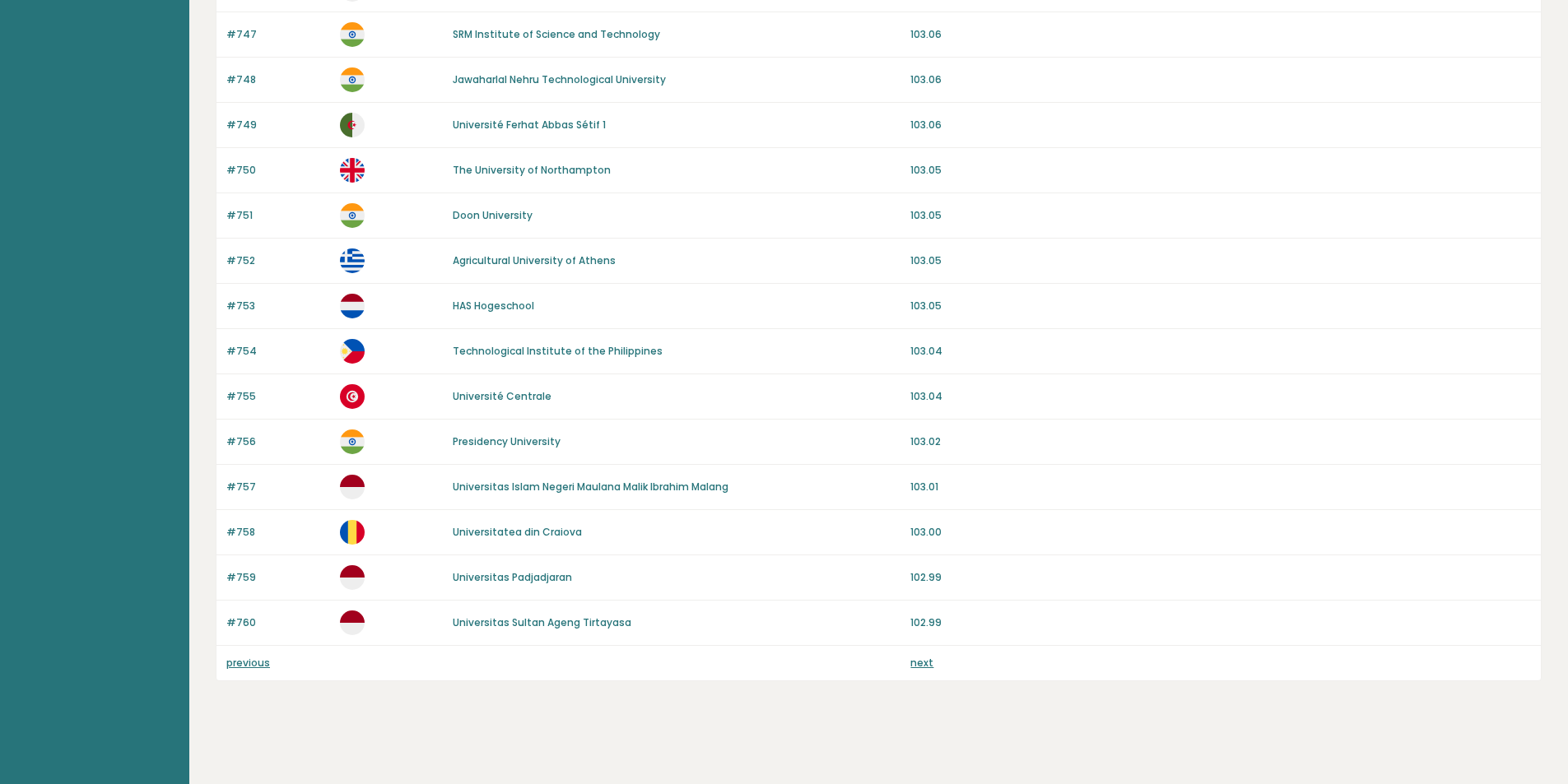 scroll, scrollTop: 1349, scrollLeft: 0, axis: vertical 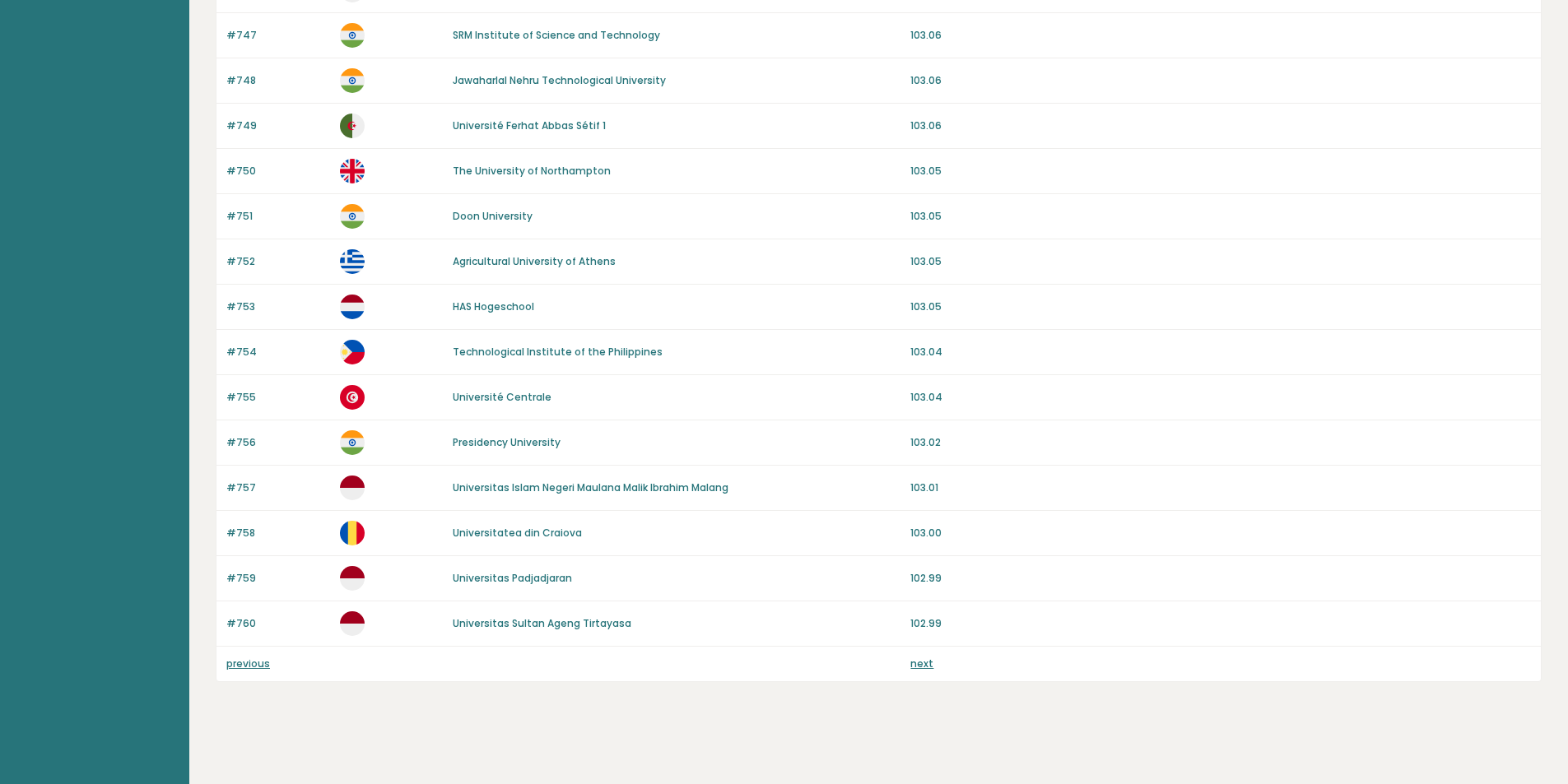 click on "next" at bounding box center [922, 663] 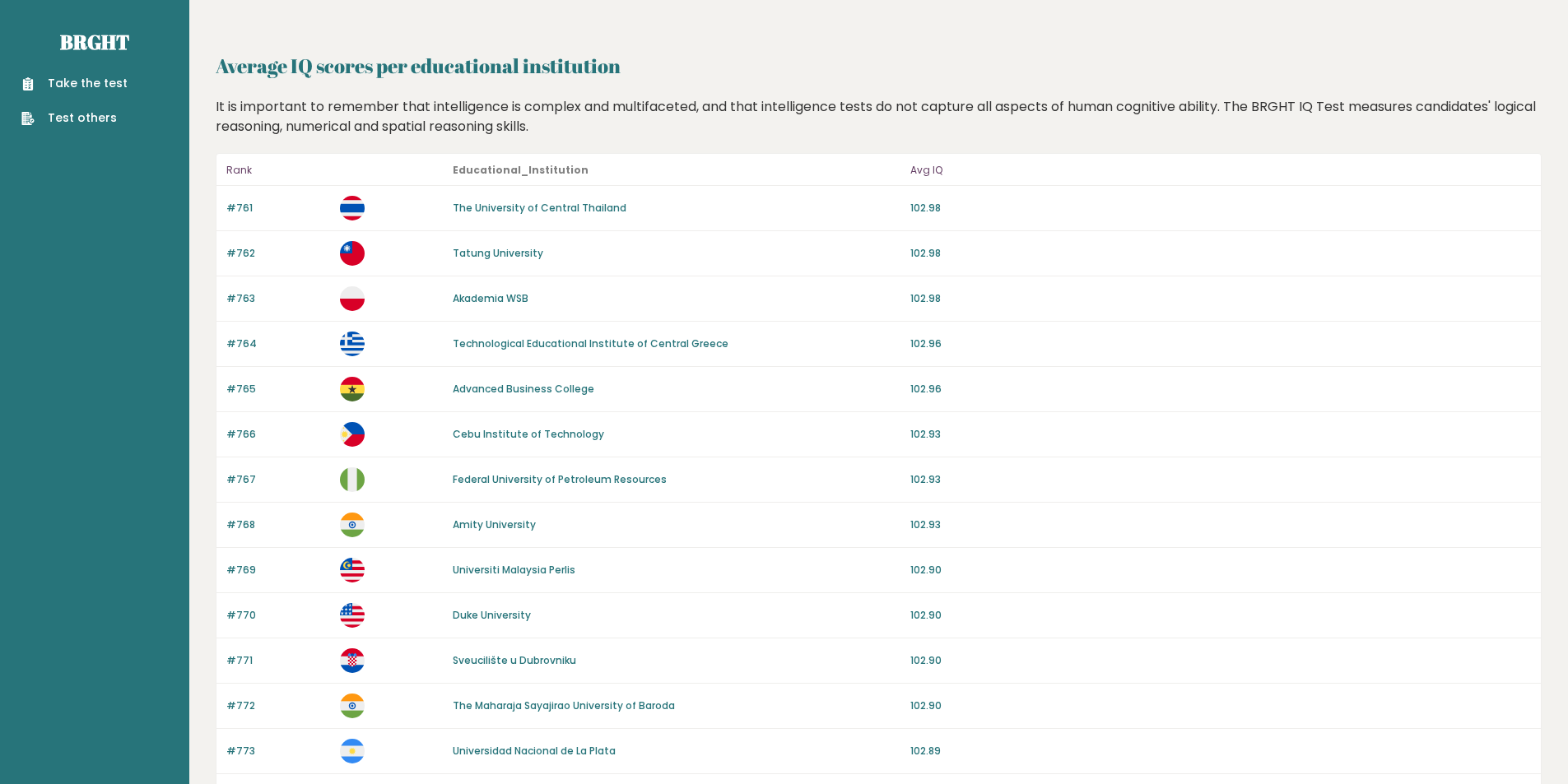 scroll, scrollTop: 0, scrollLeft: 0, axis: both 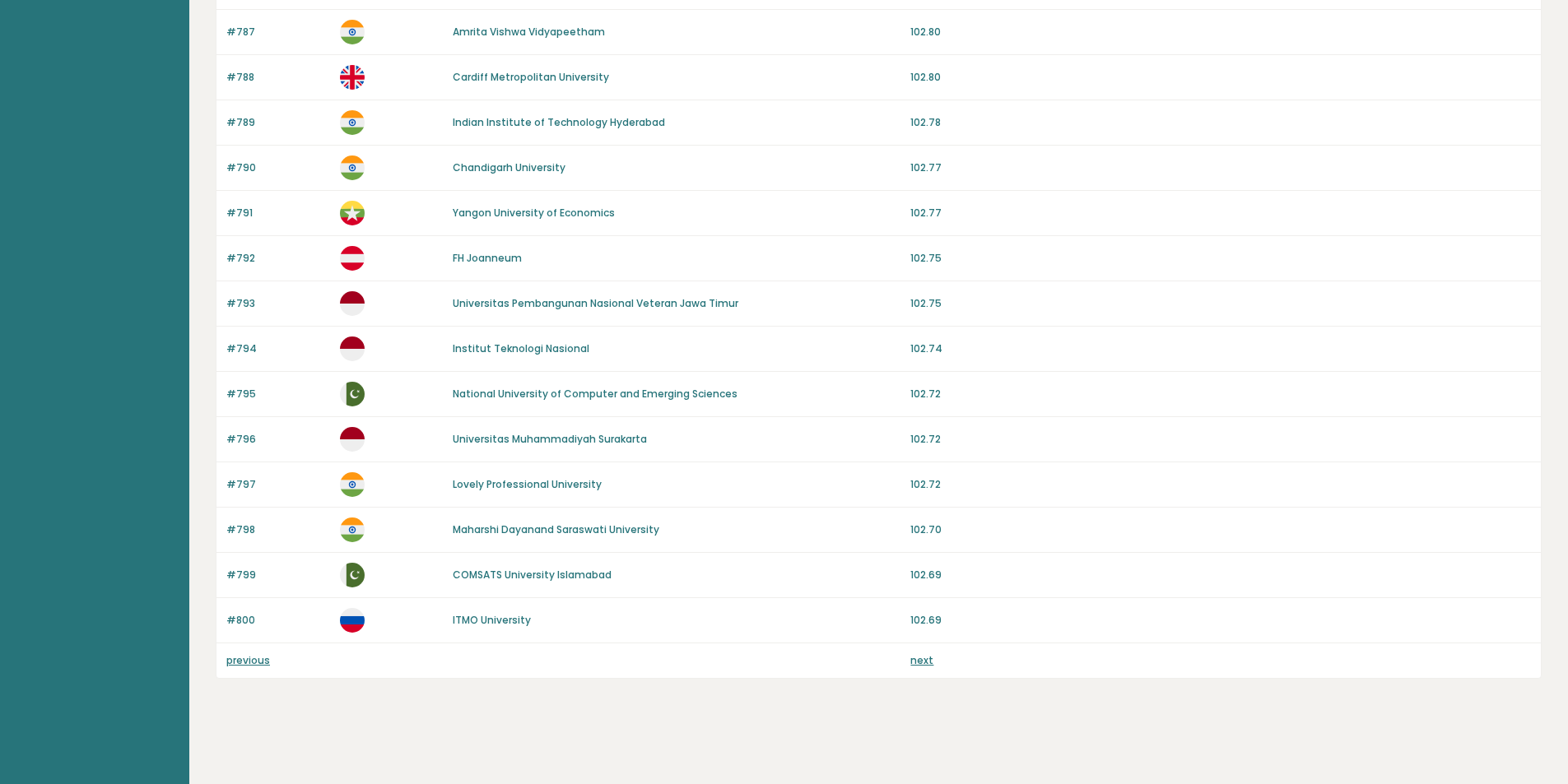 click on "next" at bounding box center [922, 660] 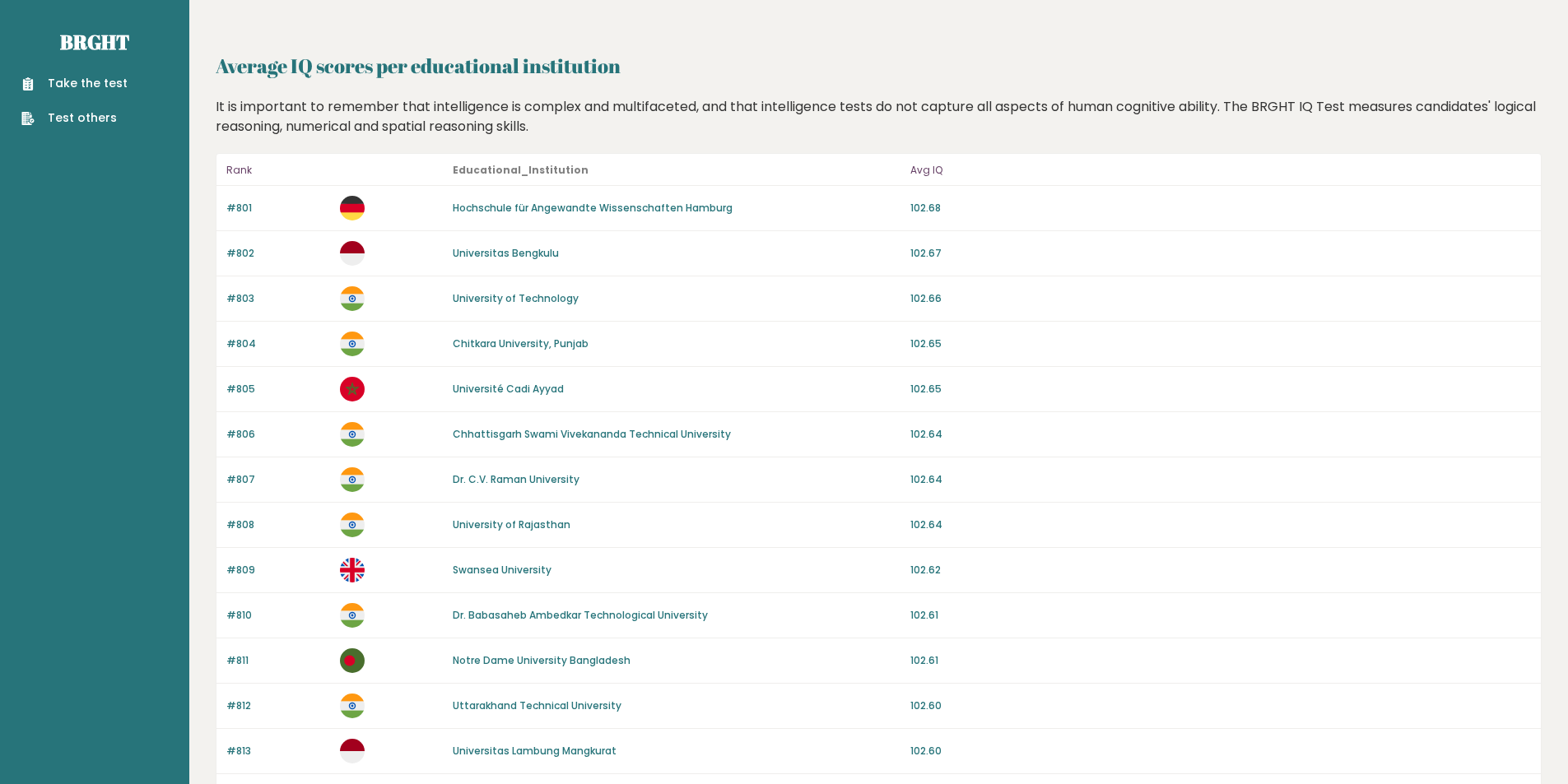 scroll, scrollTop: 0, scrollLeft: 0, axis: both 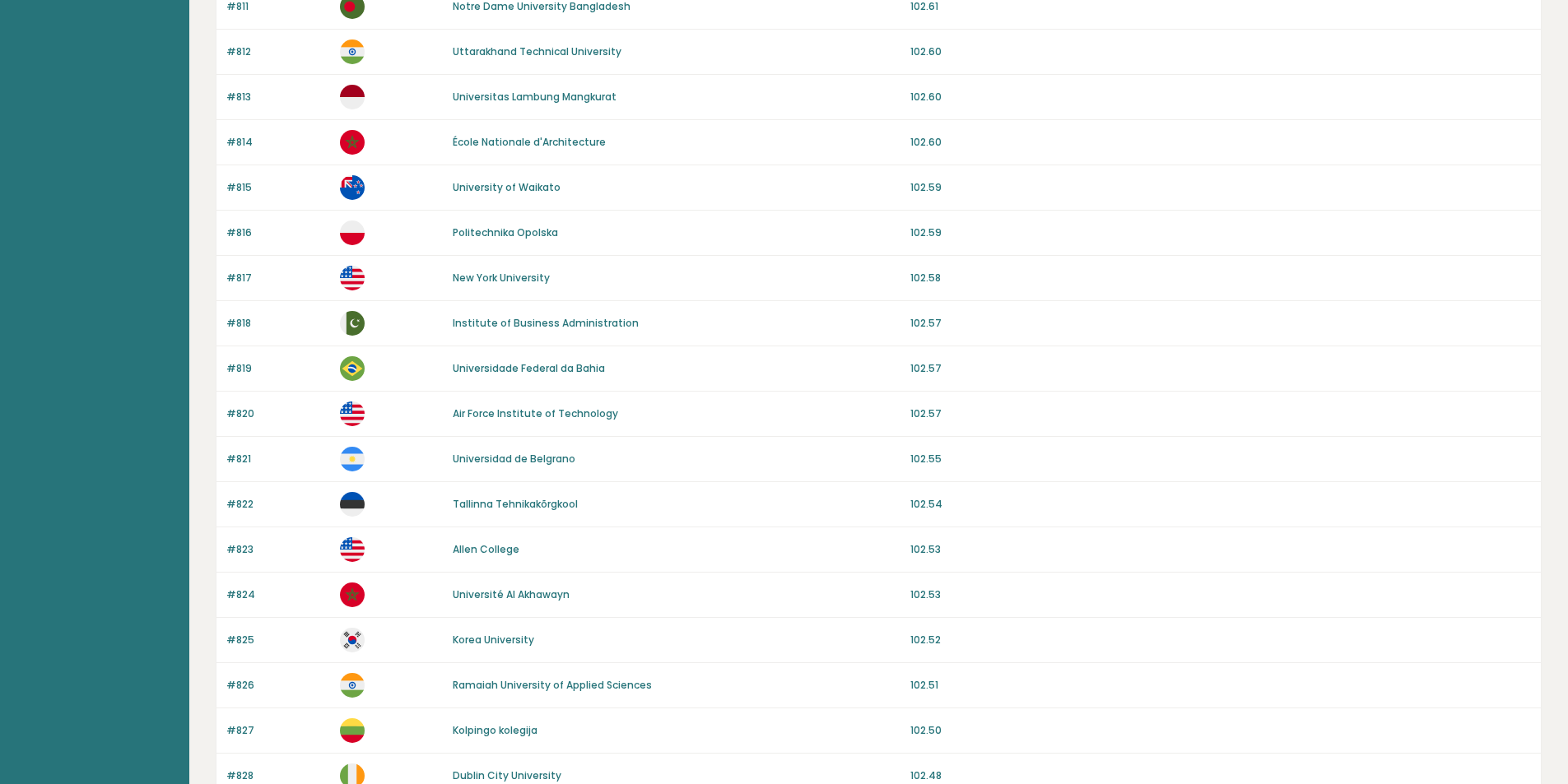 drag, startPoint x: 767, startPoint y: 457, endPoint x: 765, endPoint y: 513, distance: 56.0357 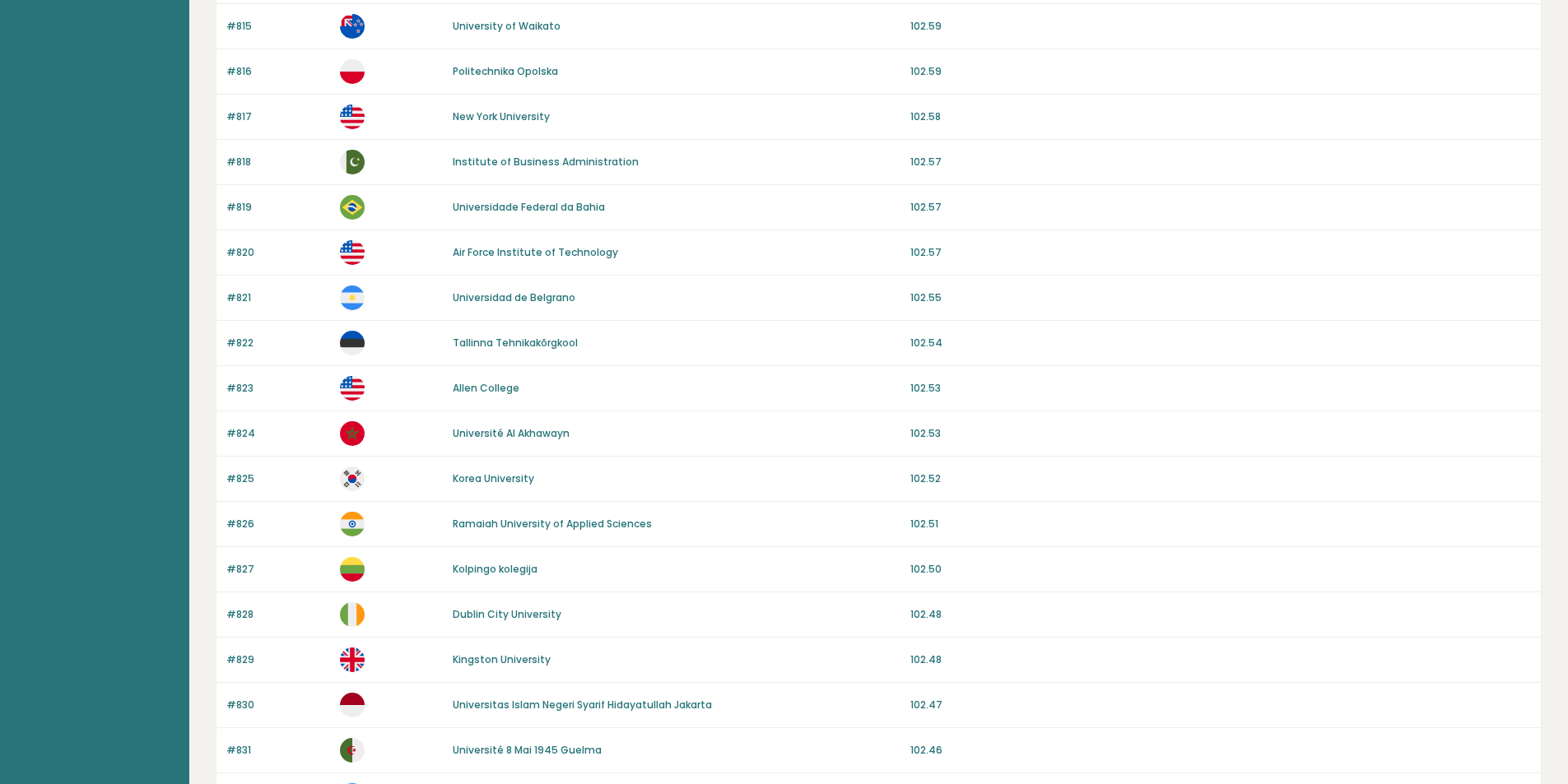 scroll, scrollTop: 966, scrollLeft: 0, axis: vertical 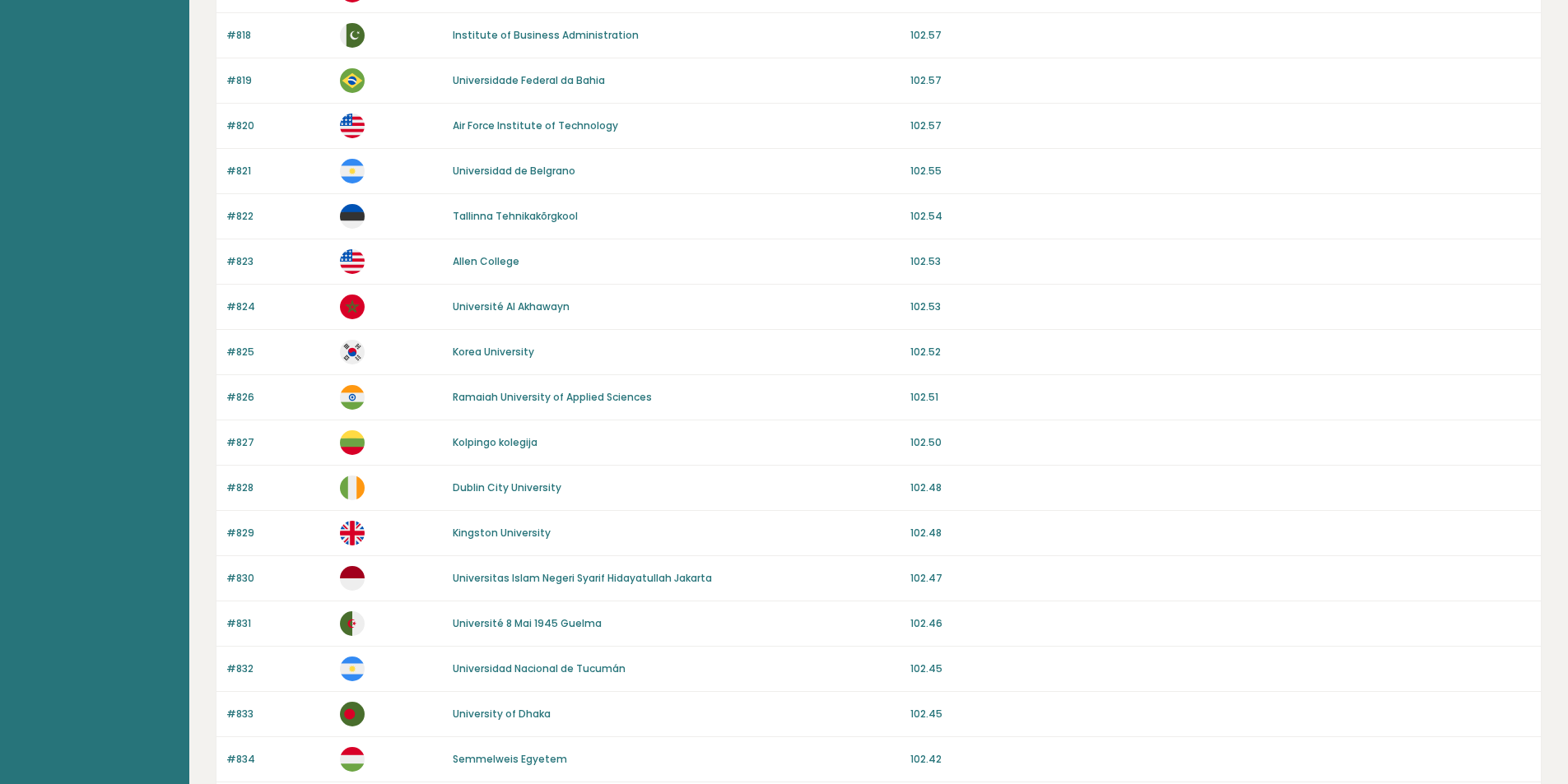 drag, startPoint x: 738, startPoint y: 327, endPoint x: 736, endPoint y: 415, distance: 88.02272 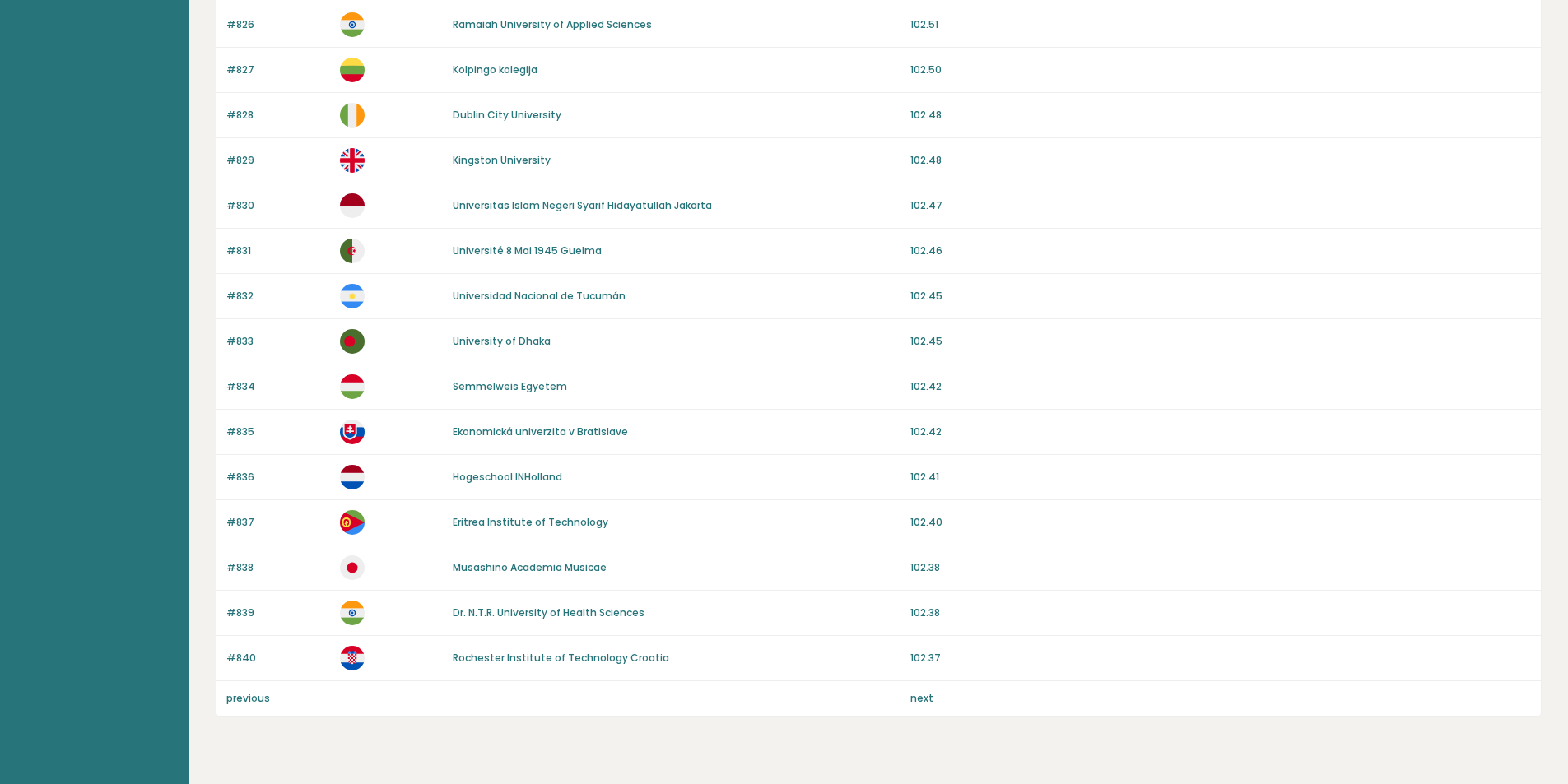 drag, startPoint x: 655, startPoint y: 346, endPoint x: 649, endPoint y: 470, distance: 124.14508 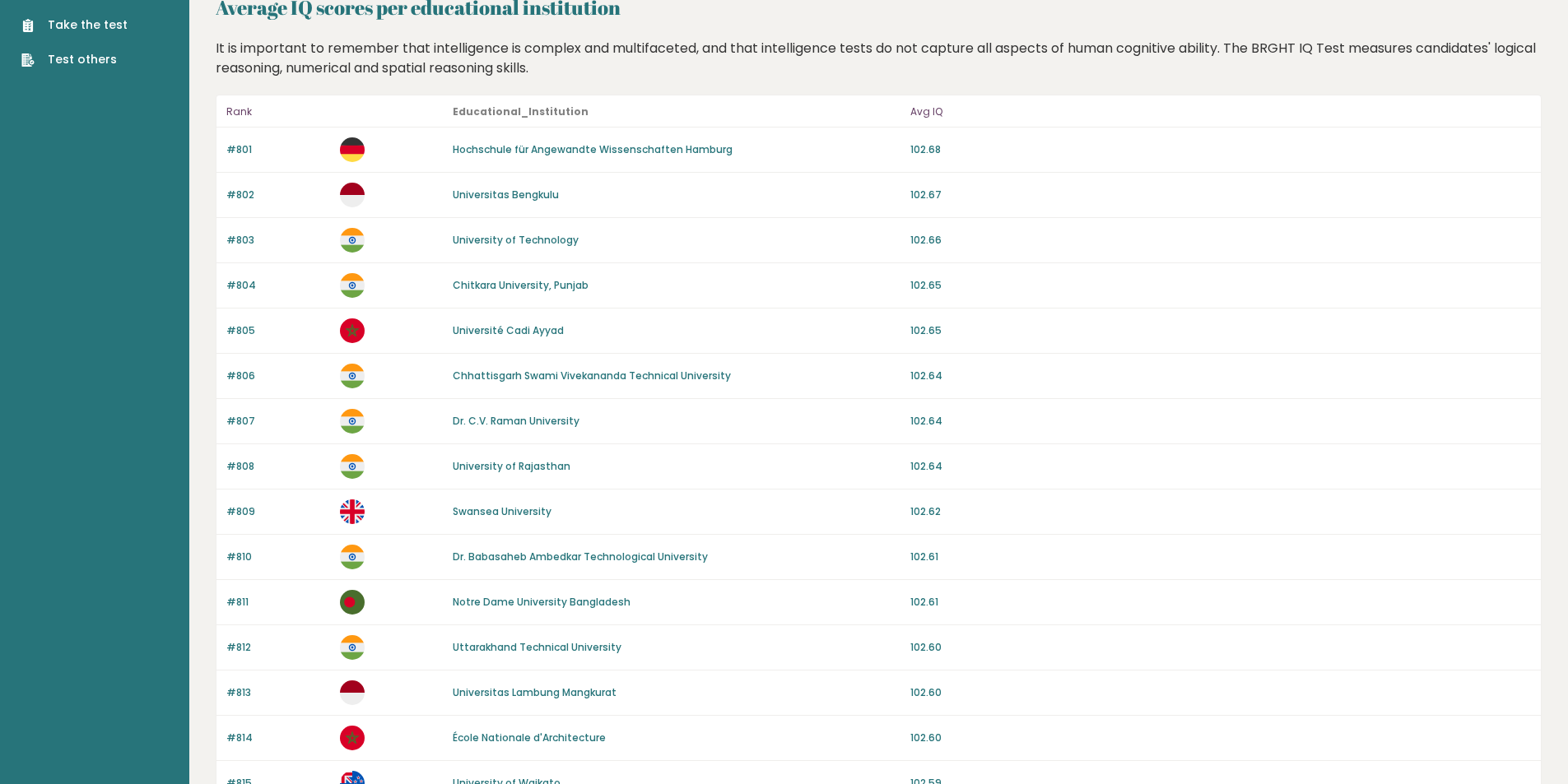 scroll, scrollTop: 0, scrollLeft: 0, axis: both 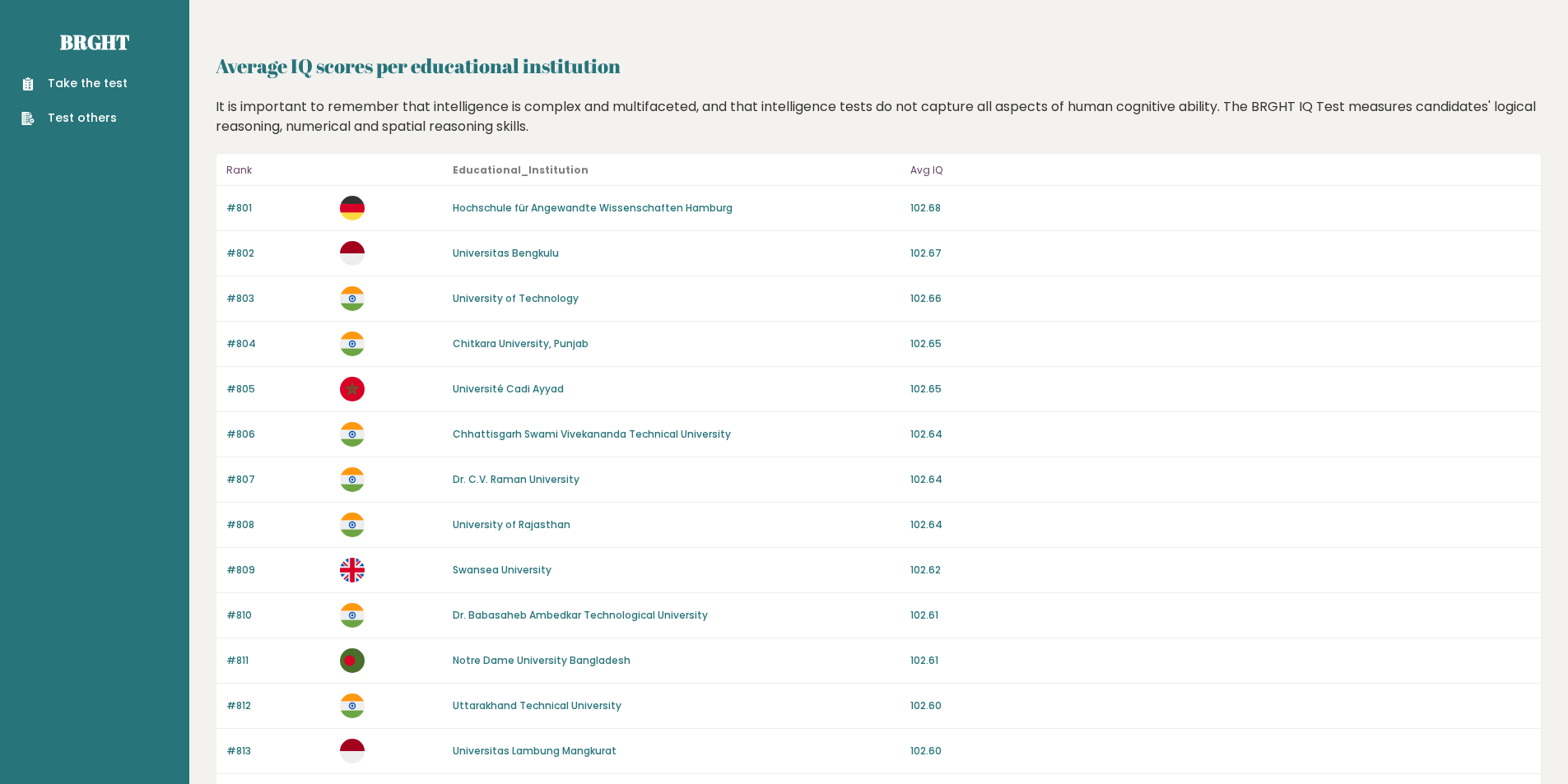 drag, startPoint x: 691, startPoint y: 422, endPoint x: 659, endPoint y: 266, distance: 159.24823 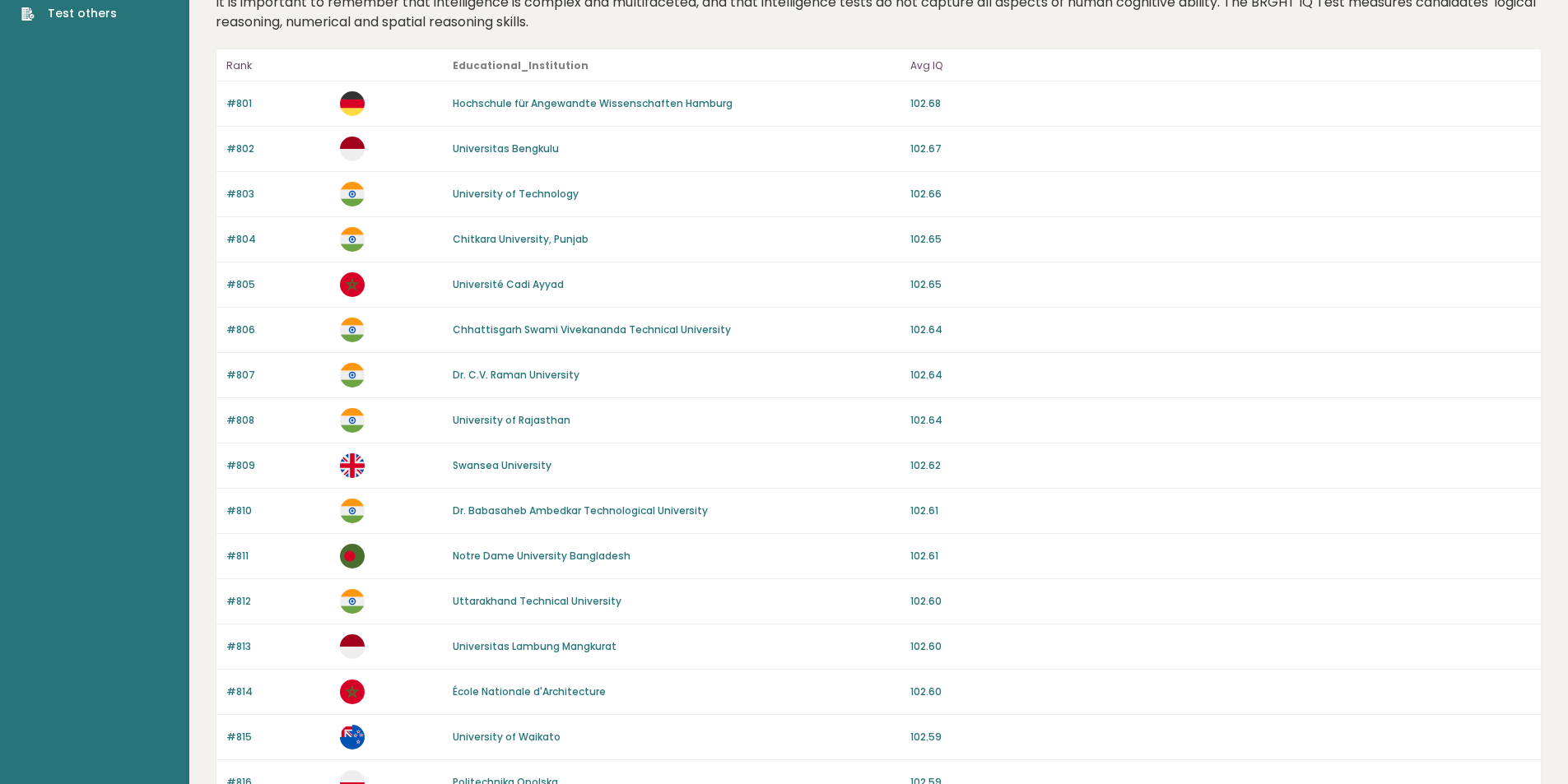 scroll, scrollTop: 1352, scrollLeft: 0, axis: vertical 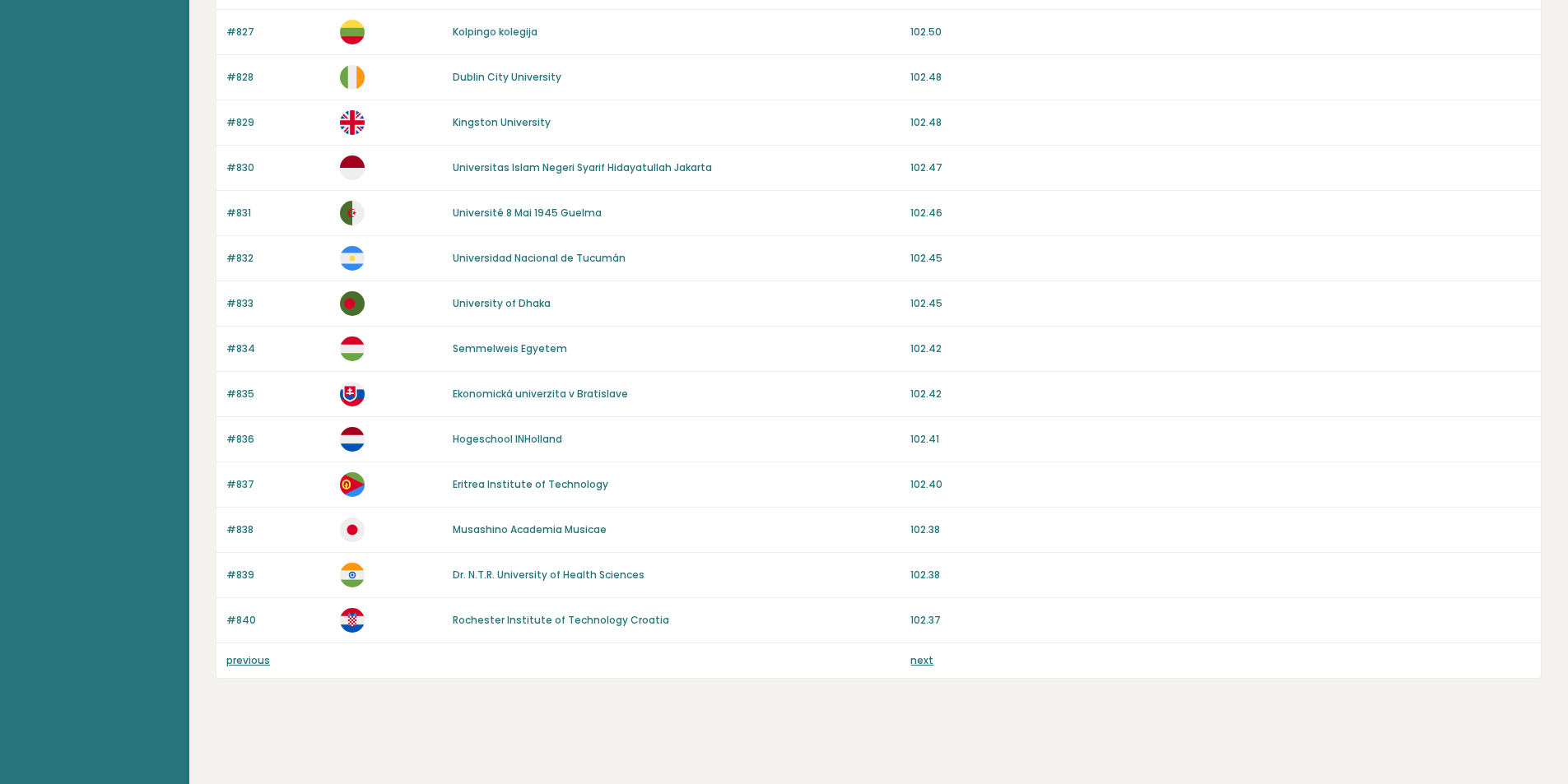 drag, startPoint x: 690, startPoint y: 282, endPoint x: 736, endPoint y: 598, distance: 319.33055 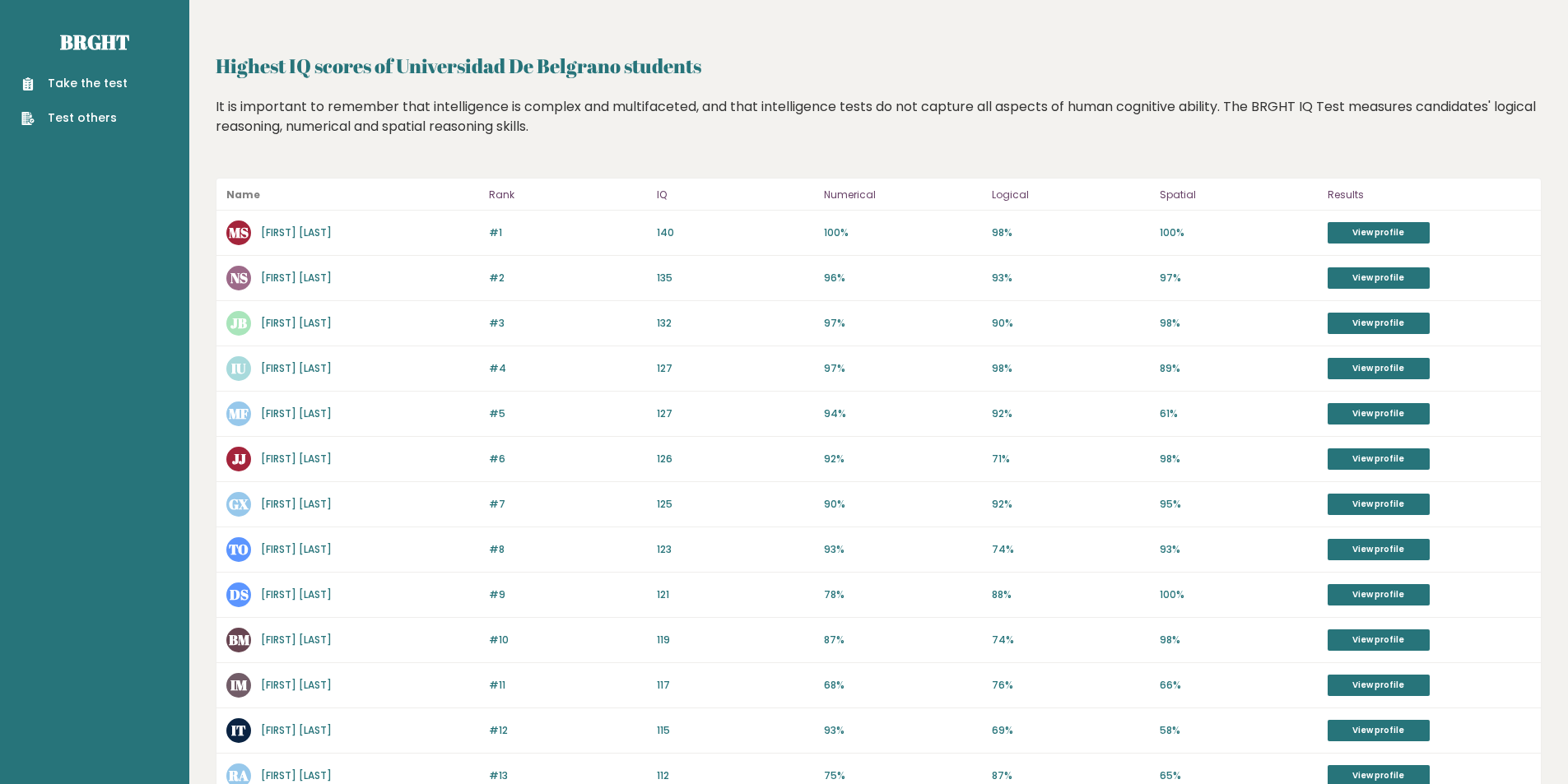 scroll, scrollTop: 0, scrollLeft: 0, axis: both 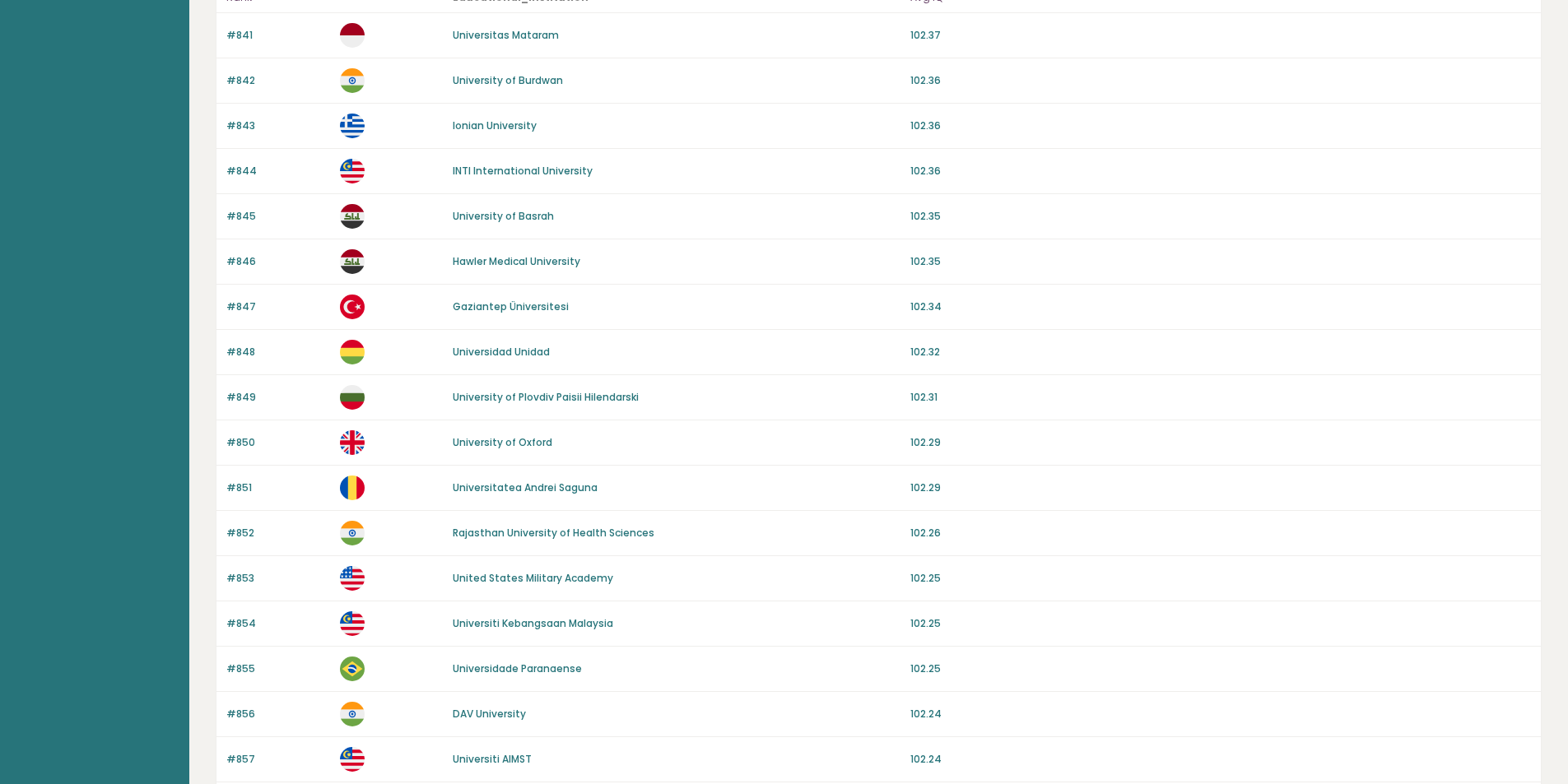 drag, startPoint x: 636, startPoint y: 383, endPoint x: 639, endPoint y: 470, distance: 87.05171 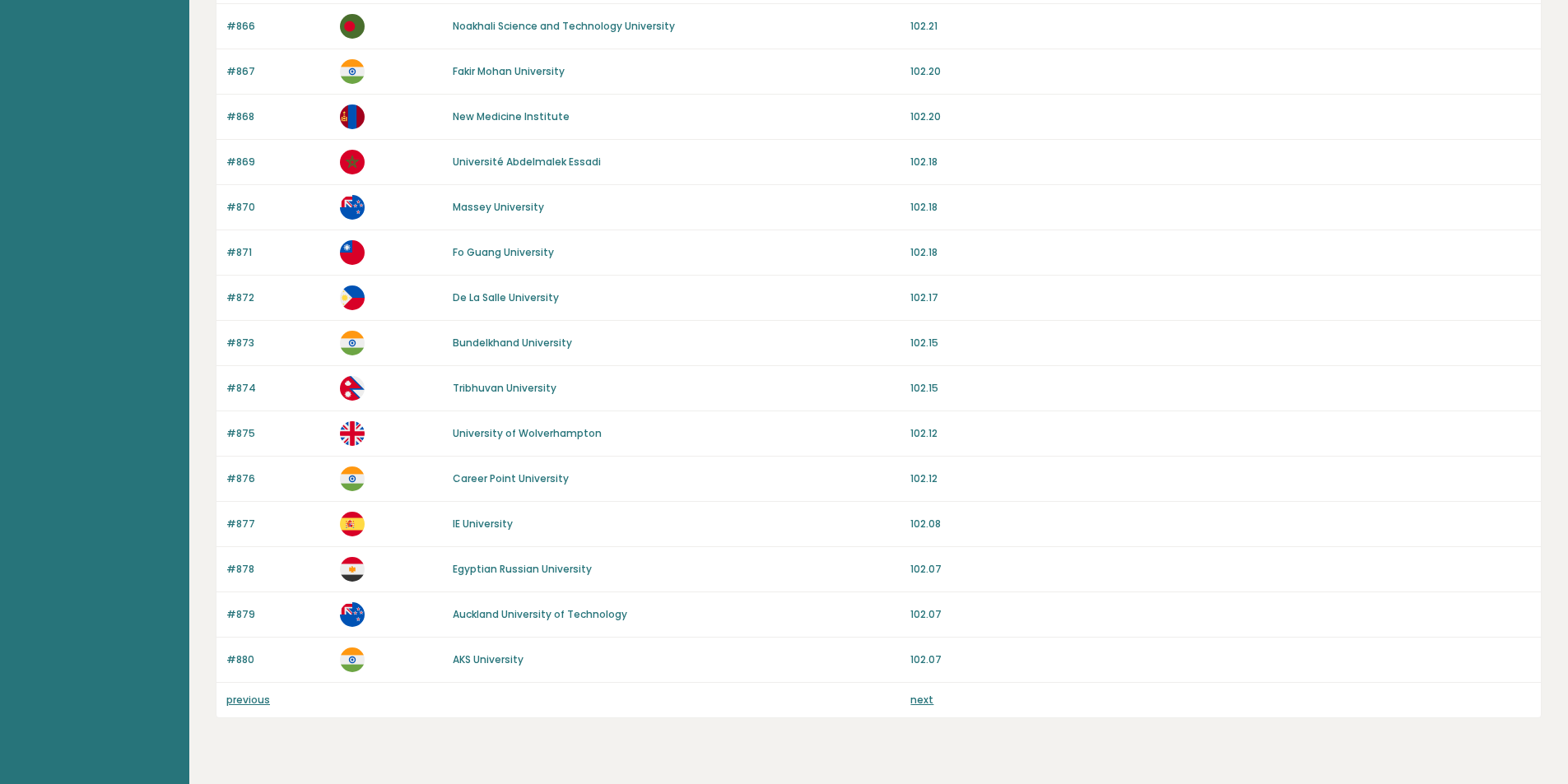 drag, startPoint x: 686, startPoint y: 368, endPoint x: 647, endPoint y: 492, distance: 129.98846 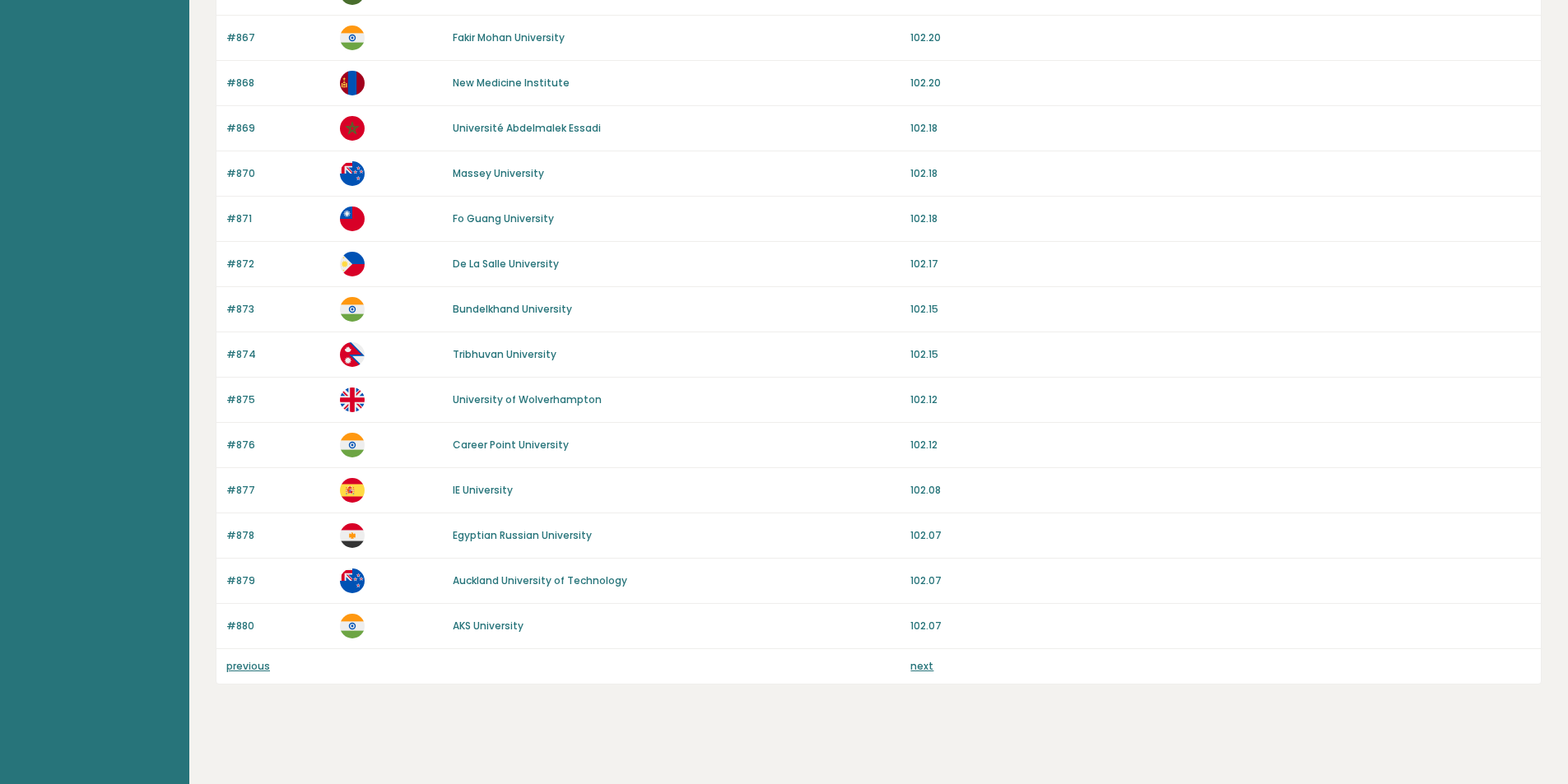 click on "next" at bounding box center (922, 666) 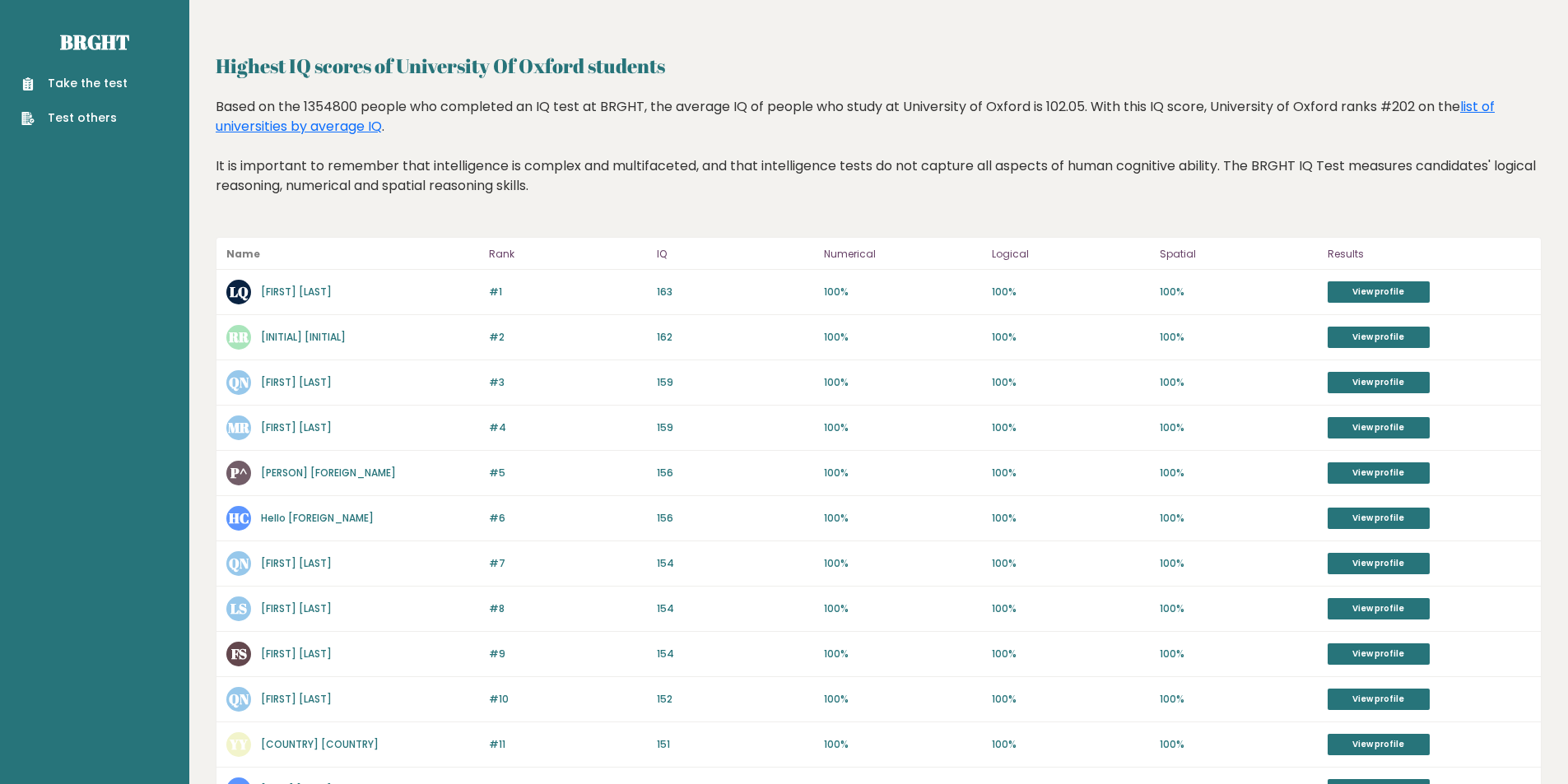 scroll, scrollTop: 0, scrollLeft: 0, axis: both 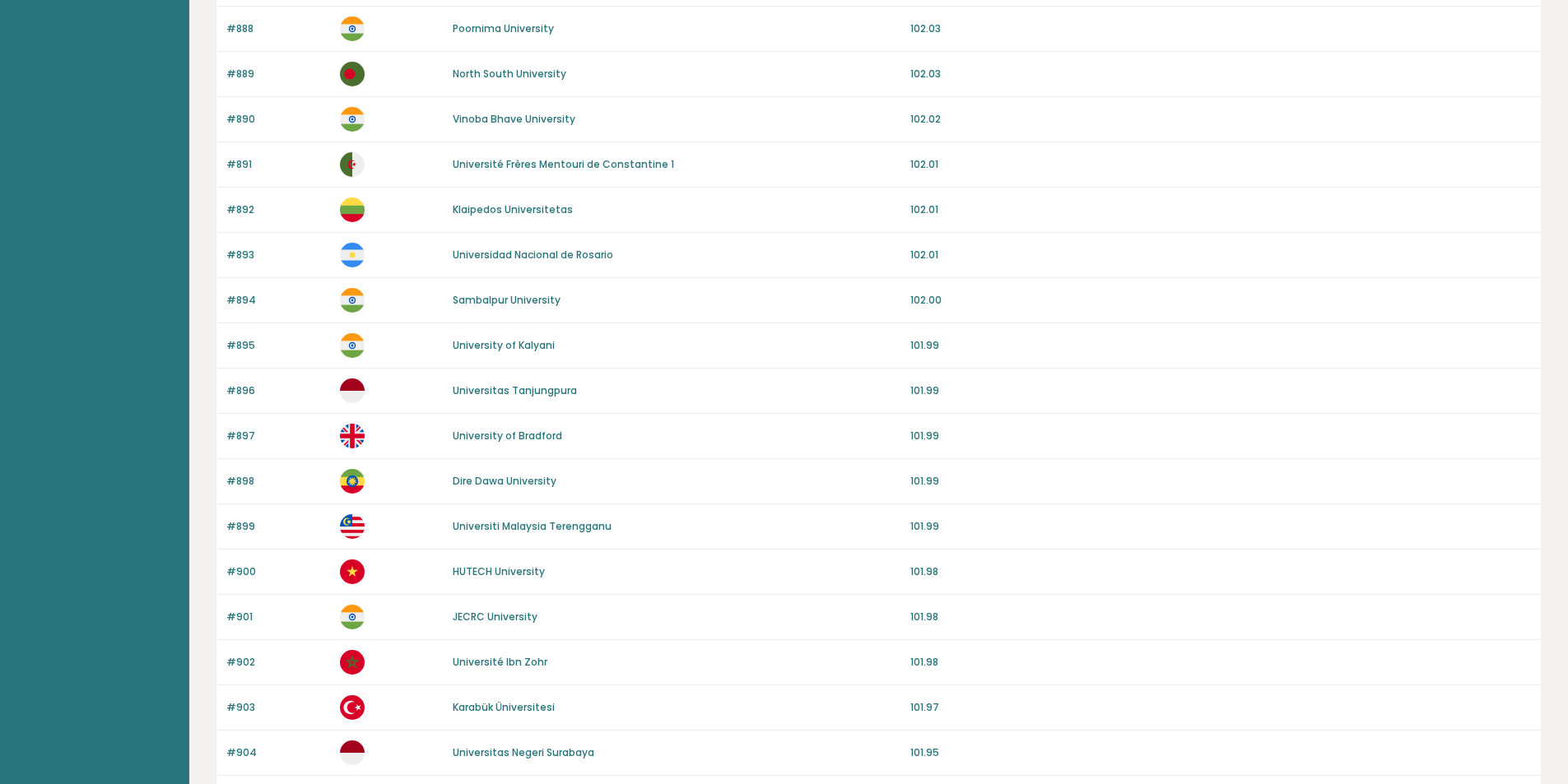 drag, startPoint x: 662, startPoint y: 249, endPoint x: 661, endPoint y: 434, distance: 185.0027 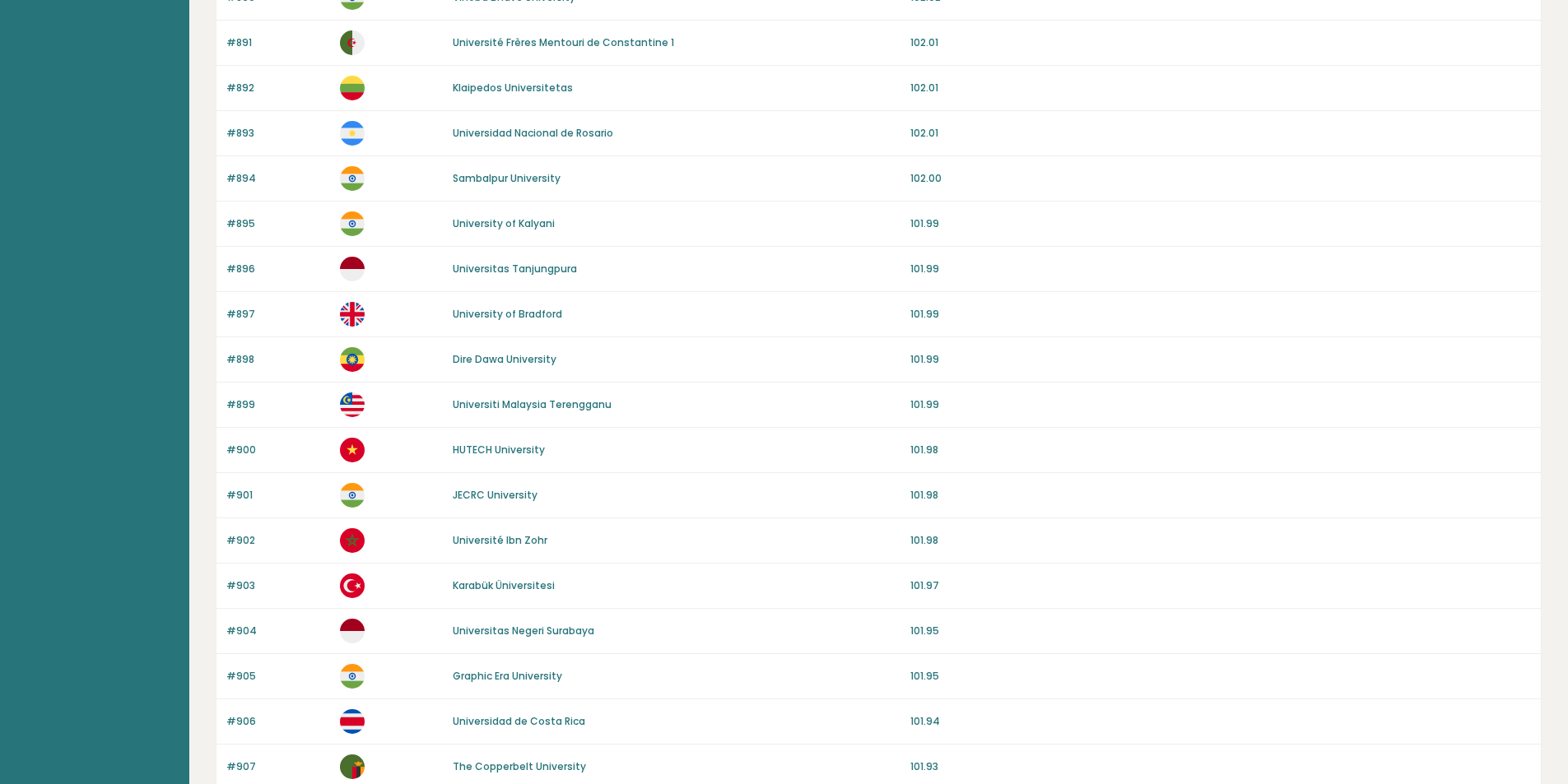 scroll, scrollTop: 1352, scrollLeft: 0, axis: vertical 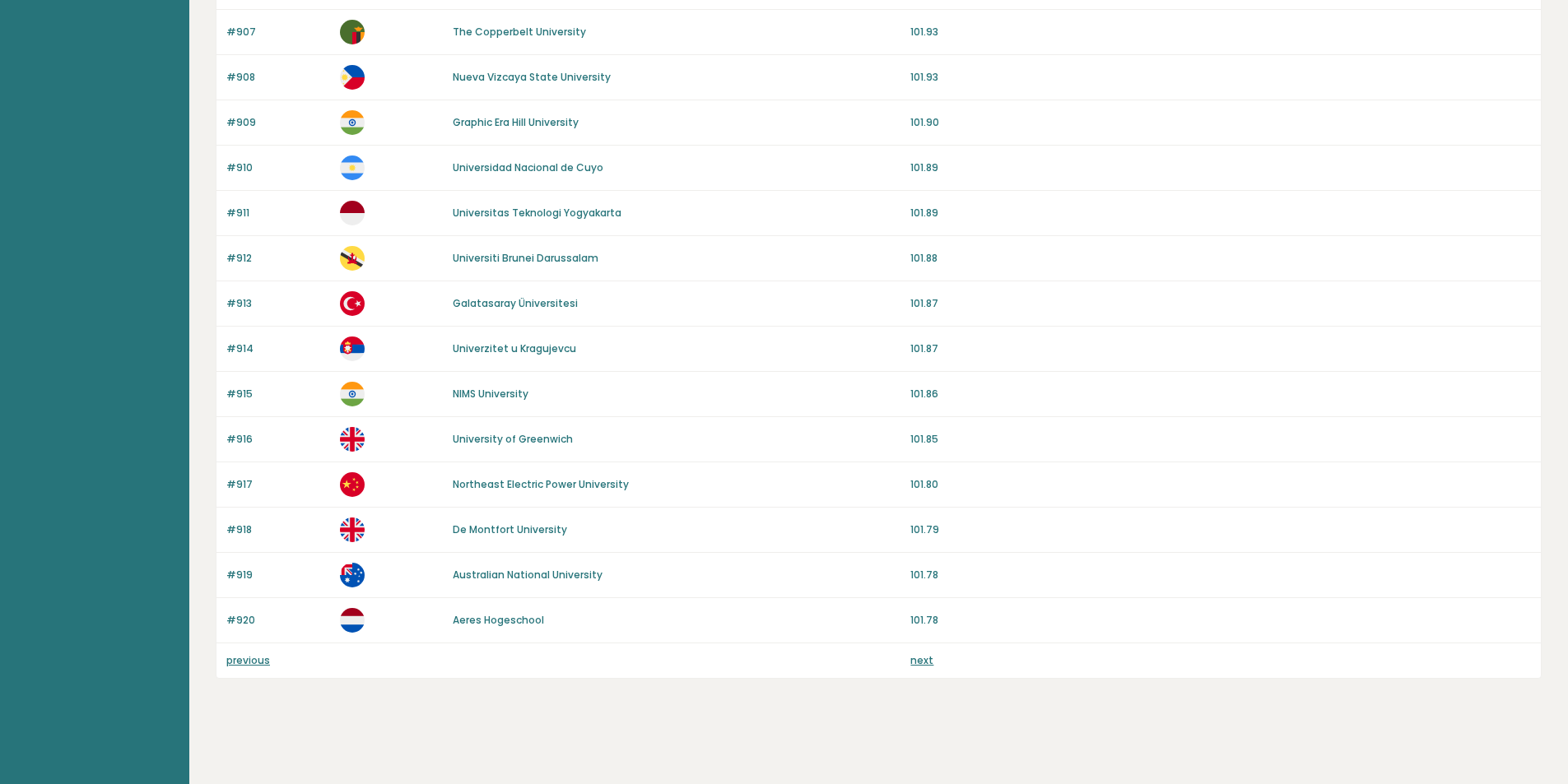 drag, startPoint x: 682, startPoint y: 301, endPoint x: 668, endPoint y: 516, distance: 215.45533 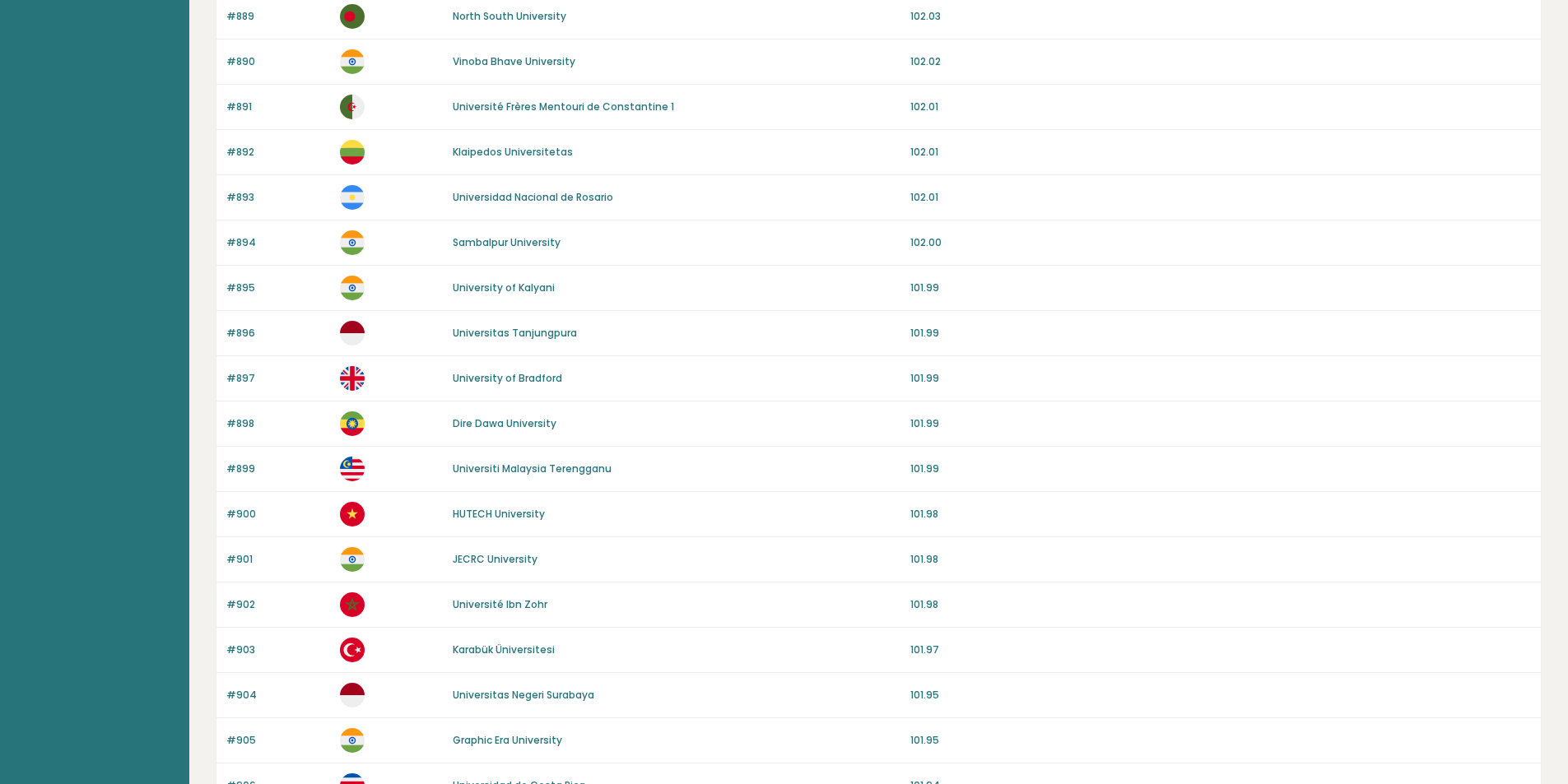 scroll, scrollTop: 0, scrollLeft: 0, axis: both 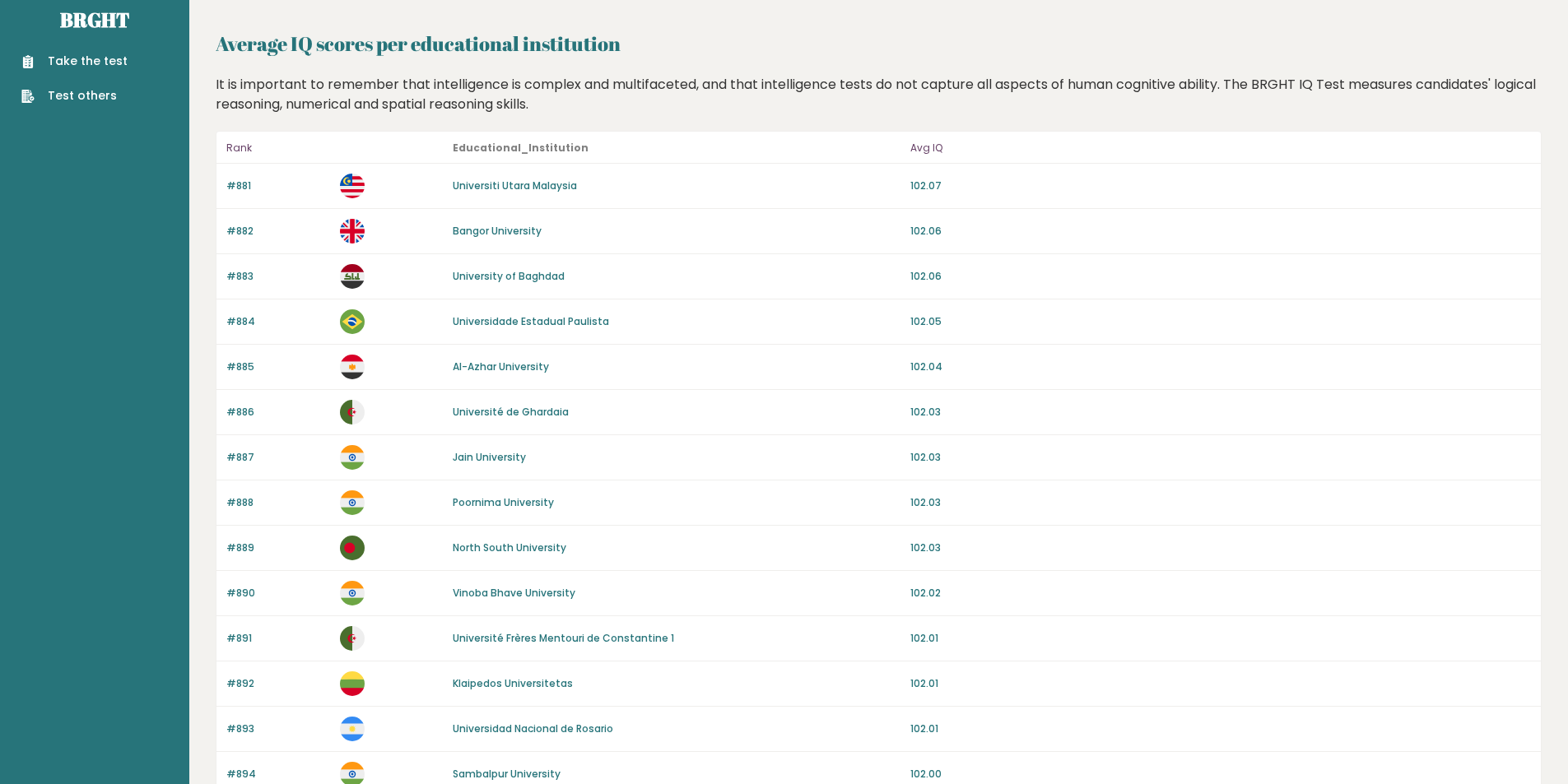 drag, startPoint x: 673, startPoint y: 602, endPoint x: 630, endPoint y: 386, distance: 220.2385 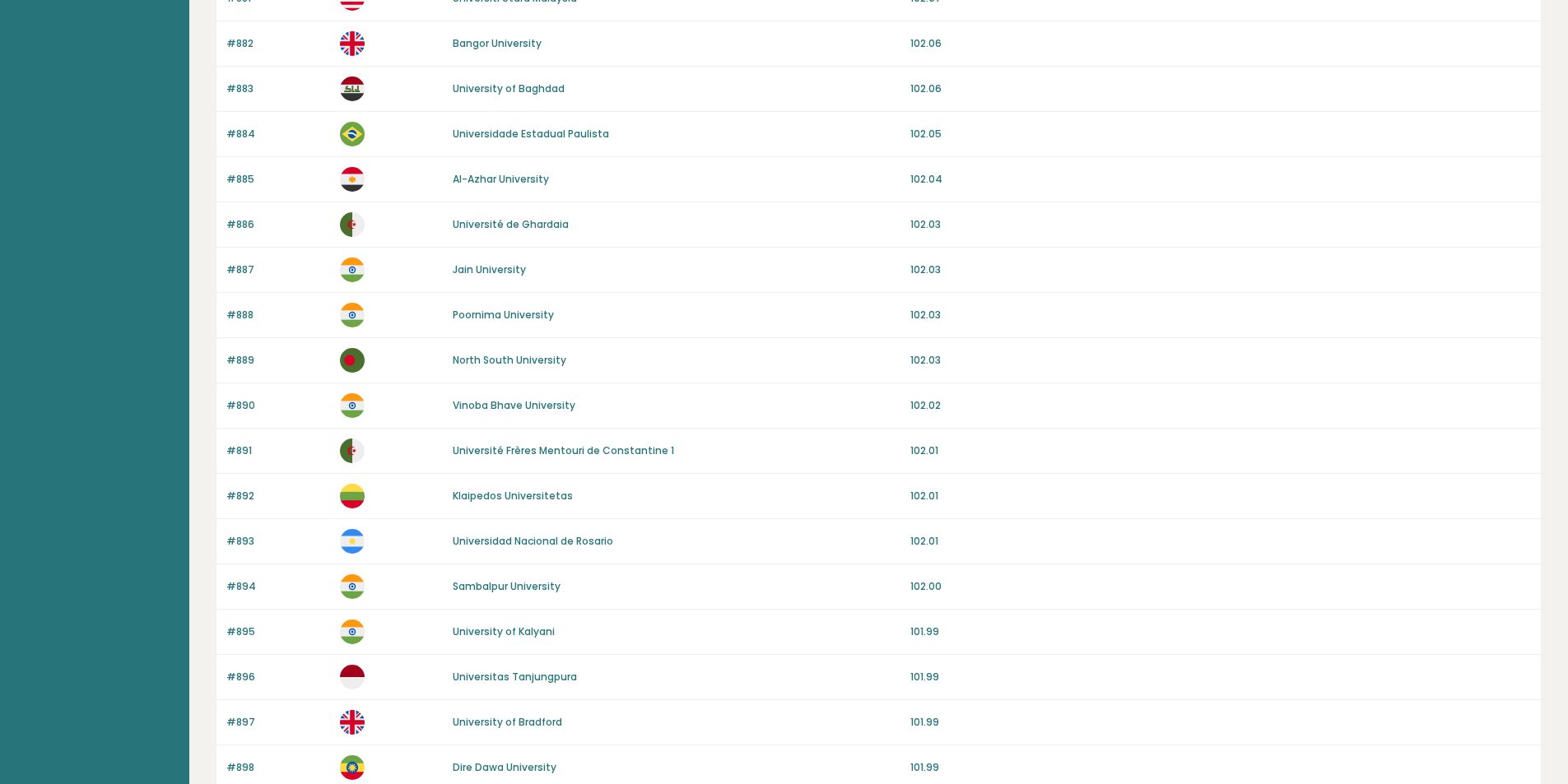 scroll, scrollTop: 1352, scrollLeft: 0, axis: vertical 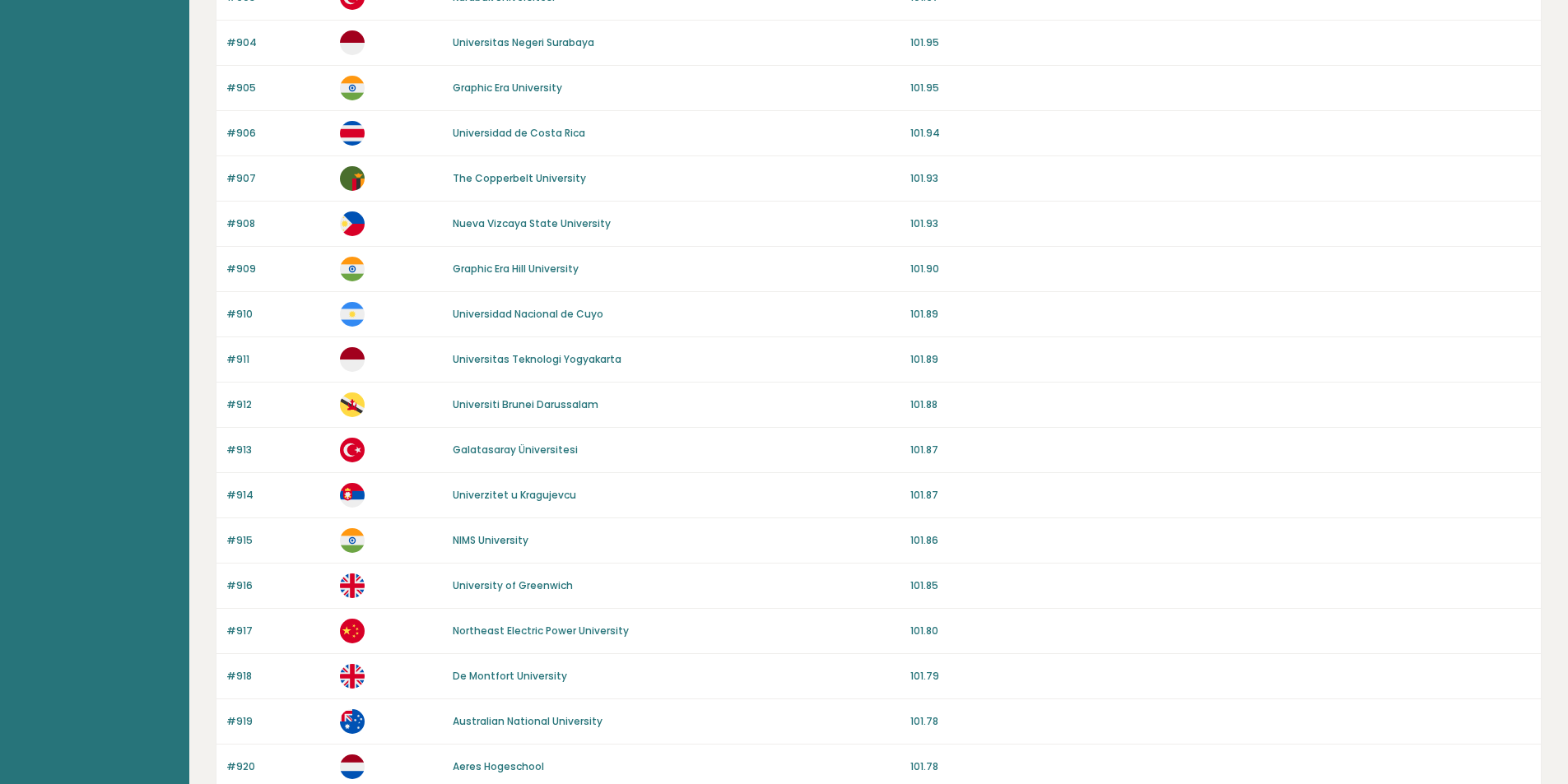 drag, startPoint x: 676, startPoint y: 315, endPoint x: 636, endPoint y: 510, distance: 199.0603 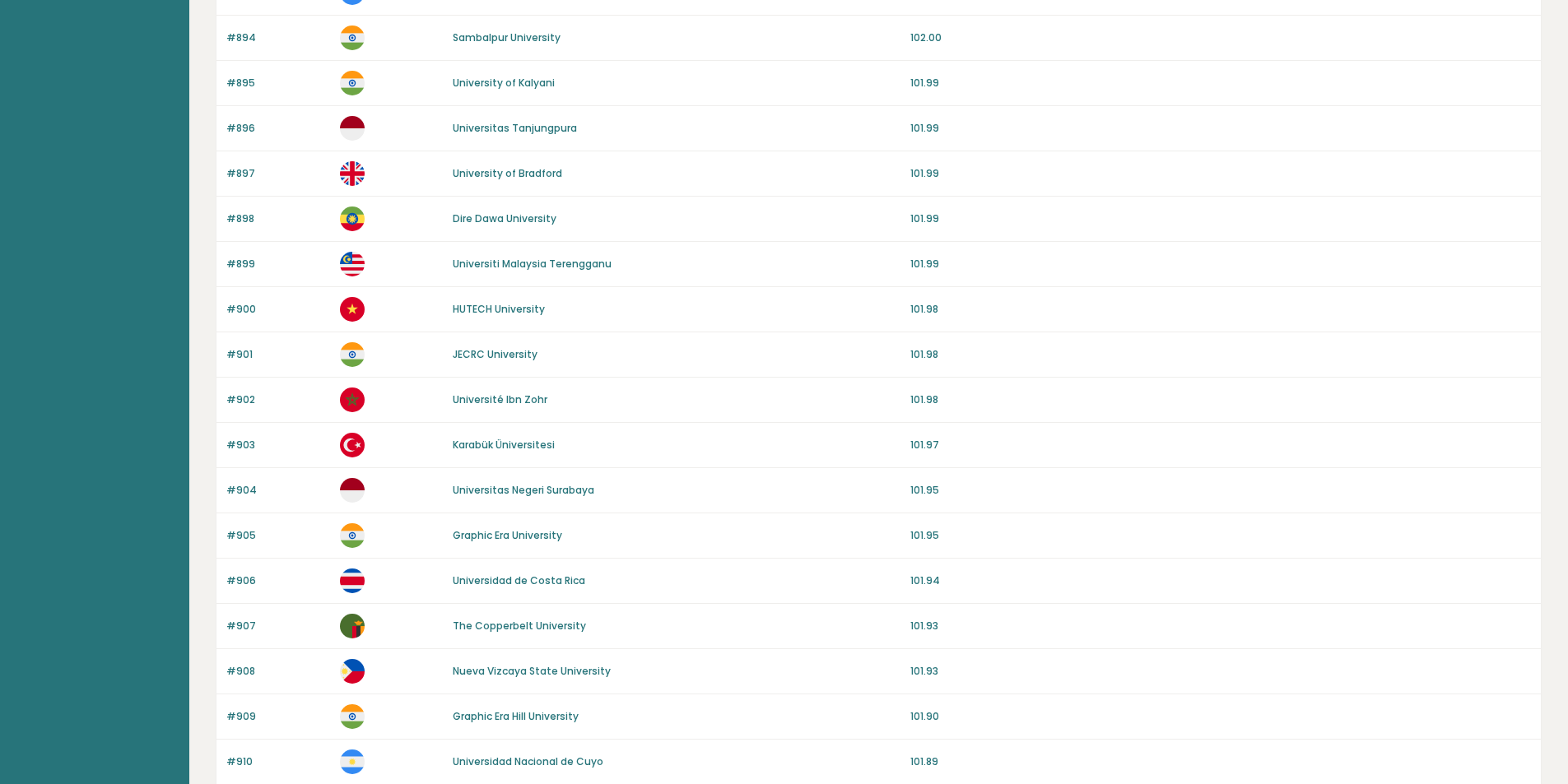 scroll, scrollTop: 0, scrollLeft: 0, axis: both 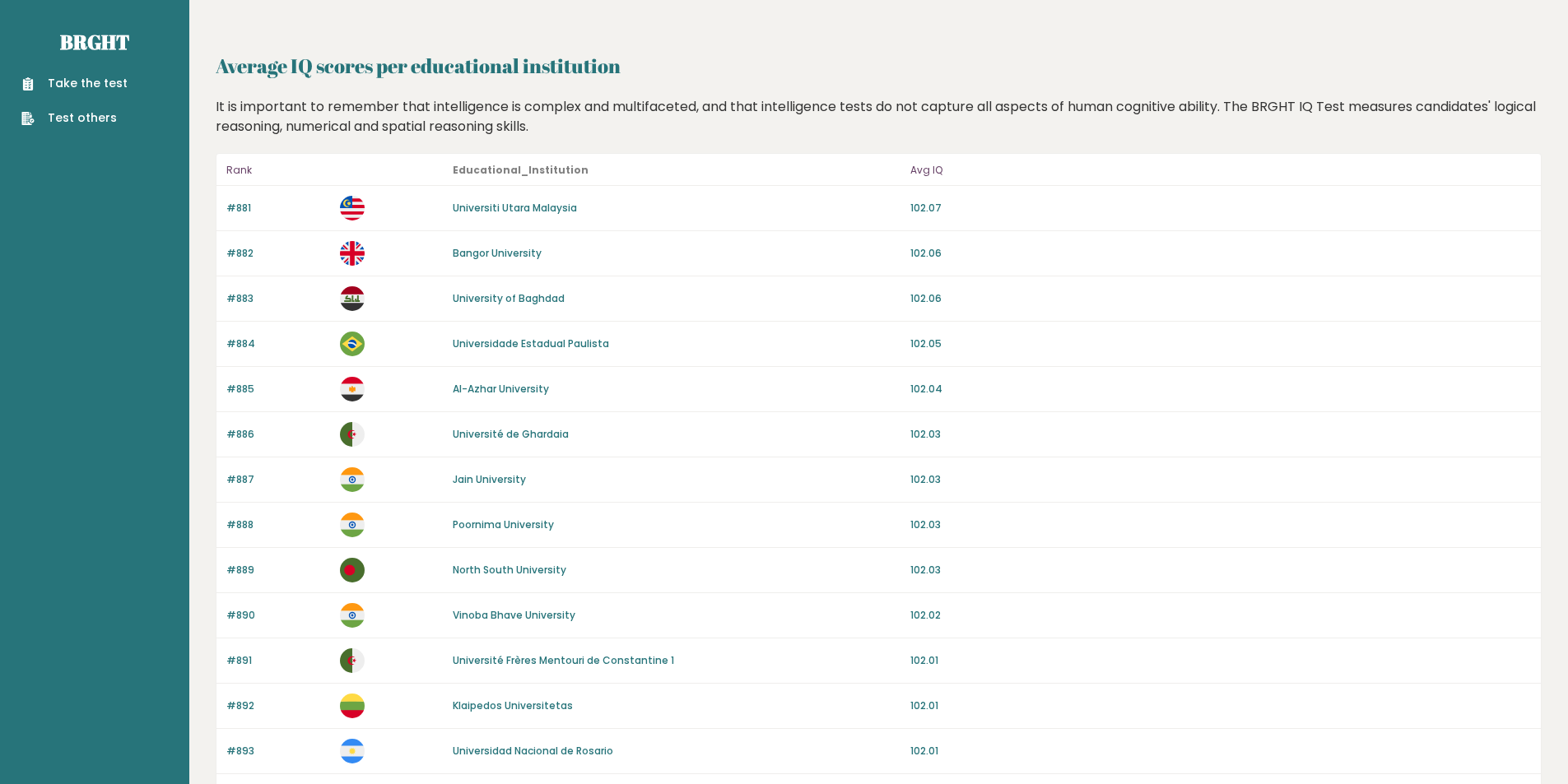 drag, startPoint x: 717, startPoint y: 503, endPoint x: 682, endPoint y: 330, distance: 176.50496 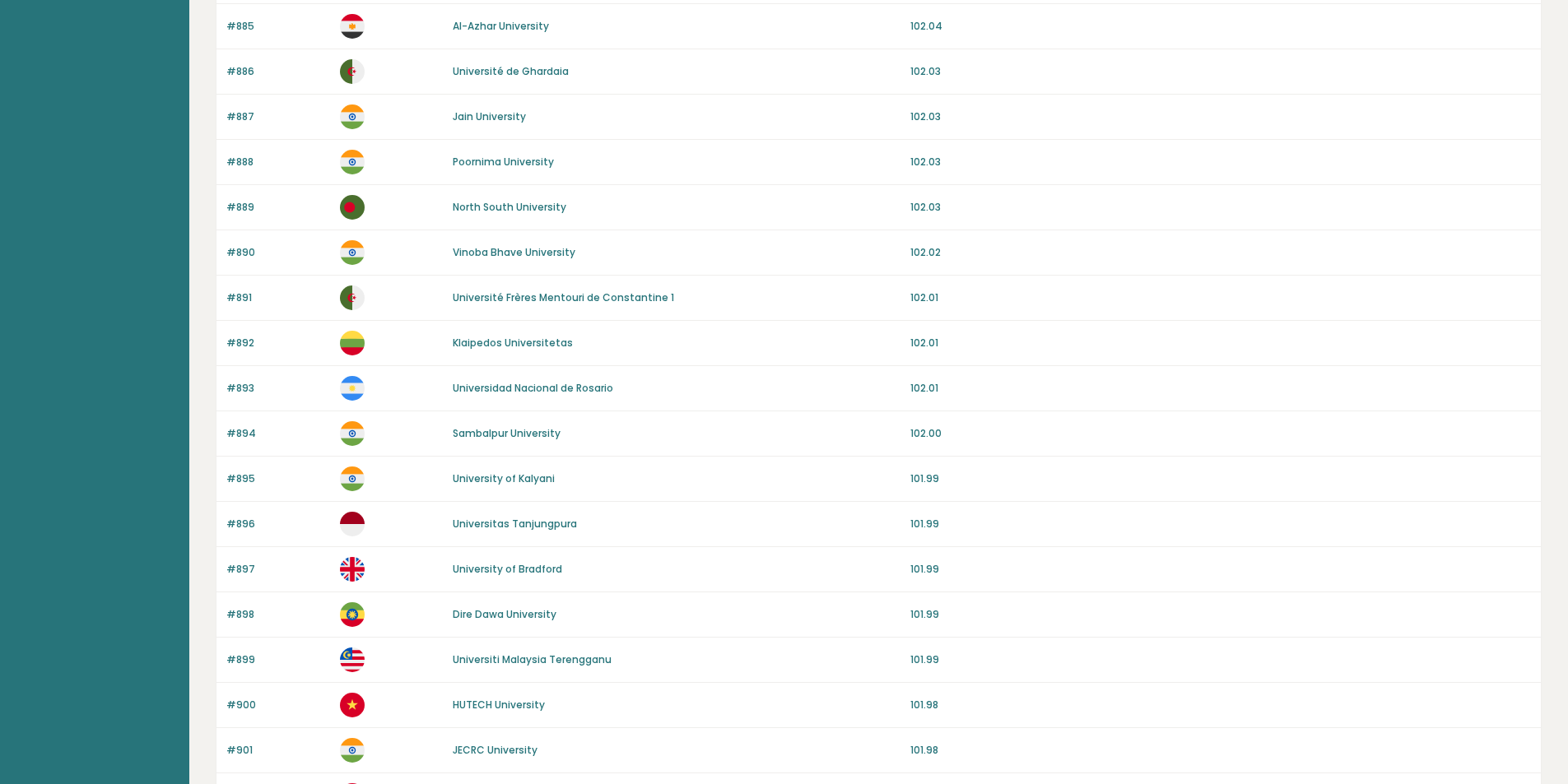 scroll, scrollTop: 1352, scrollLeft: 0, axis: vertical 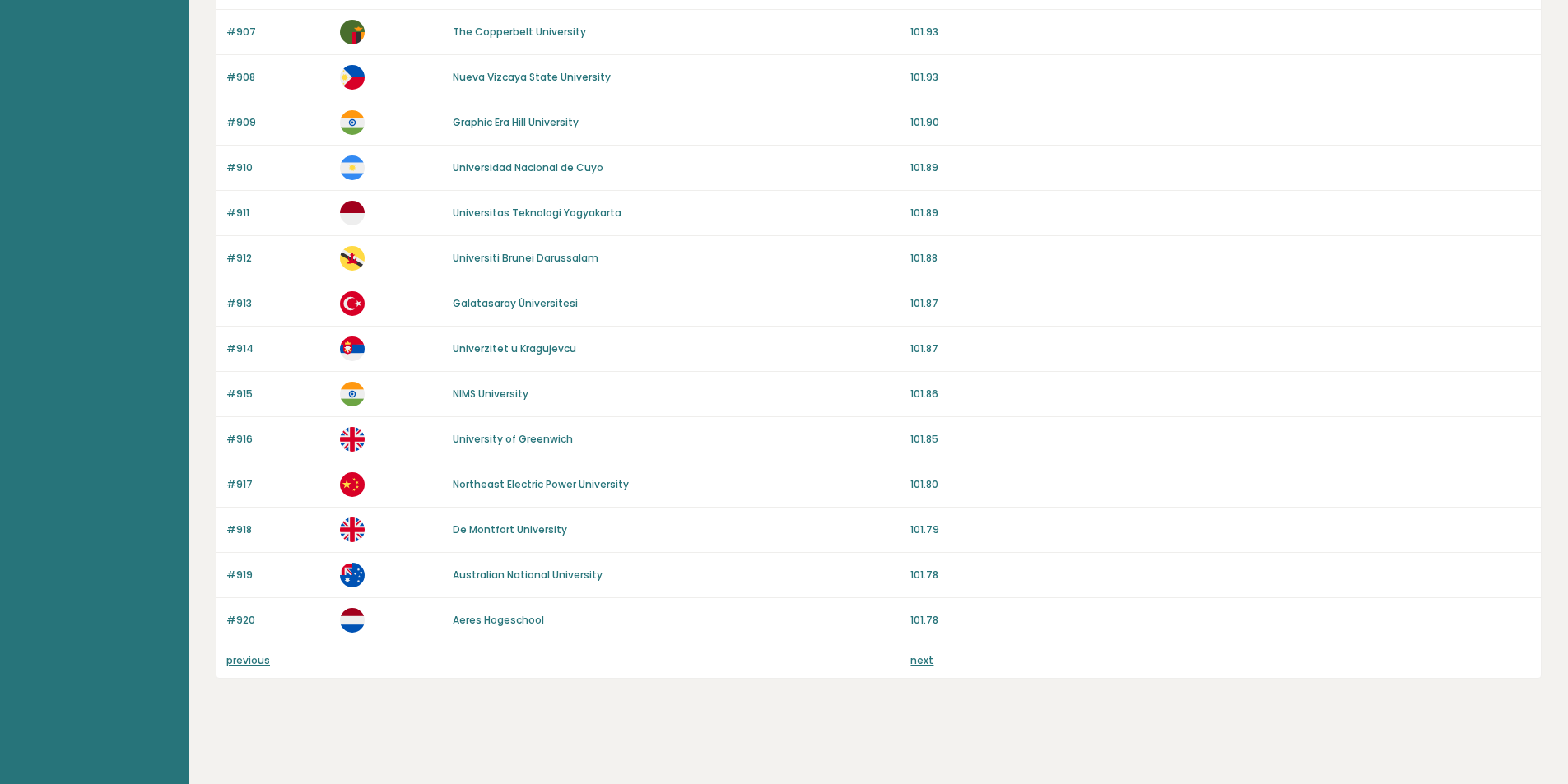 drag, startPoint x: 689, startPoint y: 387, endPoint x: 706, endPoint y: 606, distance: 219.65883 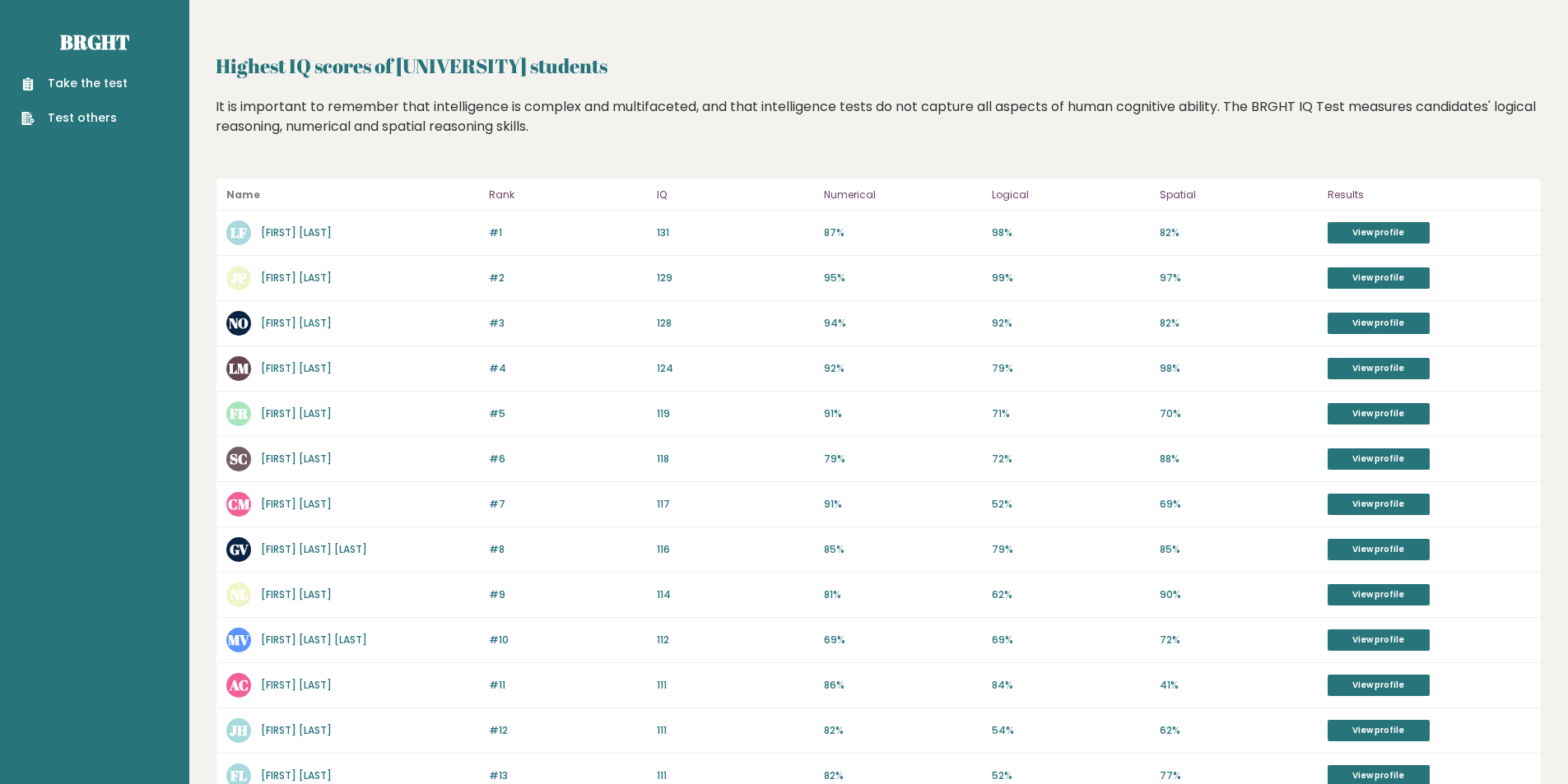 scroll, scrollTop: 0, scrollLeft: 0, axis: both 